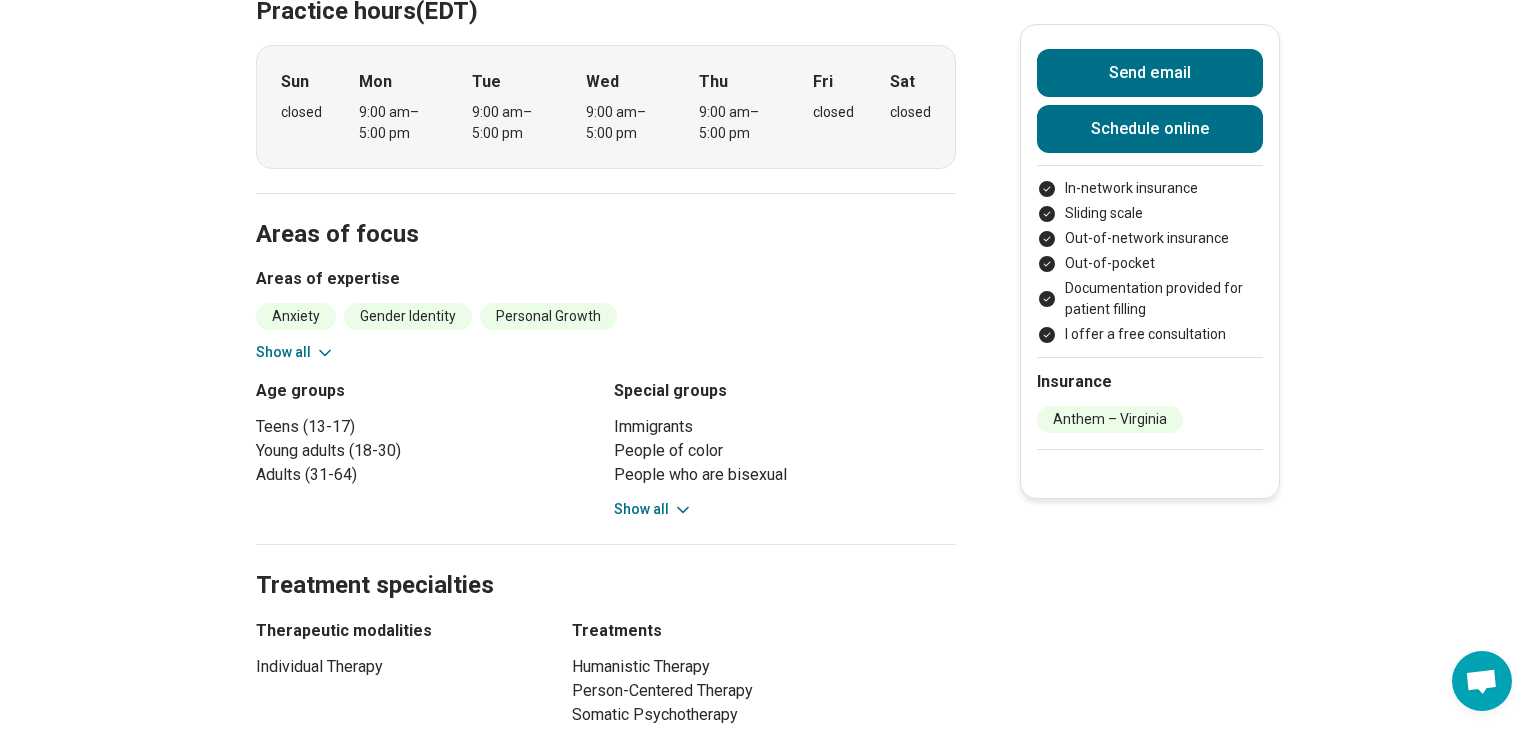 scroll, scrollTop: 615, scrollLeft: 0, axis: vertical 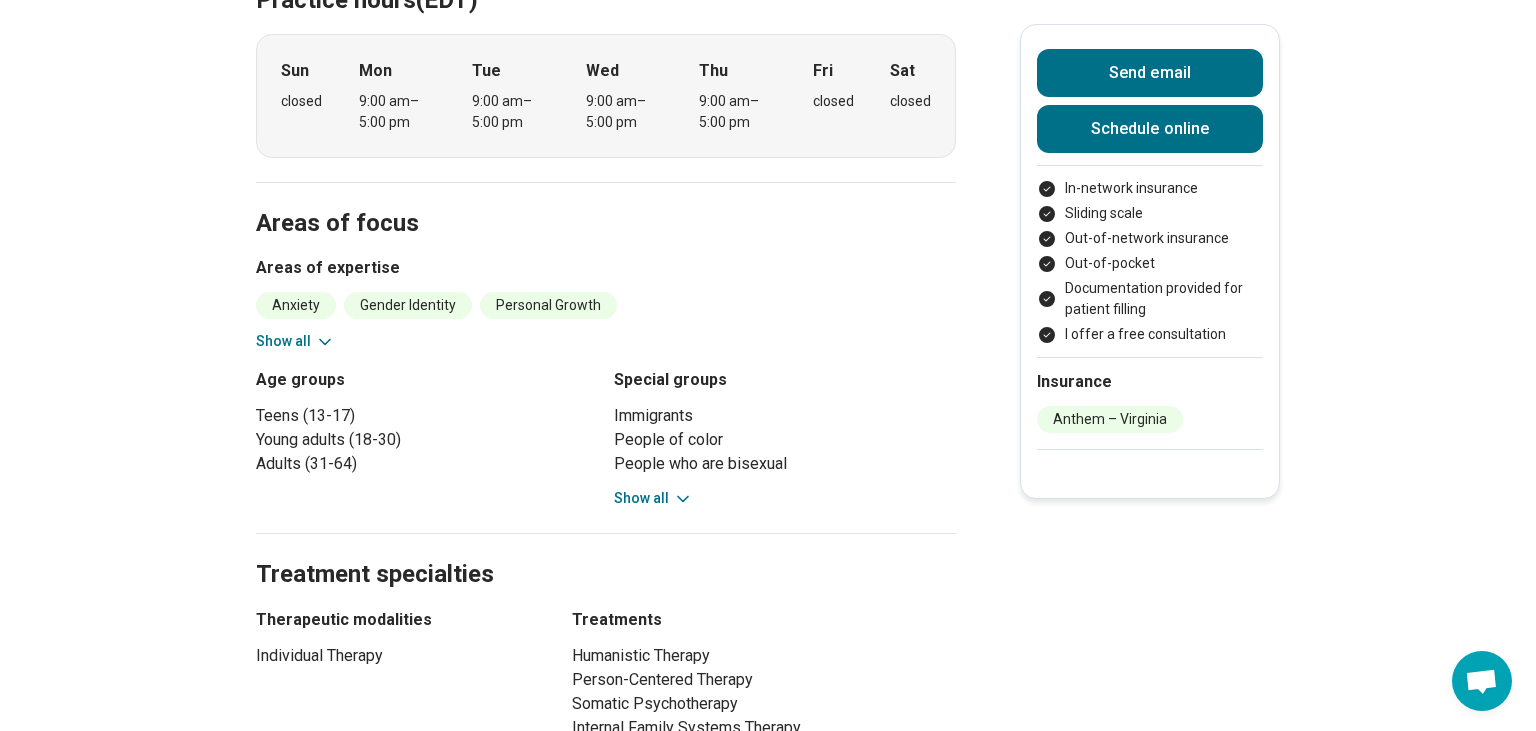 click on "Show all" at bounding box center (653, 498) 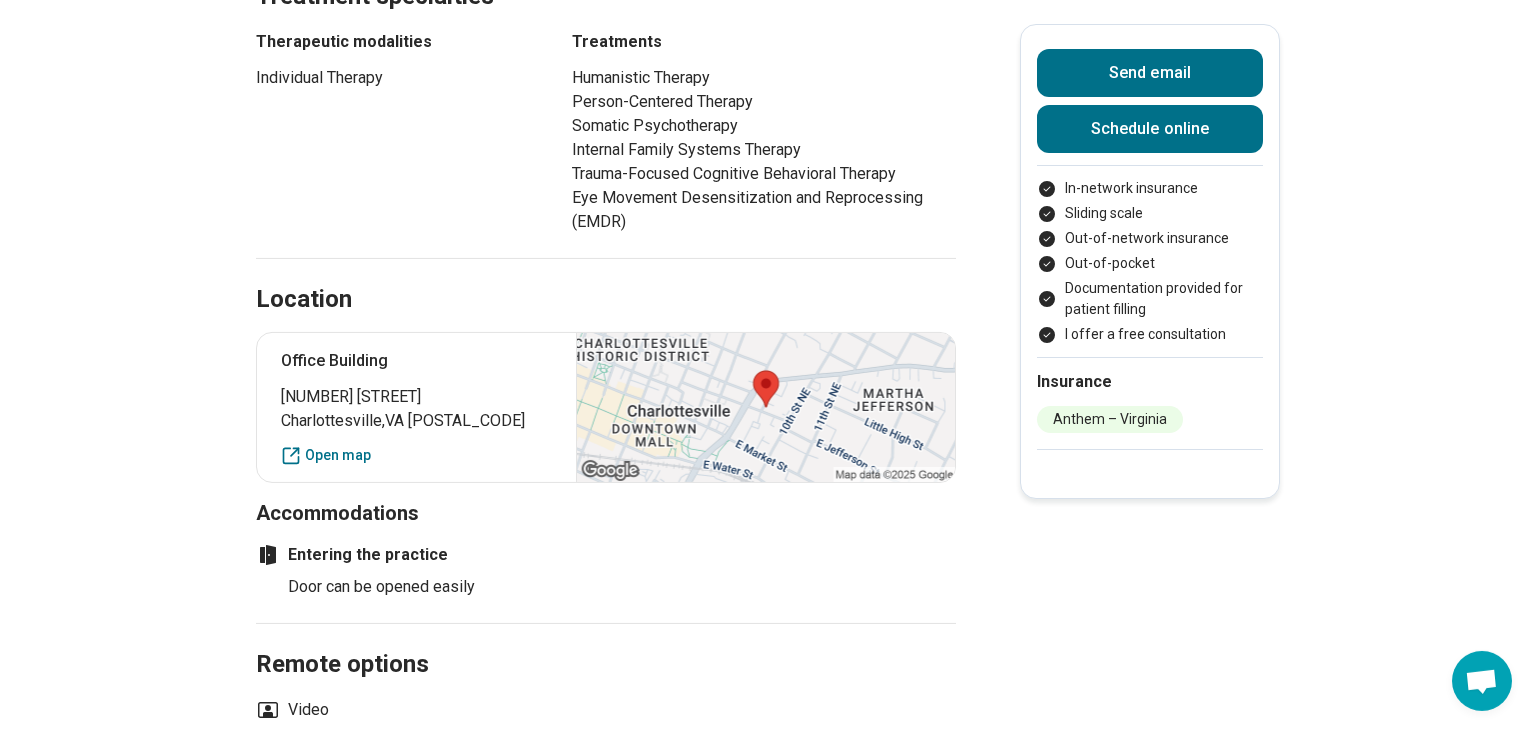 scroll, scrollTop: 1314, scrollLeft: 0, axis: vertical 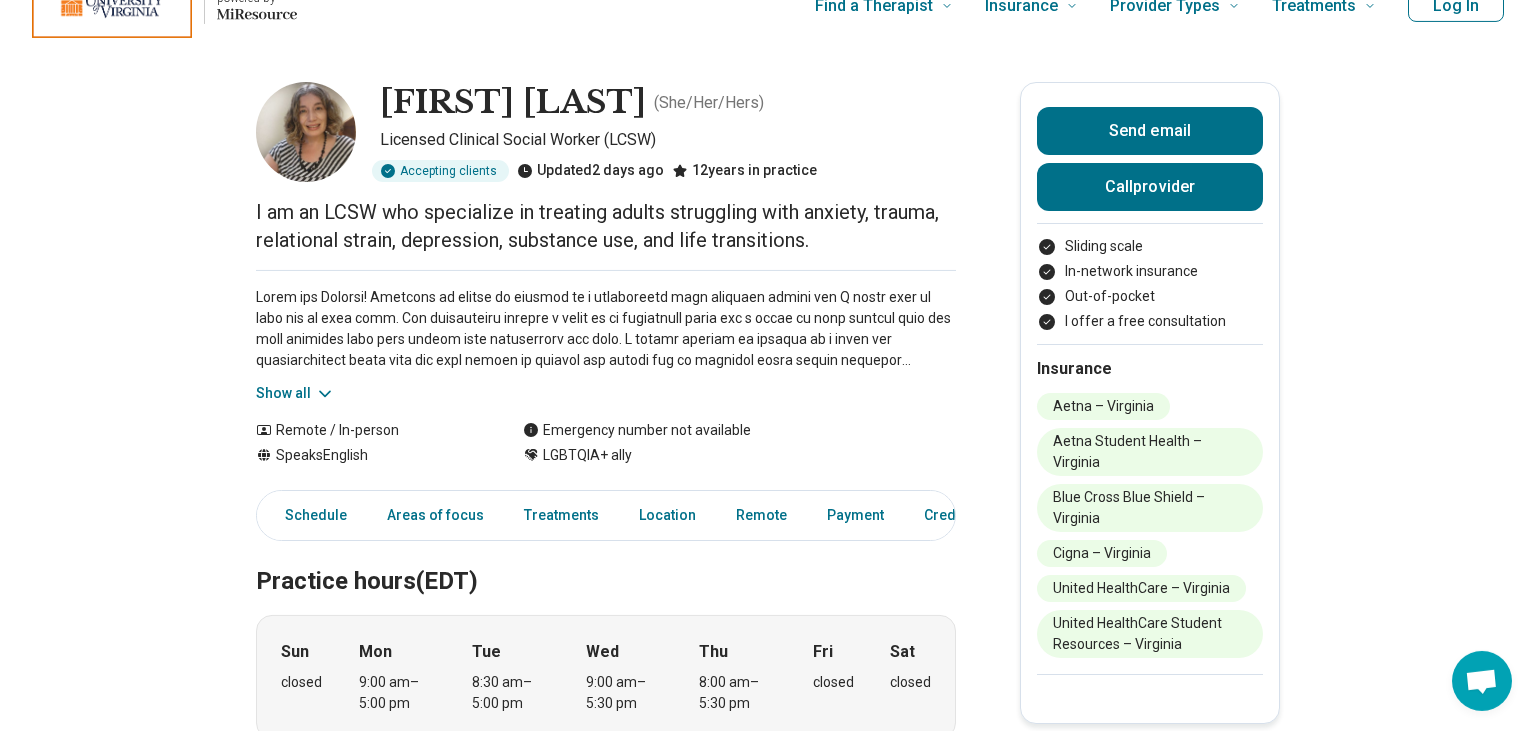 click on "Show all" at bounding box center [295, 393] 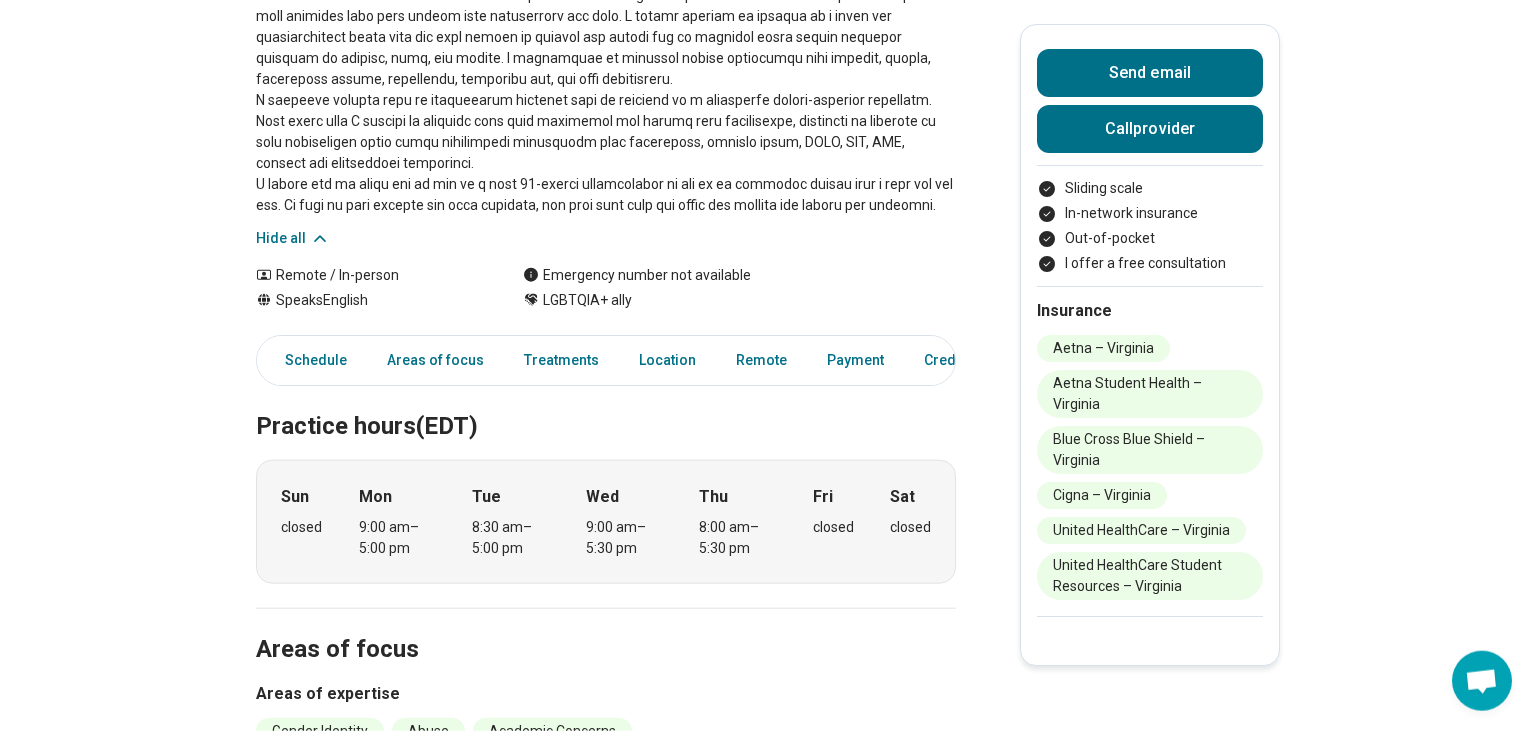 scroll, scrollTop: 787, scrollLeft: 0, axis: vertical 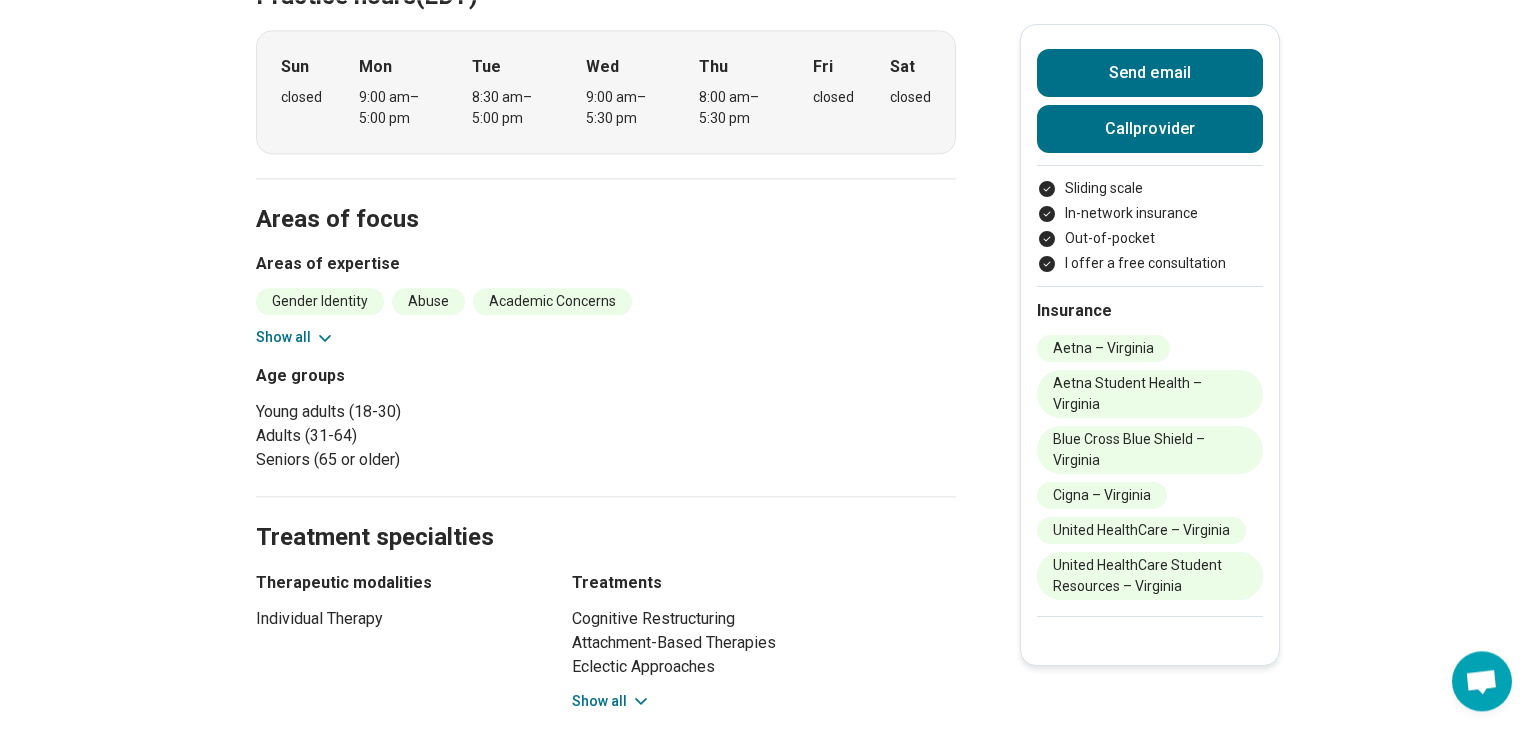 click on "Show all" at bounding box center (295, 337) 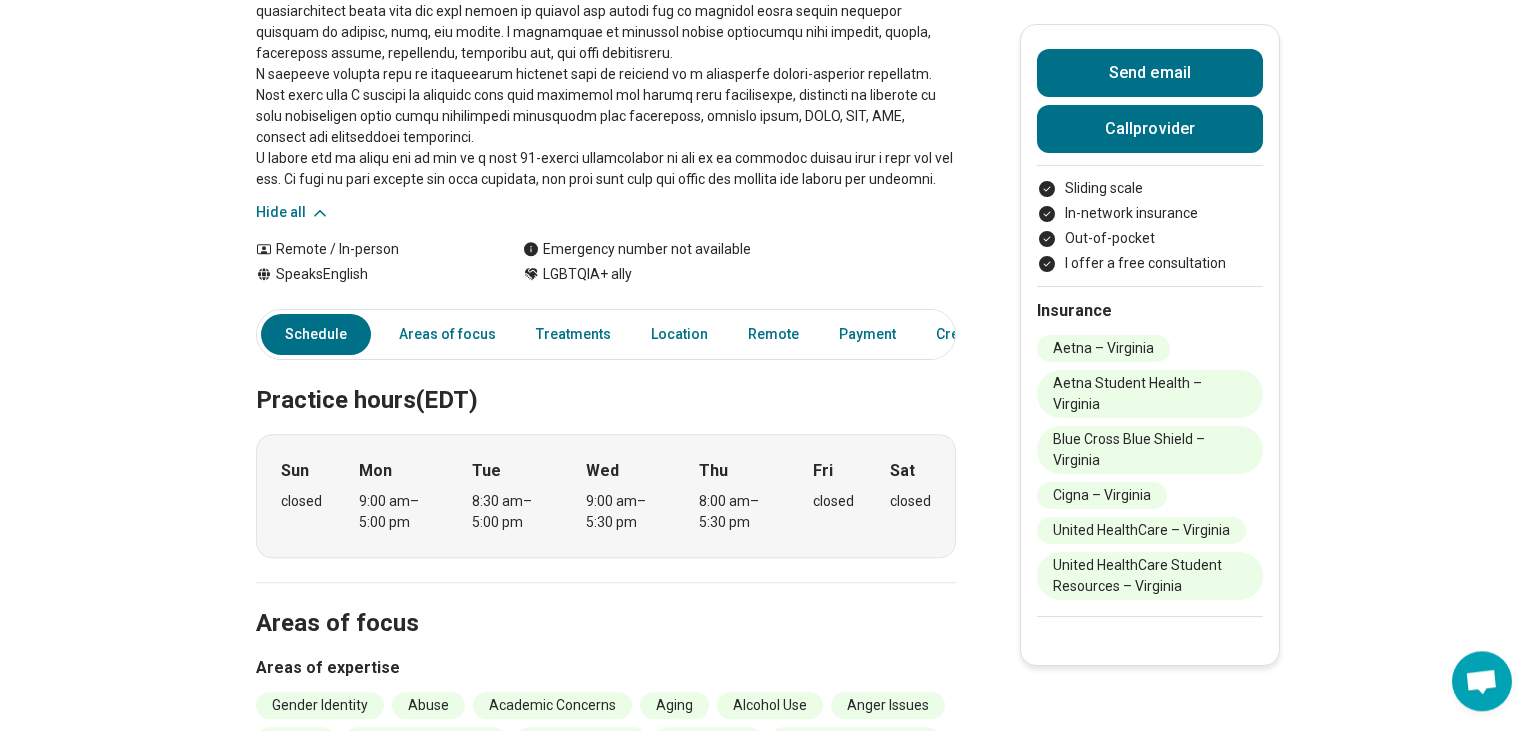 scroll, scrollTop: 0, scrollLeft: 0, axis: both 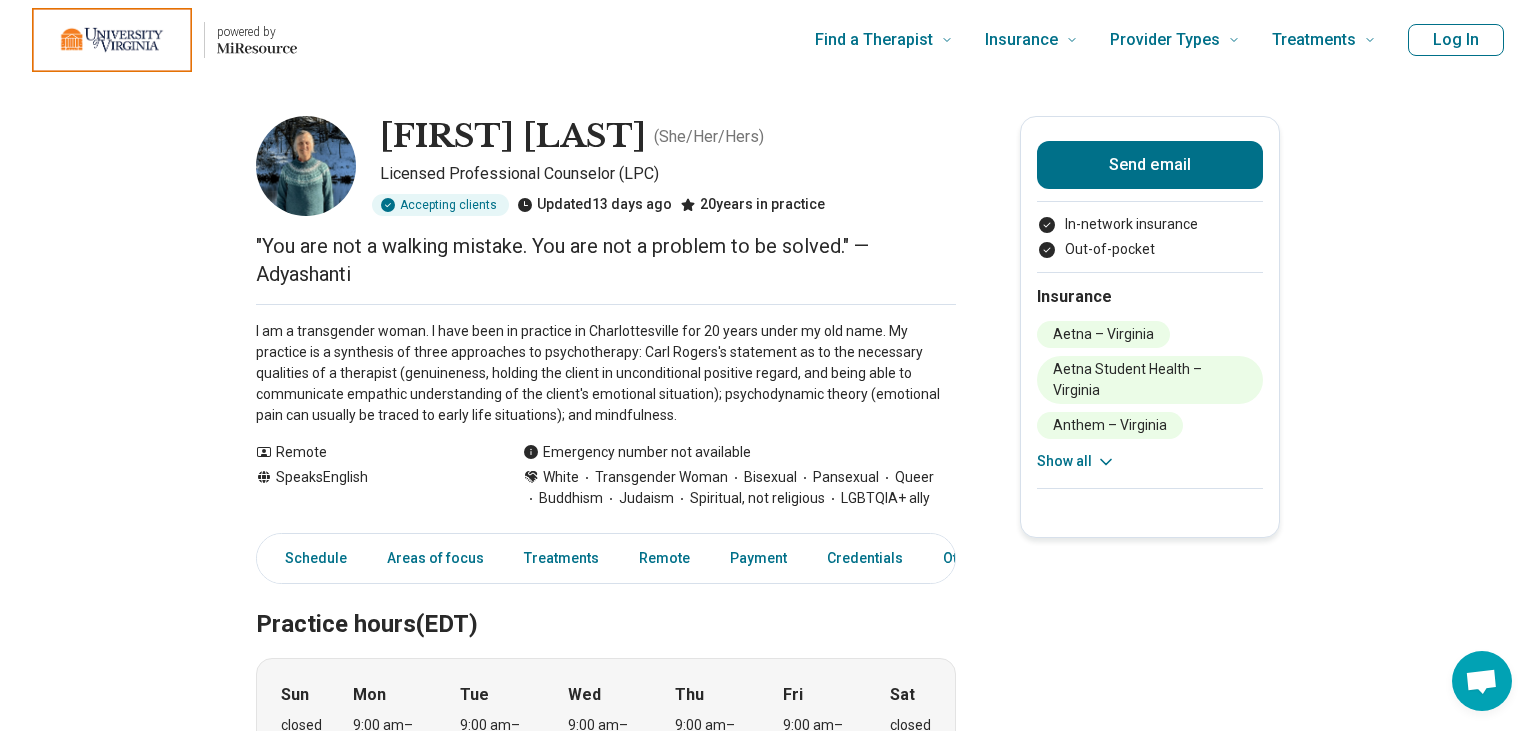 click on "Show all" at bounding box center (1076, 461) 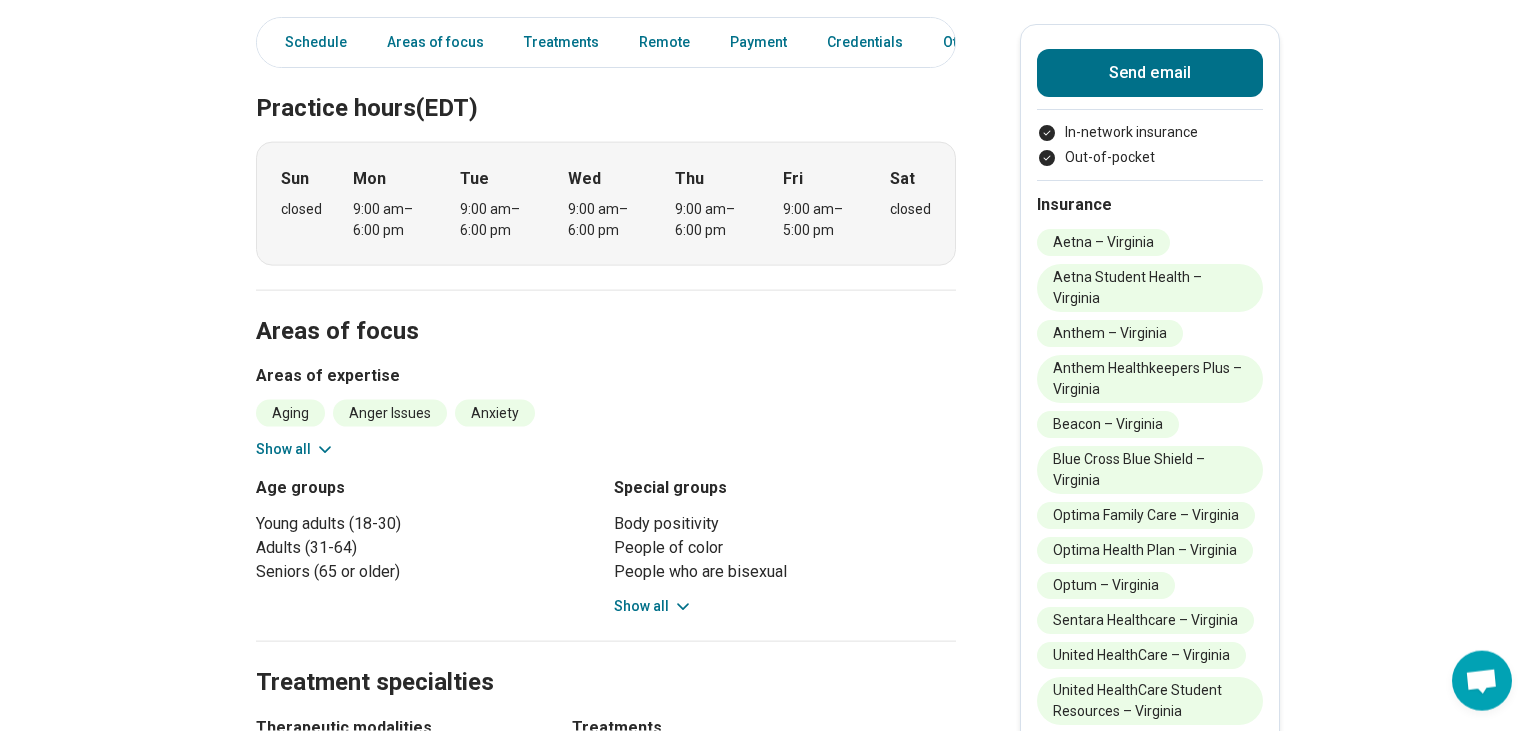scroll, scrollTop: 519, scrollLeft: 0, axis: vertical 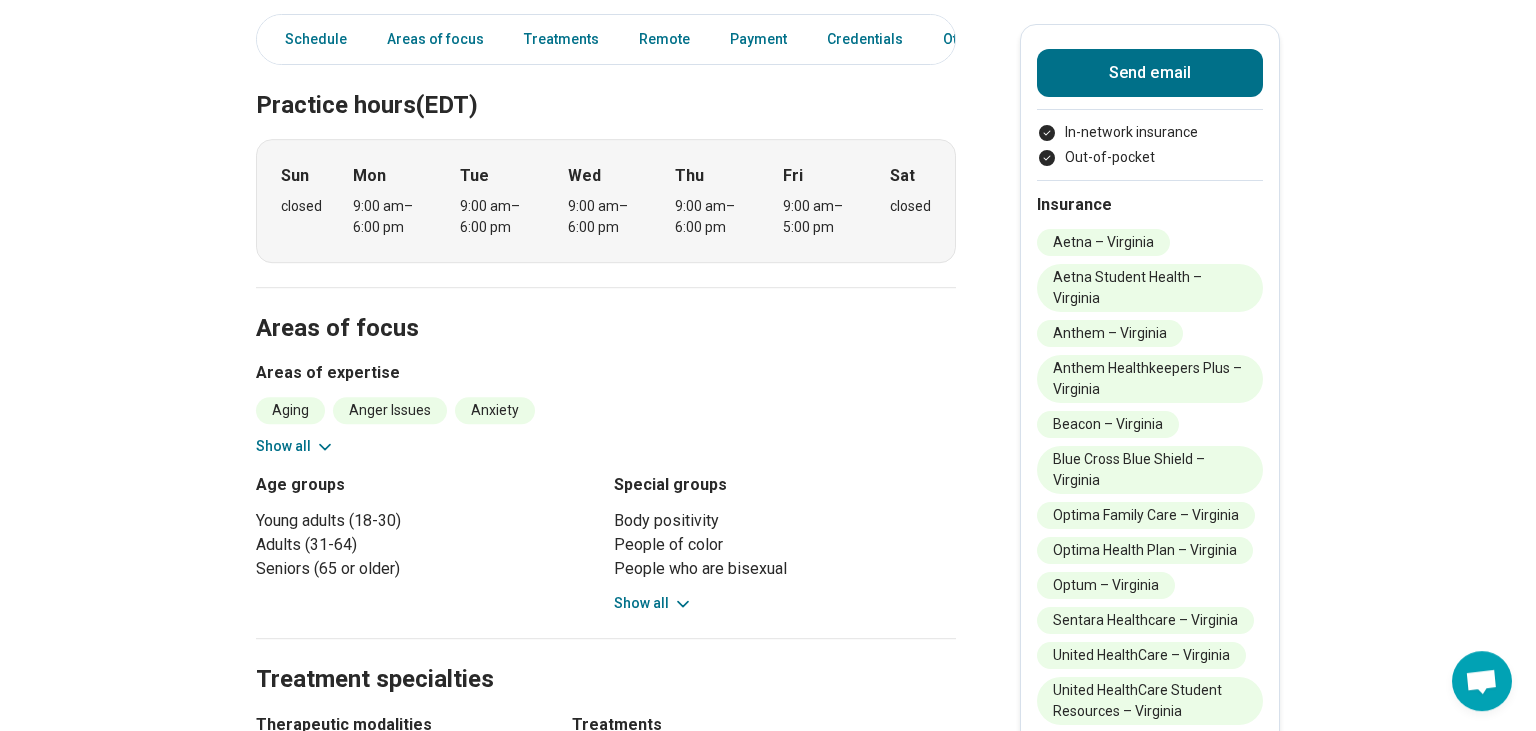 click on "Show all" at bounding box center [295, 446] 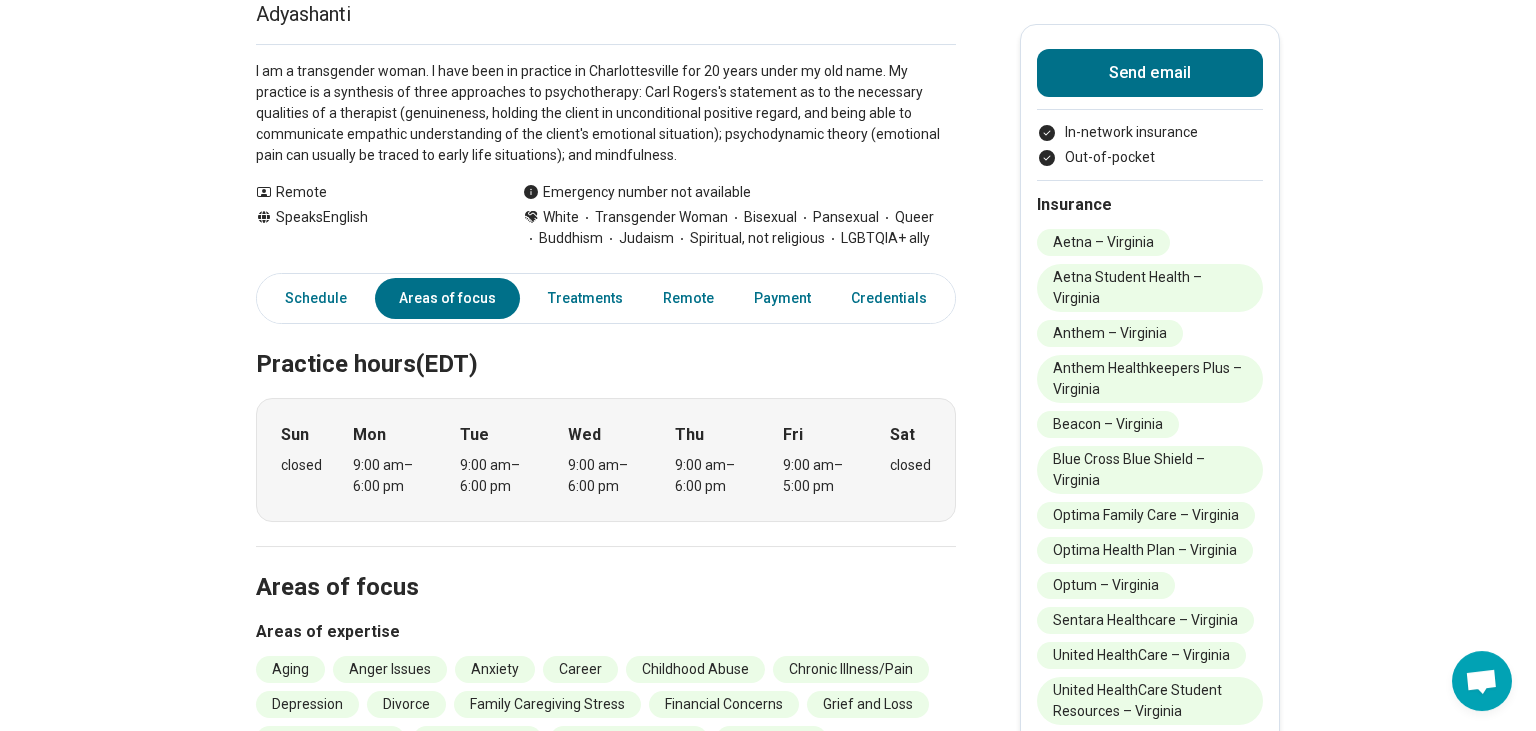scroll, scrollTop: 0, scrollLeft: 0, axis: both 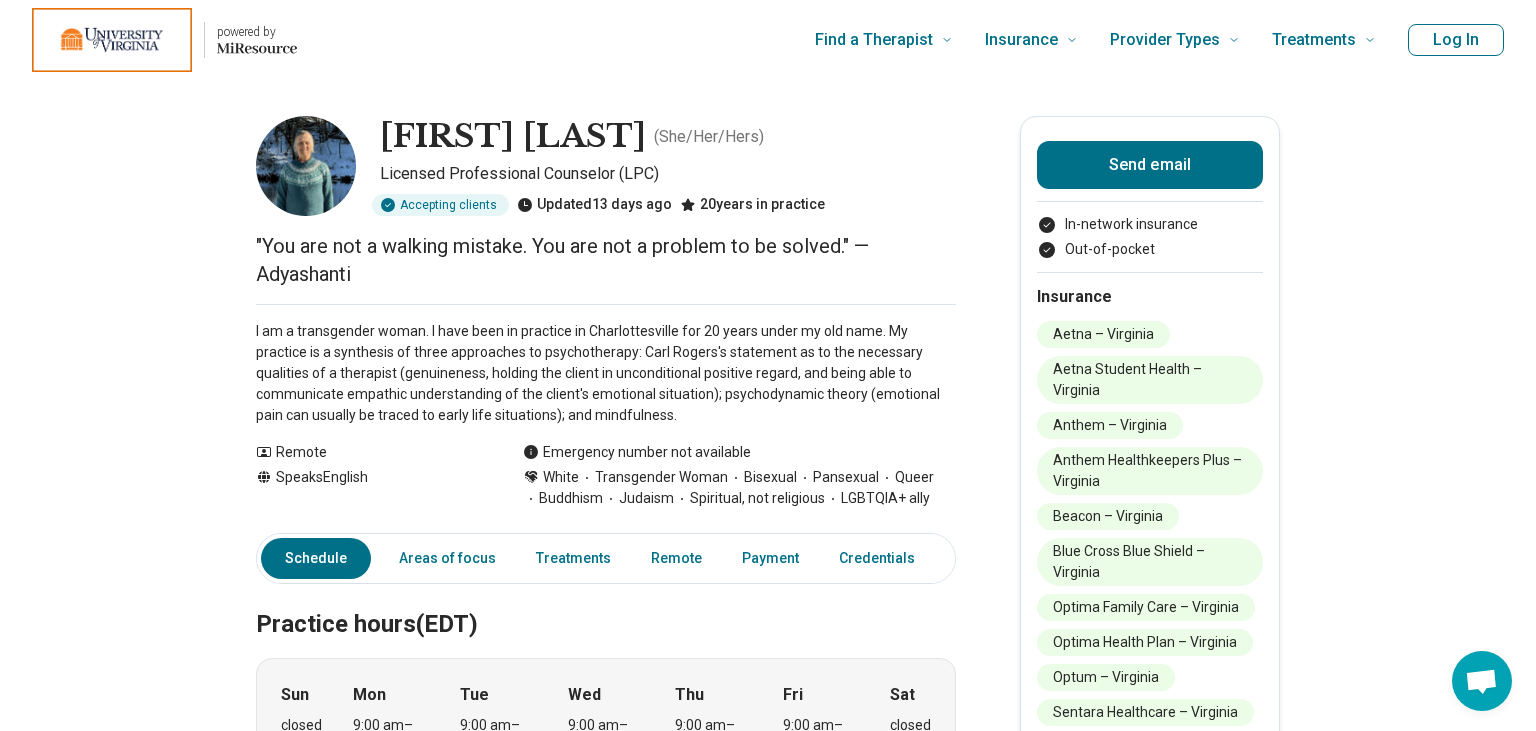 click on "Ellen Singer ( She/Her/Hers ) Licensed Professional Counselor (LPC) Accepting clients Updated  13 days ago 20  years in practice "You are not a walking mistake. You are not a problem to be solved."
— Adyashanti I am a transgender woman. I have been in practice in Charlottesville for 20 years under my old name. My practice is a synthesis of three approaches to psychotherapy: Carl Rogers's statement as to the necessary qualities of a therapist (genuineness, holding the client in unconditional positive regard, and being able to communicate empathic understanding of the client's emotional situation); psychodynamic theory (emotional pain can usually be traced to early life situations); and mindfulness. Show all Remote Speaks  English Emergency number not available White Transgender Woman Bisexual Pansexual Queer Buddhism Judaism Spiritual, not religious LGBTQIA+ ally Send email In-network insurance Out-of-pocket Insurance Aetna – Virginia Aetna Student Health – Virginia Anthem – Virginia Optum – Virginia" at bounding box center (768, 1395) 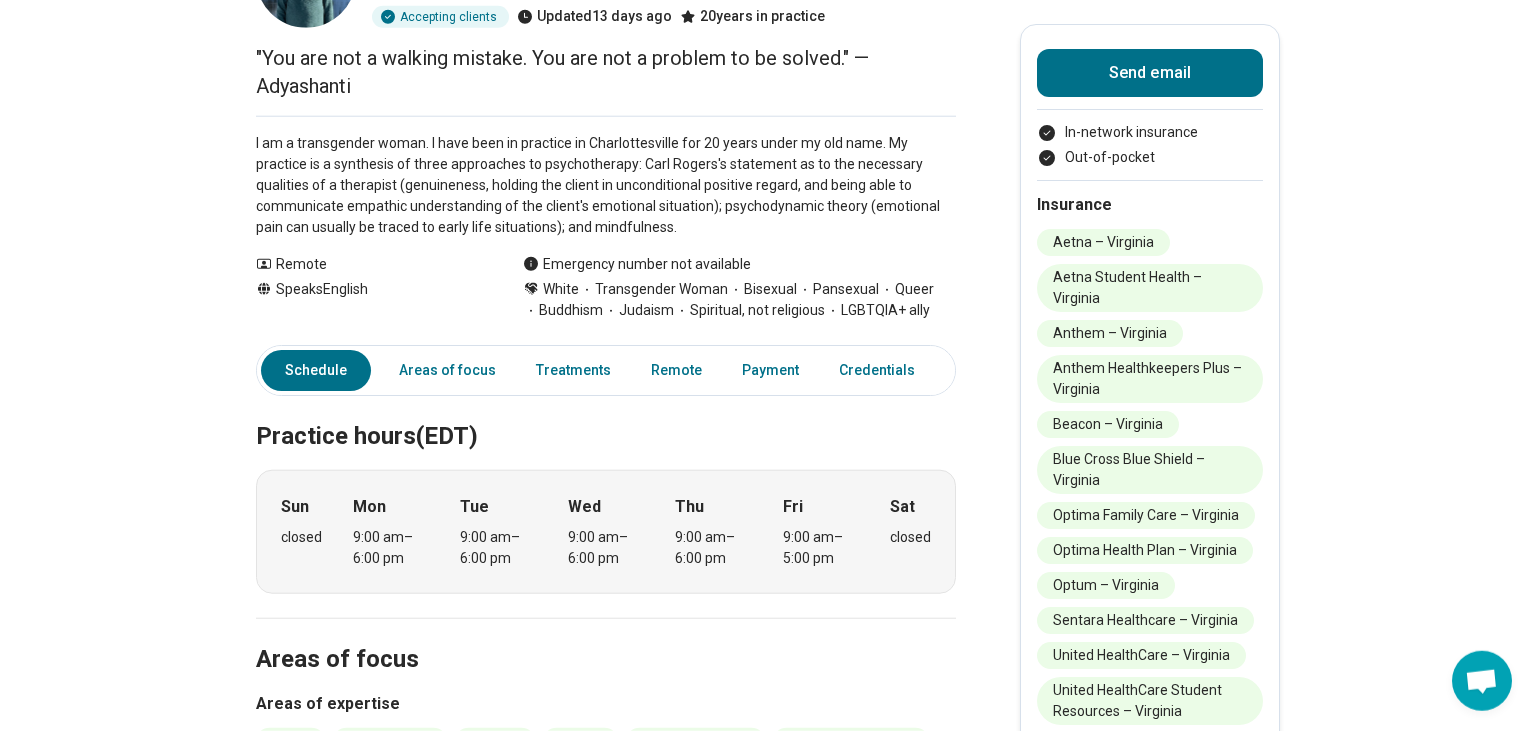 scroll, scrollTop: 189, scrollLeft: 0, axis: vertical 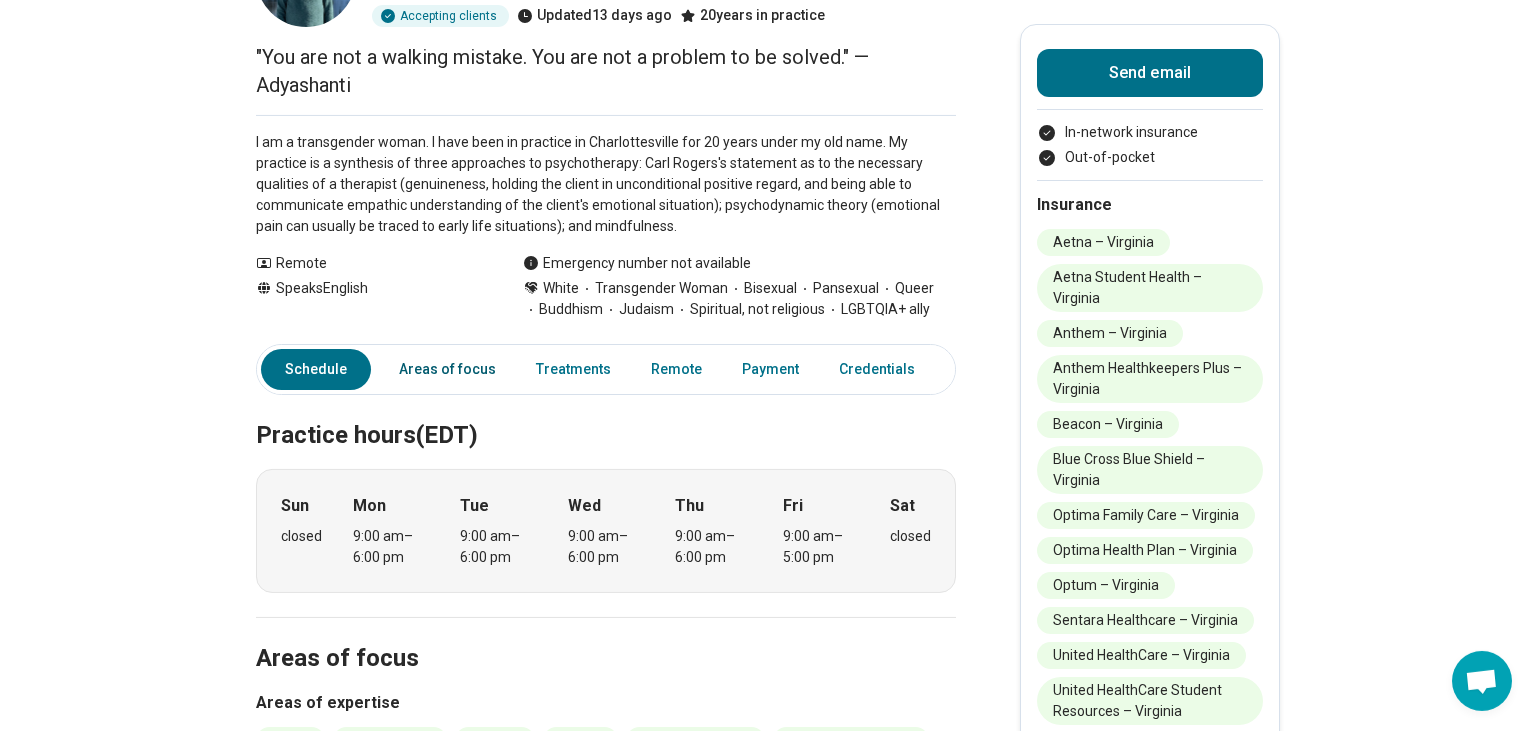 click on "Areas of focus" at bounding box center [447, 369] 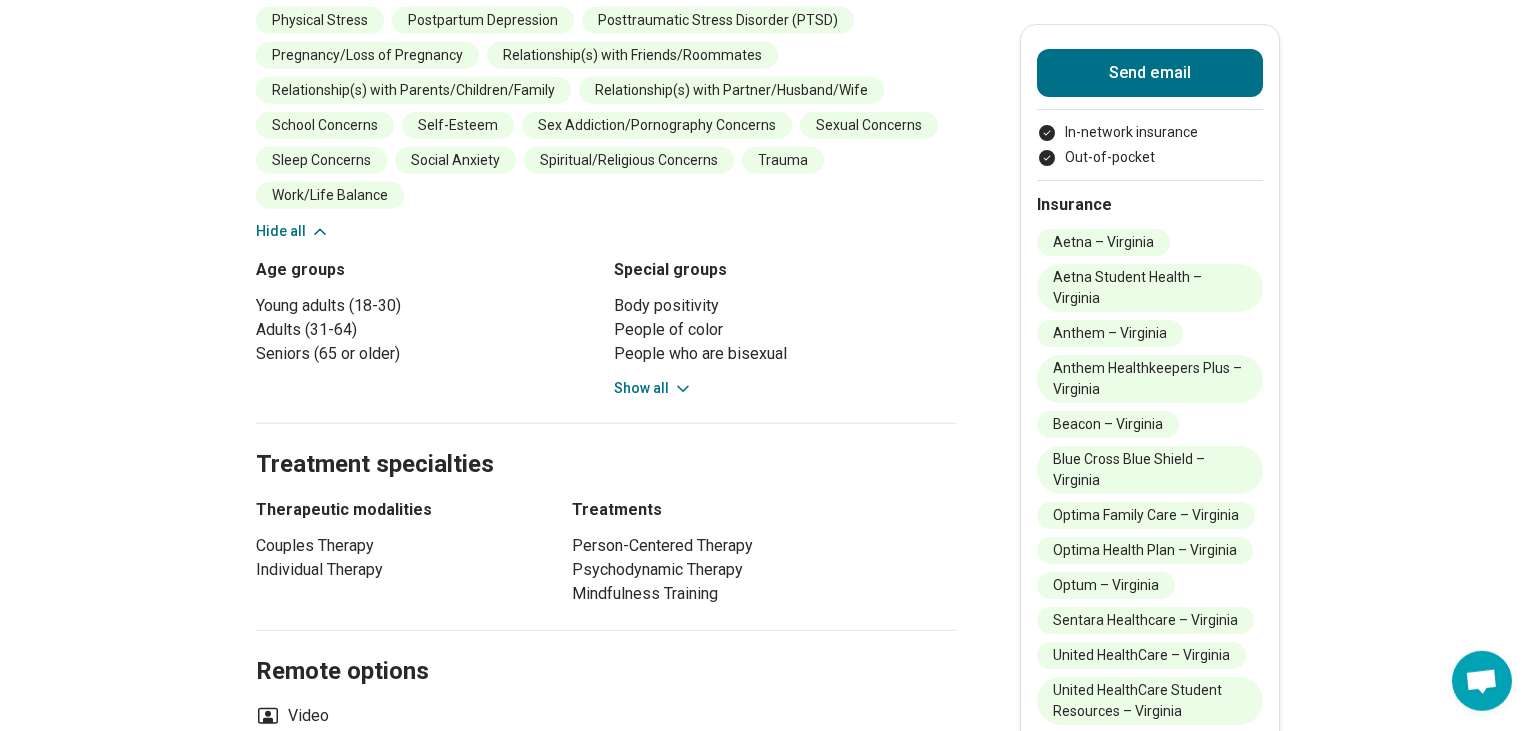 scroll, scrollTop: 1084, scrollLeft: 0, axis: vertical 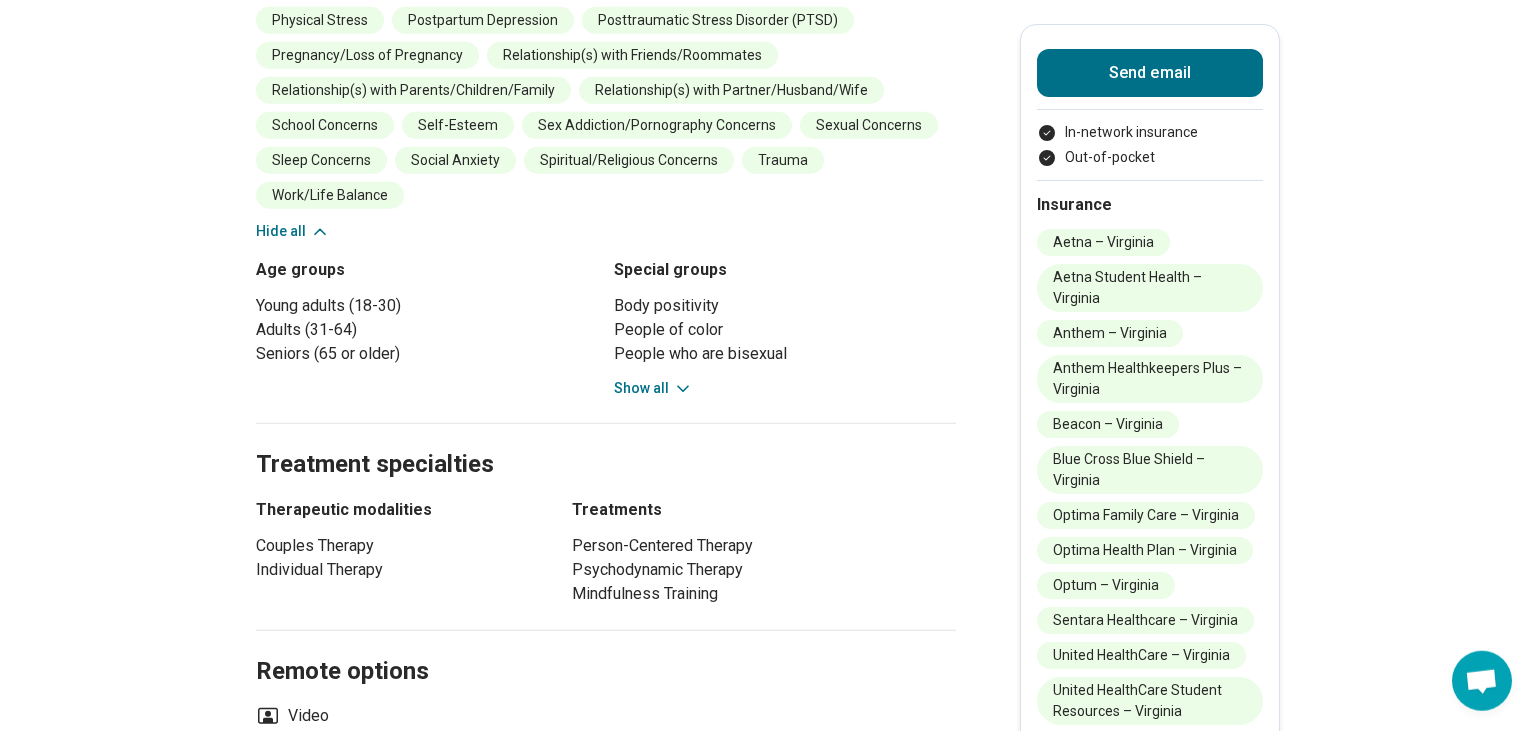 click on "Show all" at bounding box center (653, 388) 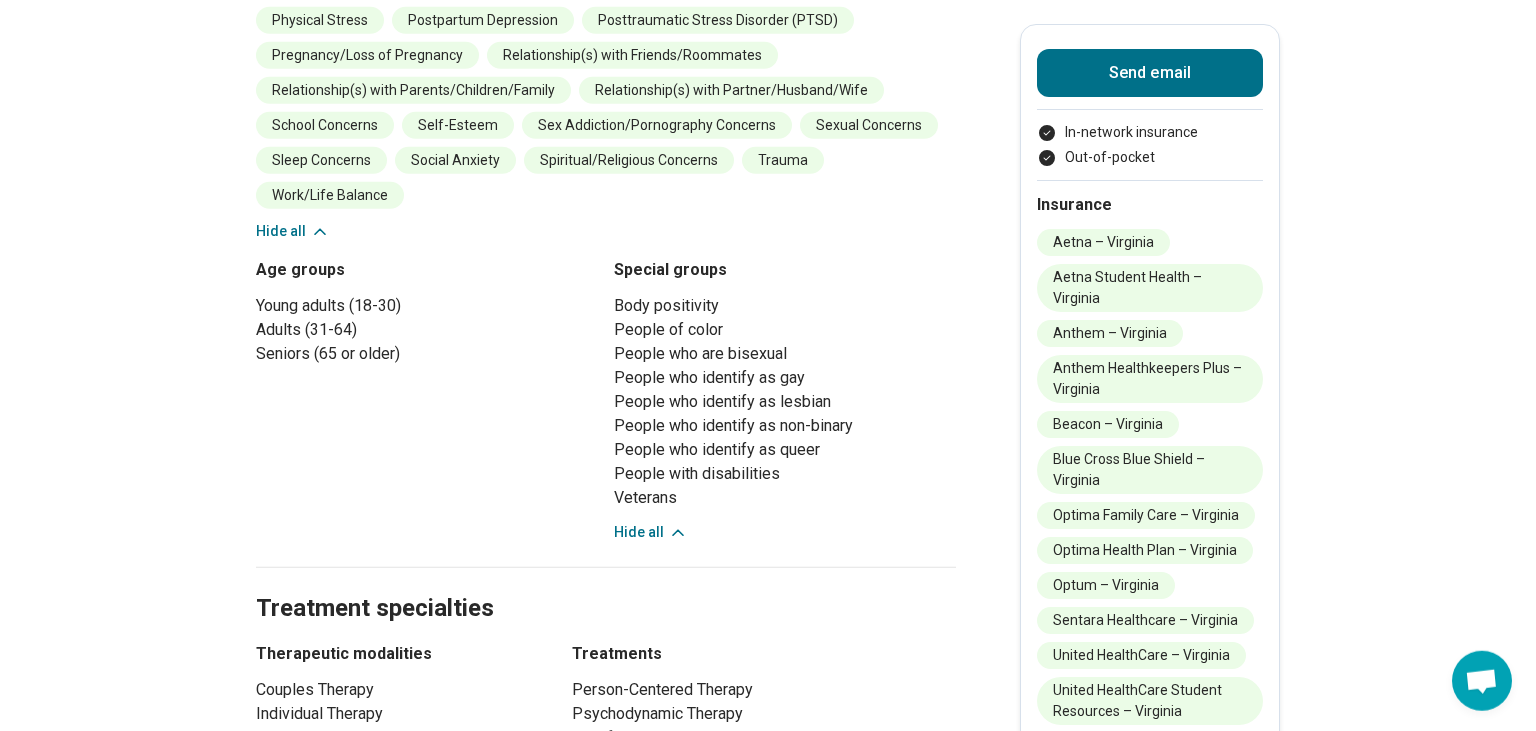 click on "Hide all" at bounding box center (651, 532) 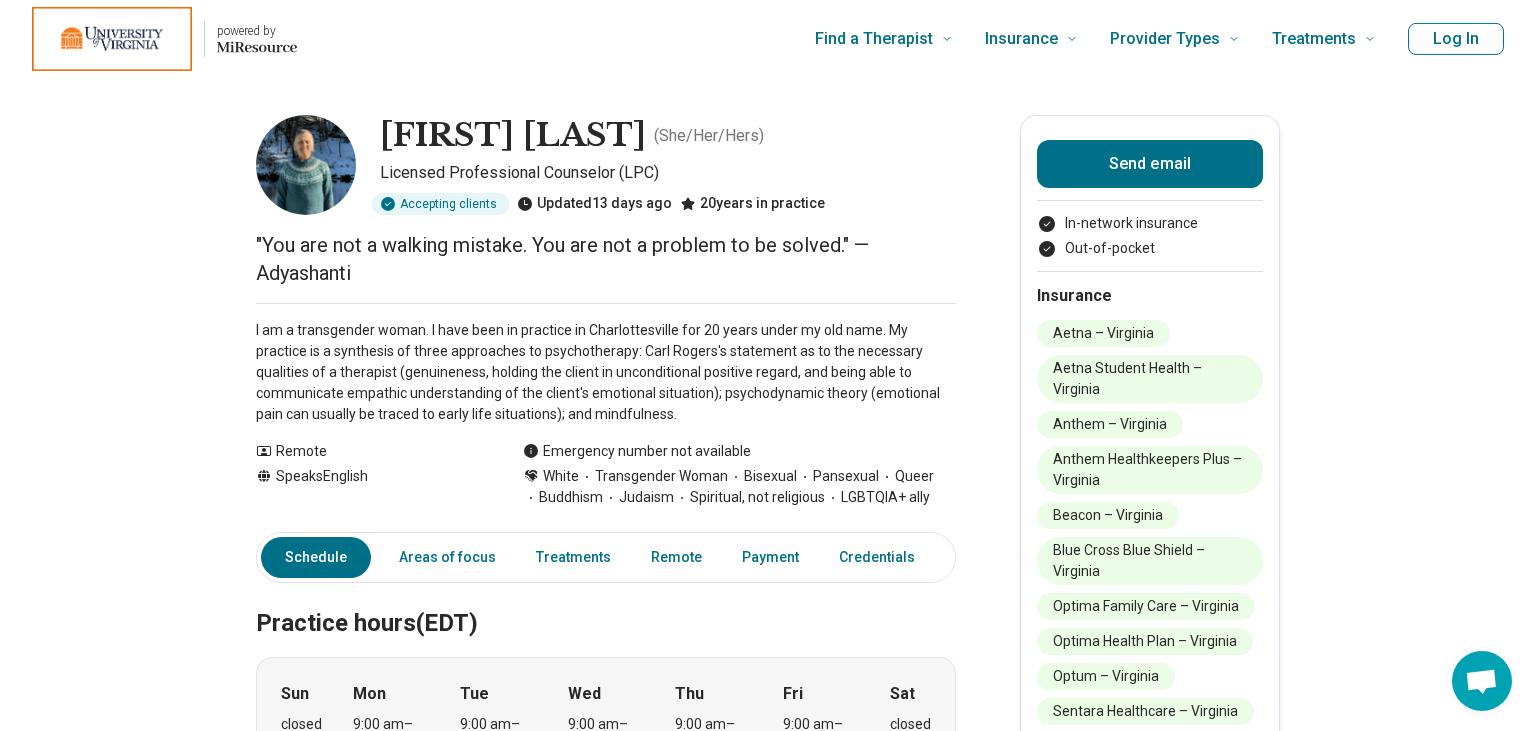 scroll, scrollTop: 0, scrollLeft: 0, axis: both 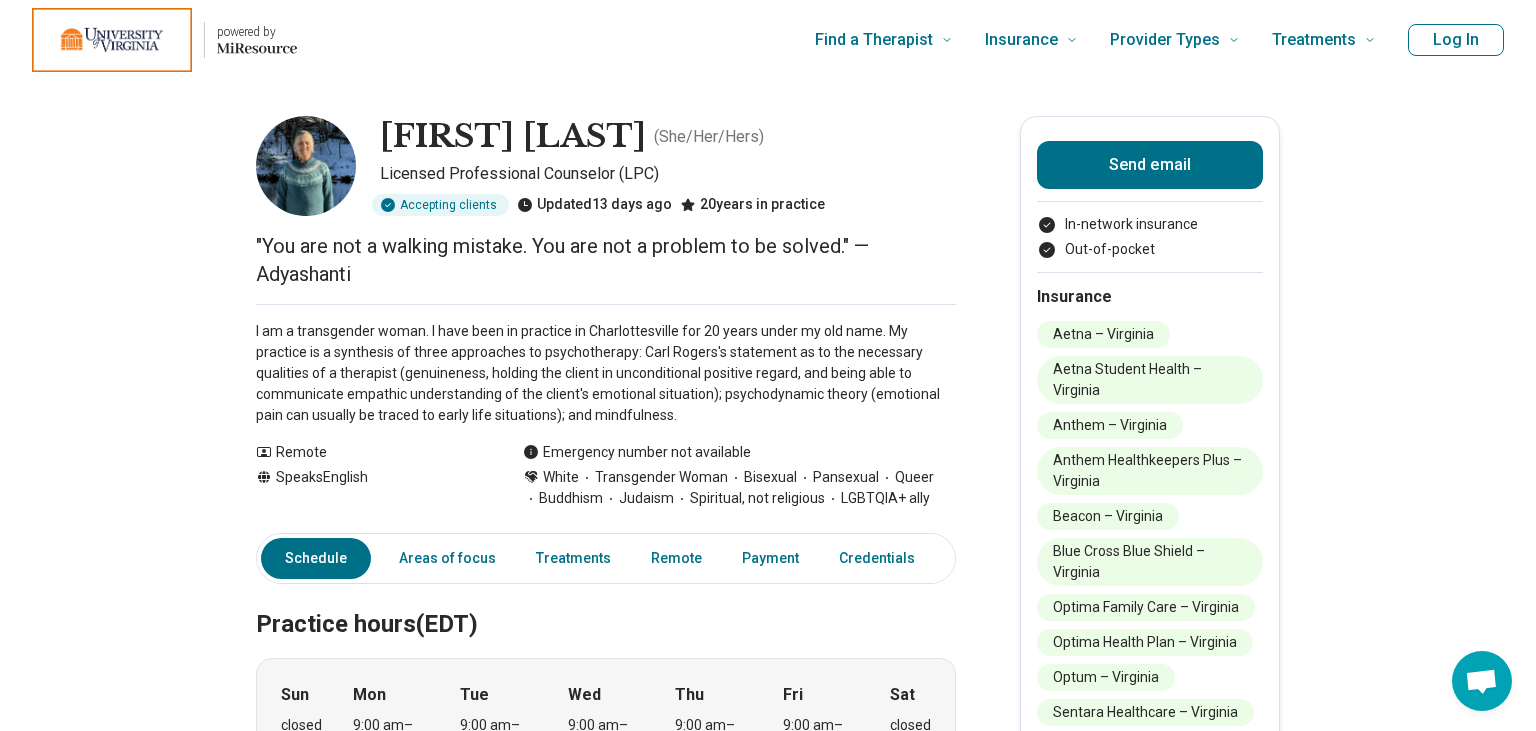 click on "Remote" at bounding box center (369, 452) 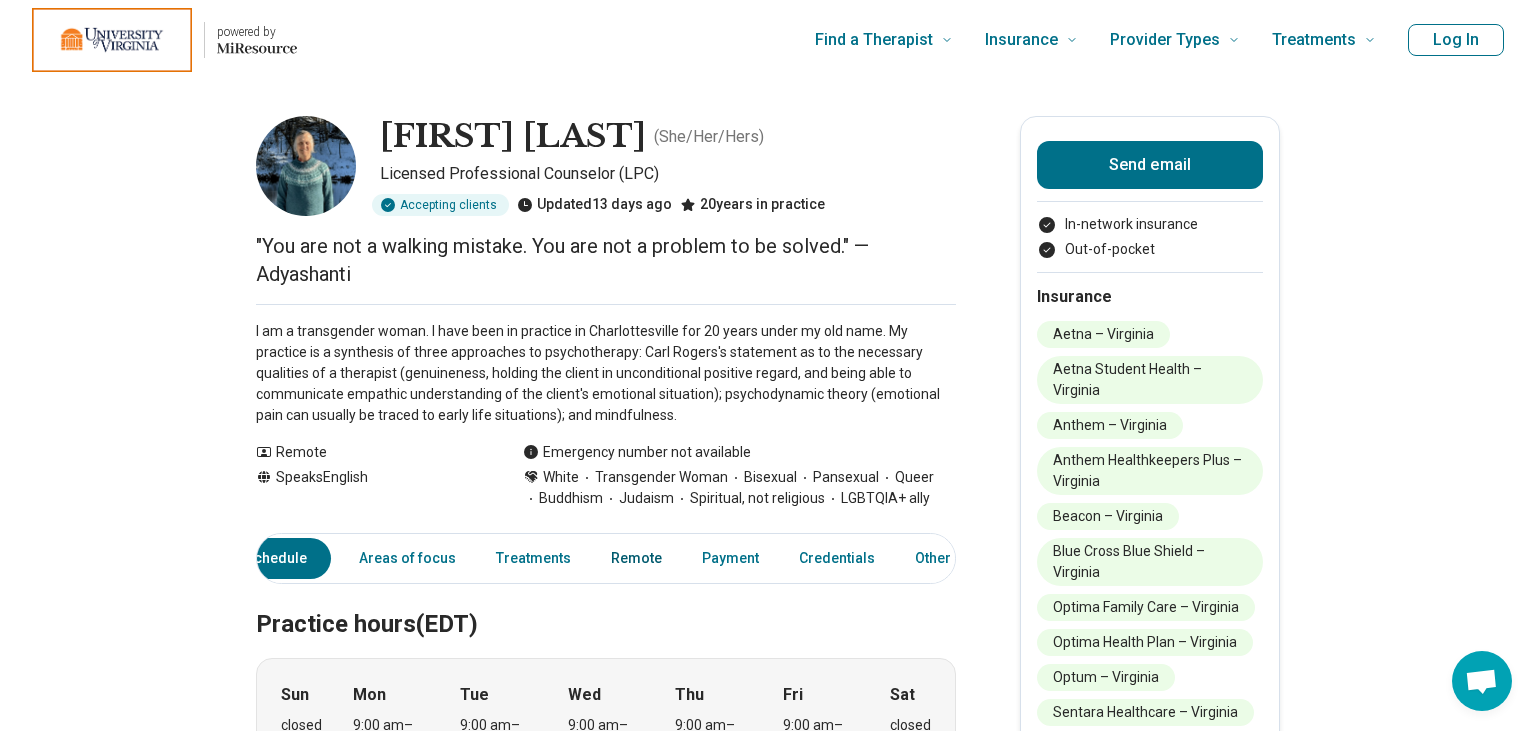 scroll, scrollTop: 0, scrollLeft: 0, axis: both 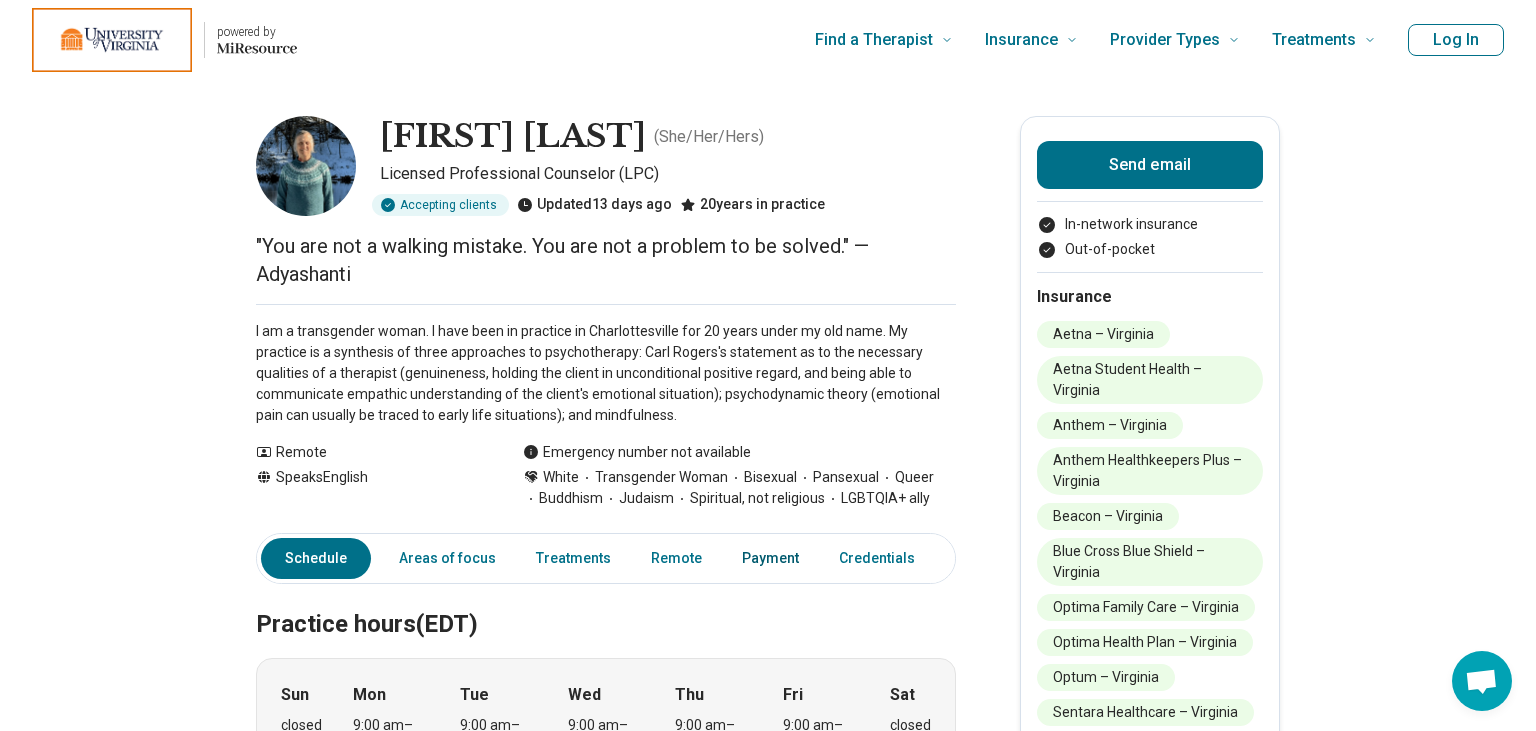 click on "Payment" at bounding box center [770, 558] 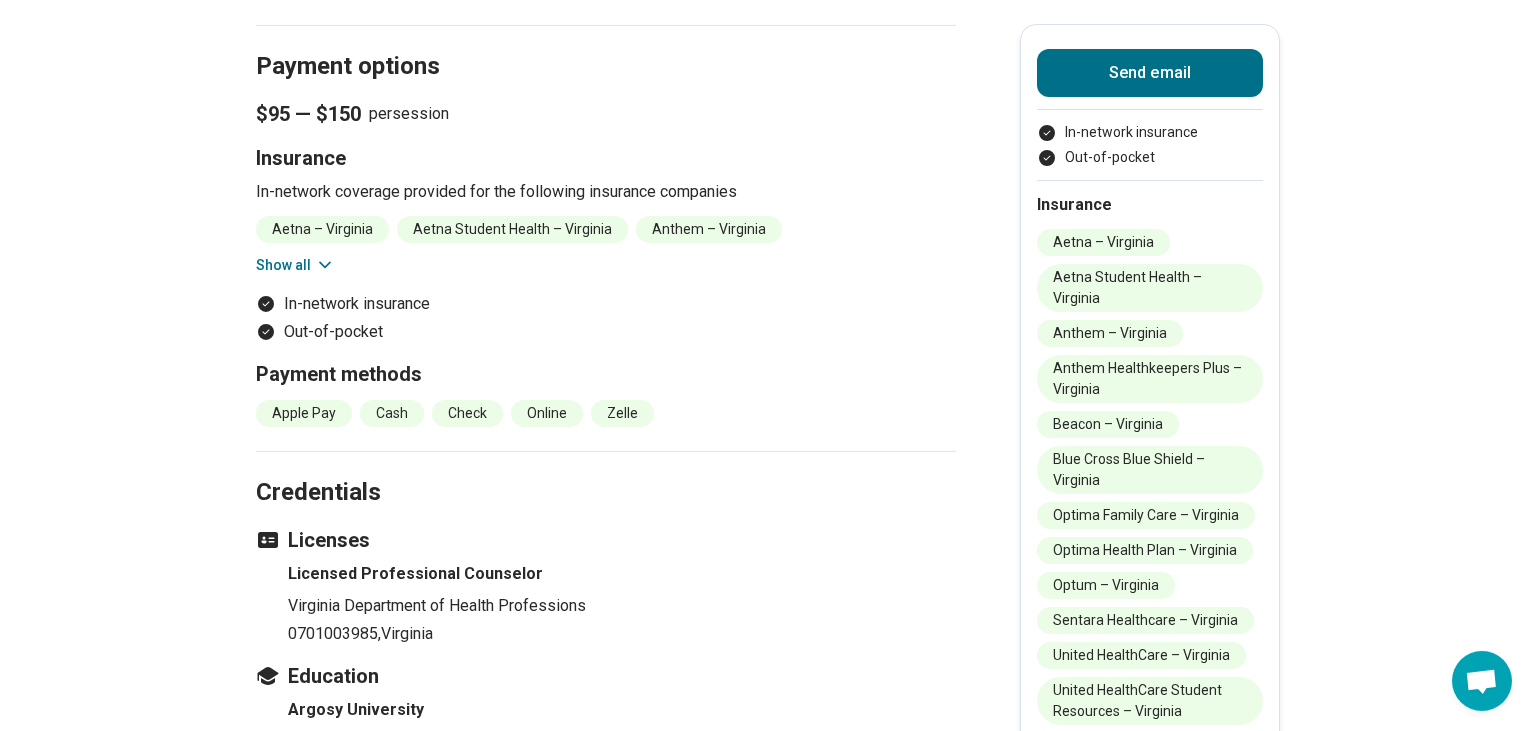 scroll, scrollTop: 1812, scrollLeft: 0, axis: vertical 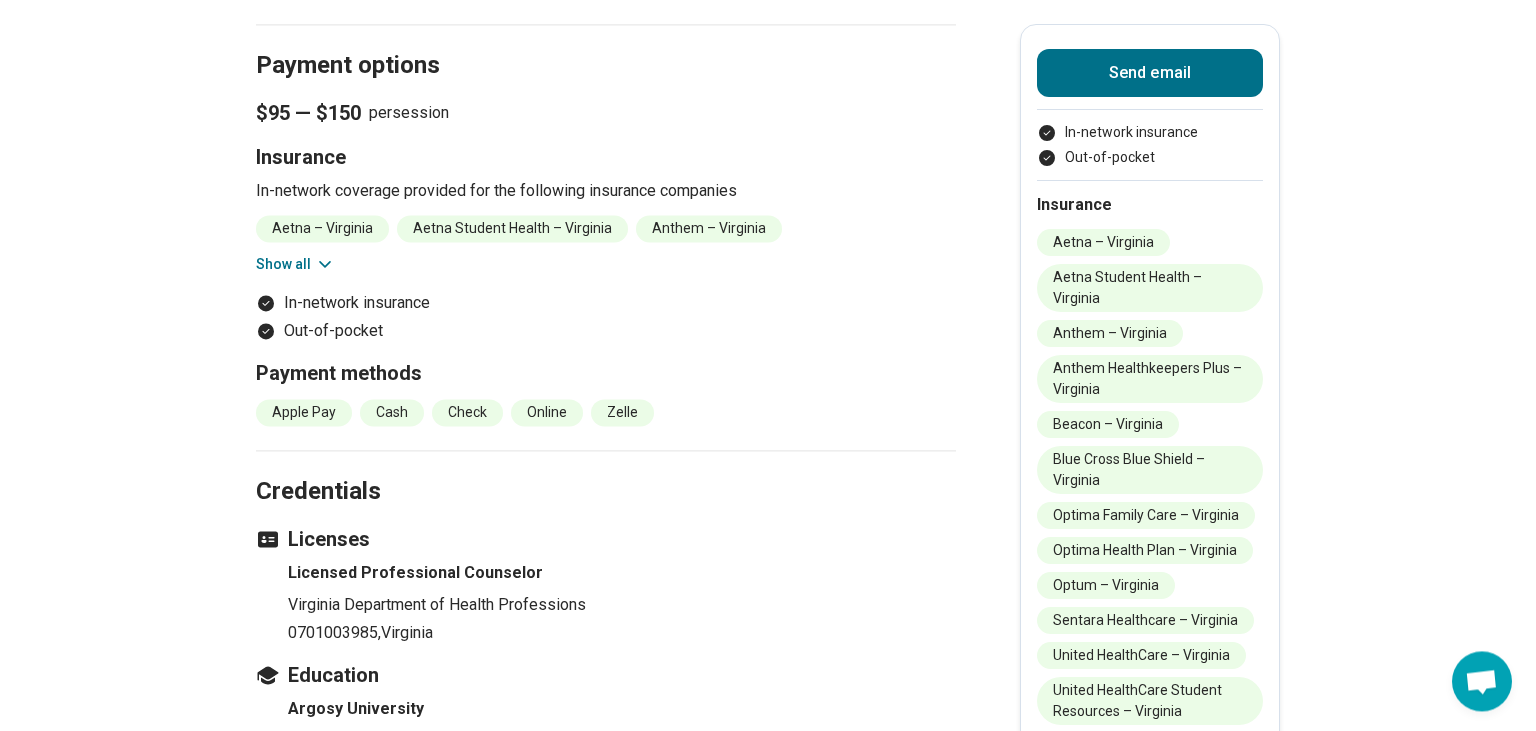 click on "Show all" at bounding box center (295, 264) 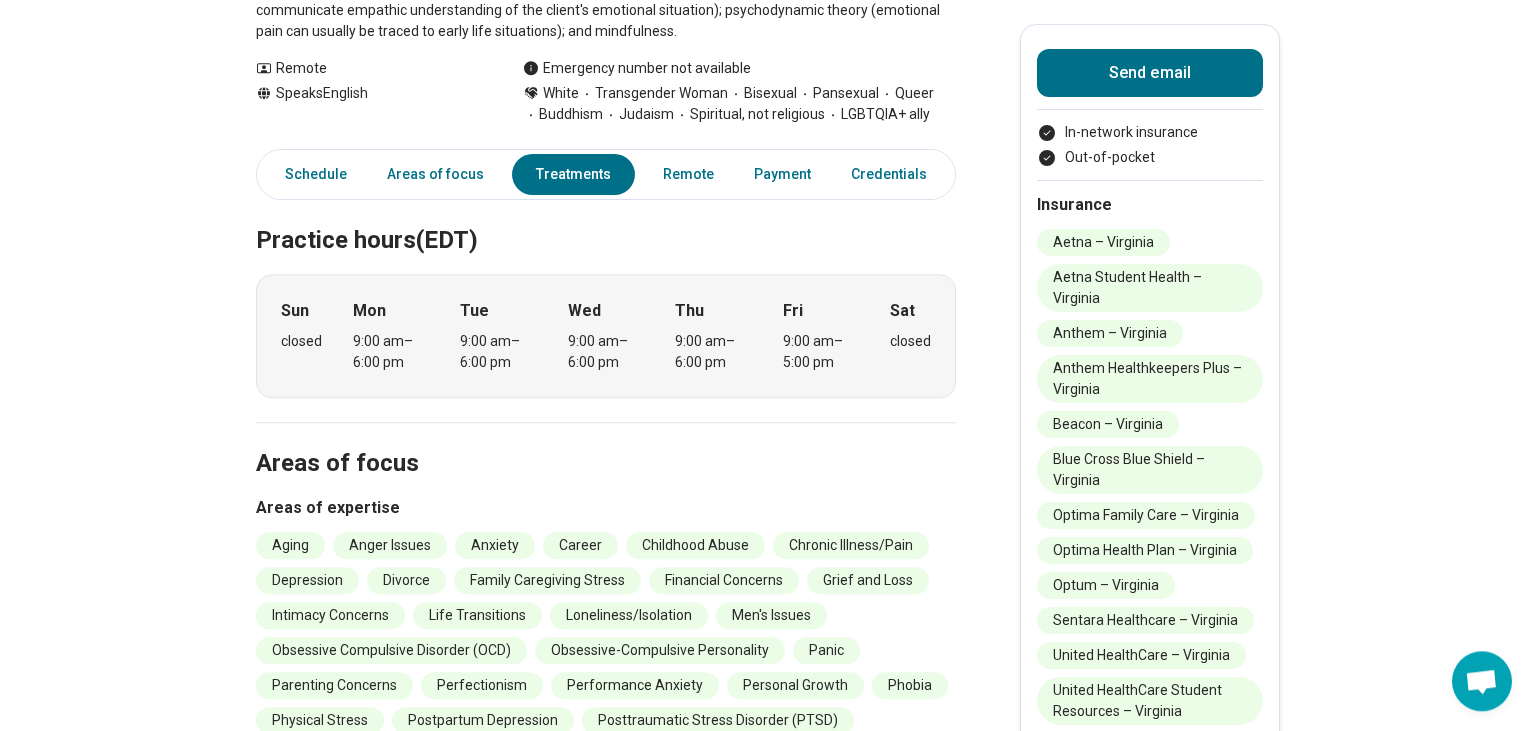 scroll, scrollTop: 0, scrollLeft: 0, axis: both 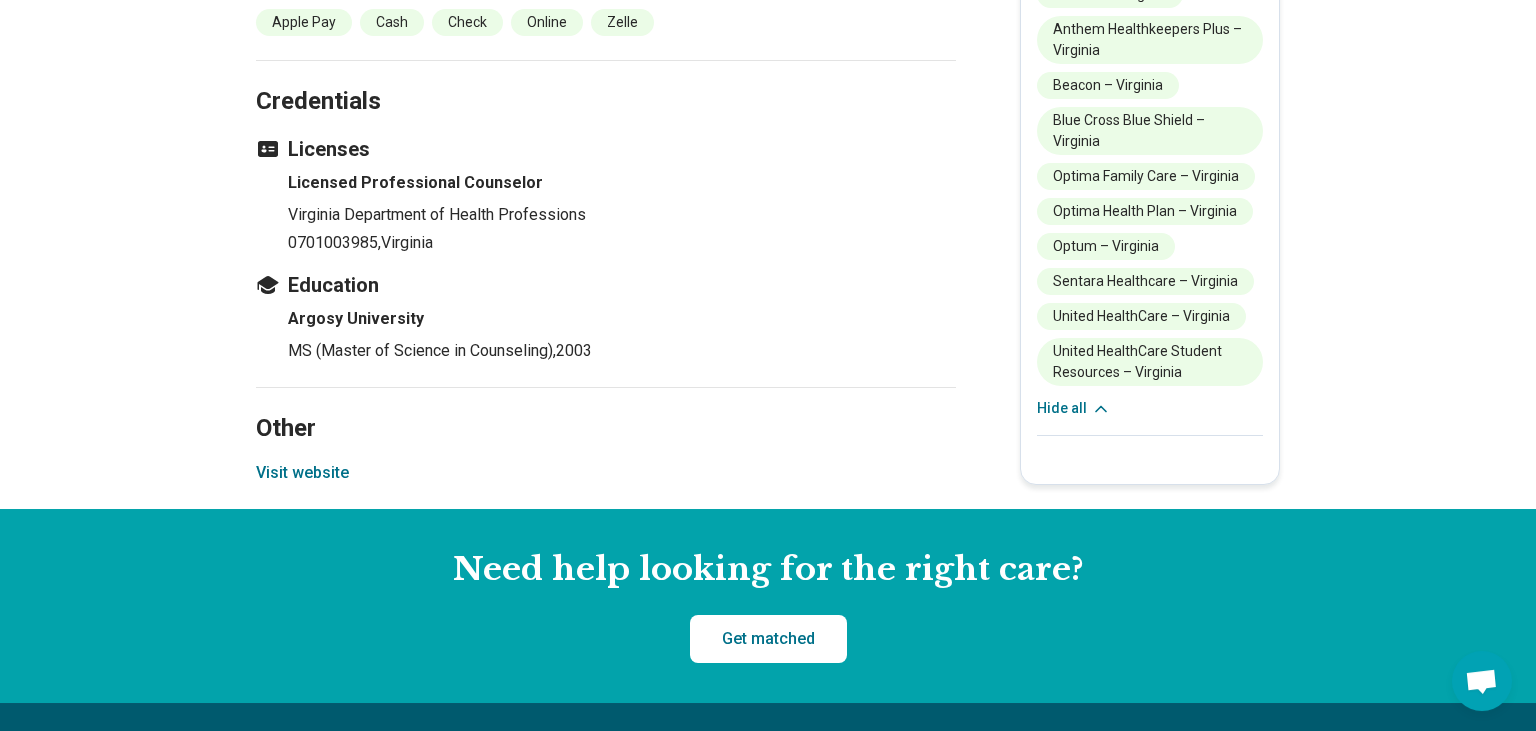 click on "Visit website" at bounding box center [302, 473] 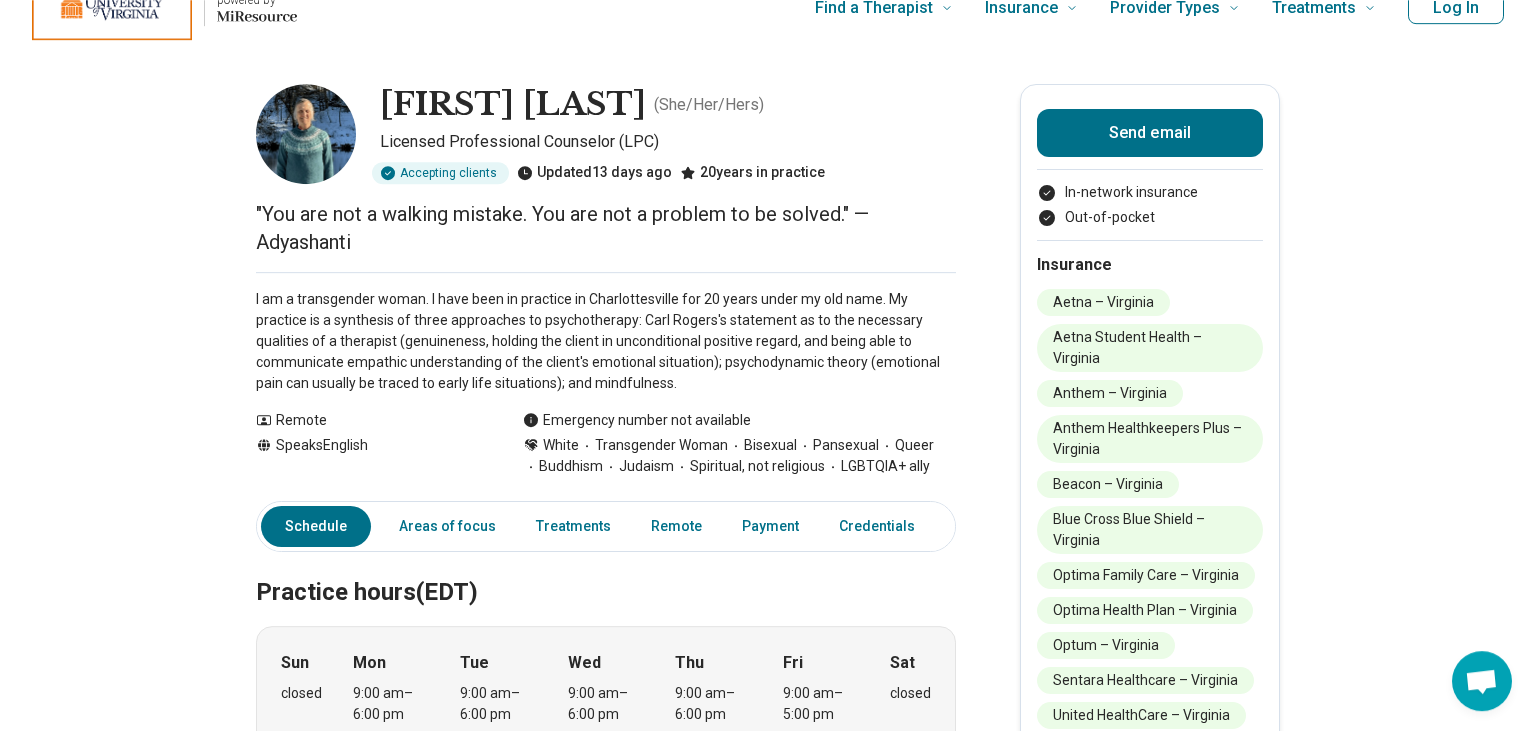 scroll, scrollTop: 0, scrollLeft: 0, axis: both 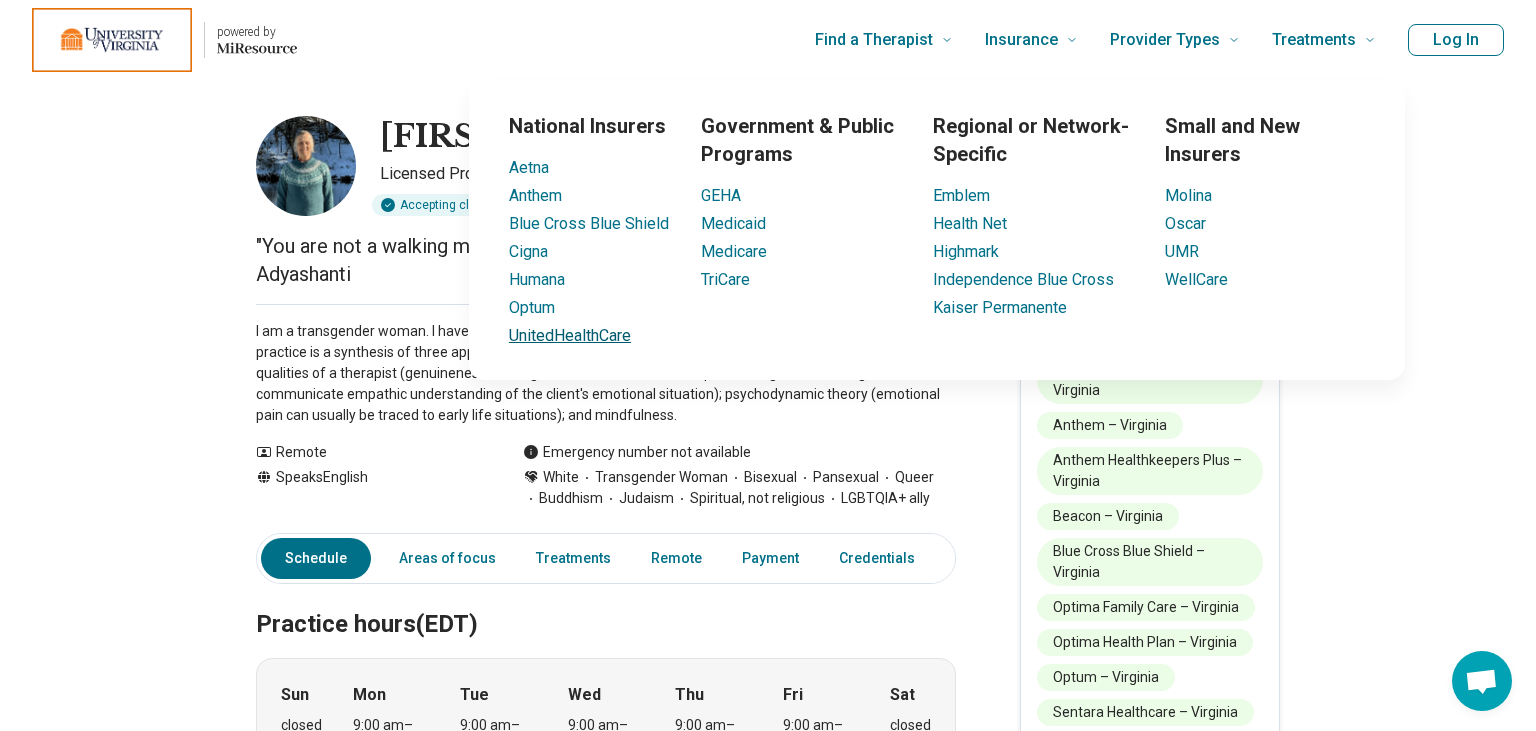 click on "UnitedHealthCare" at bounding box center [570, 335] 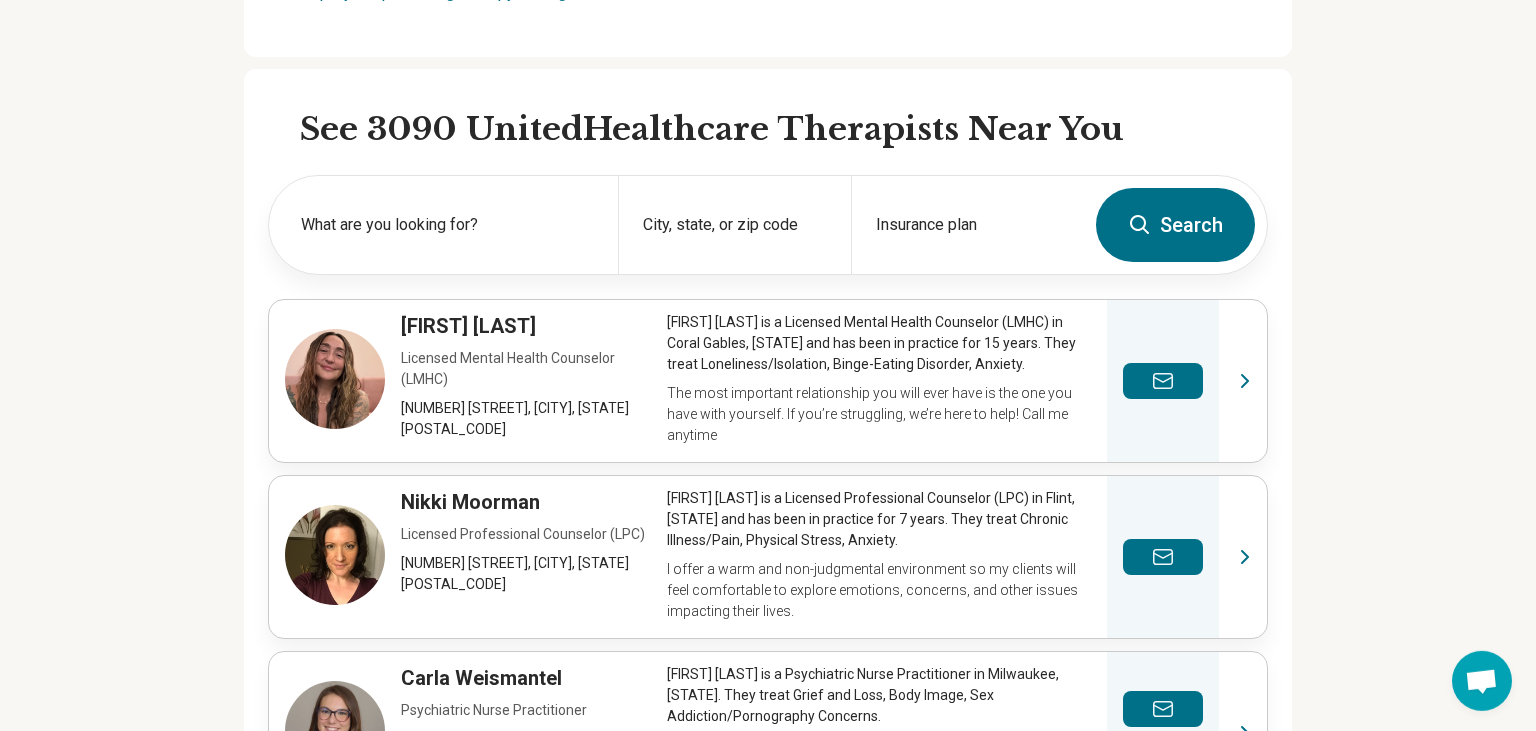 scroll, scrollTop: 527, scrollLeft: 0, axis: vertical 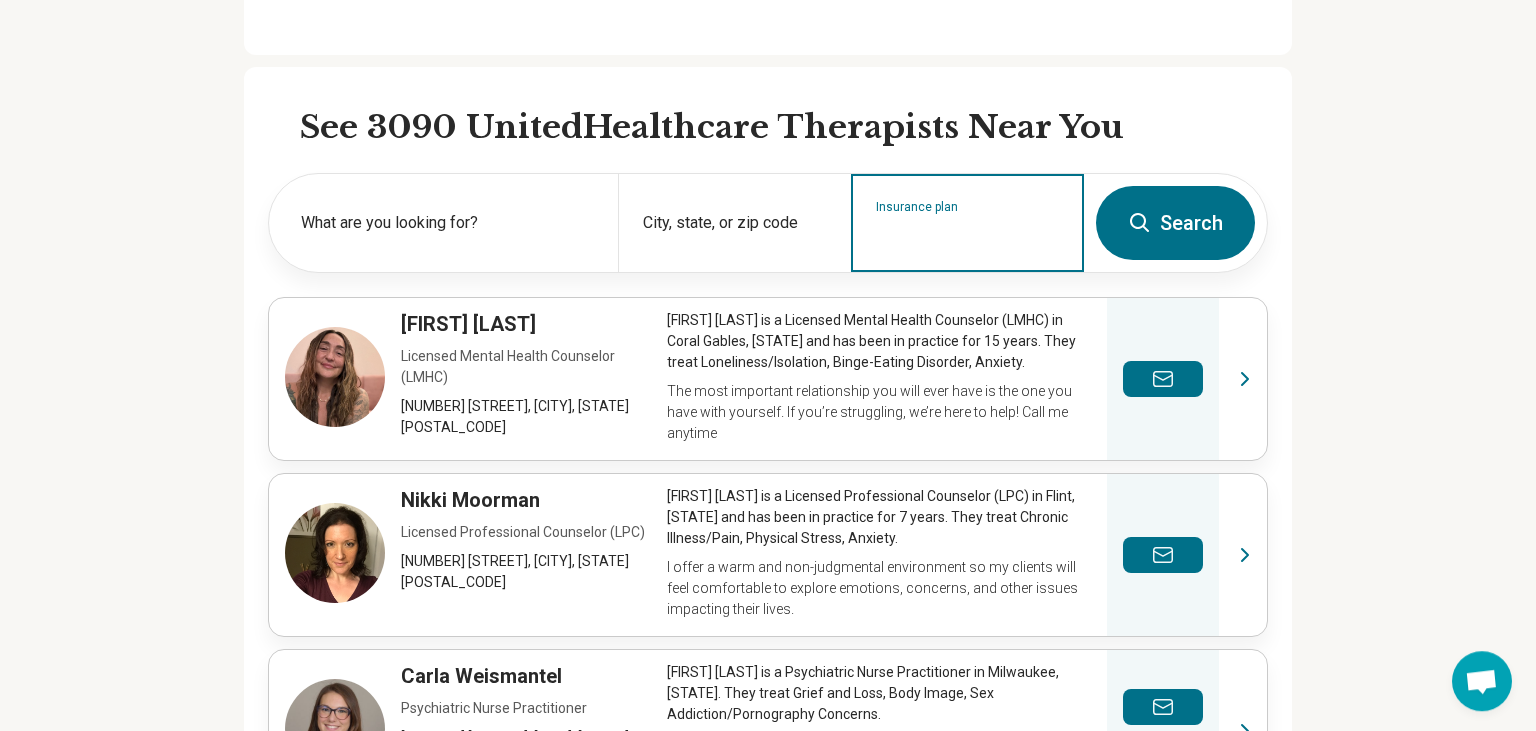 click on "Insurance plan" at bounding box center [968, 236] 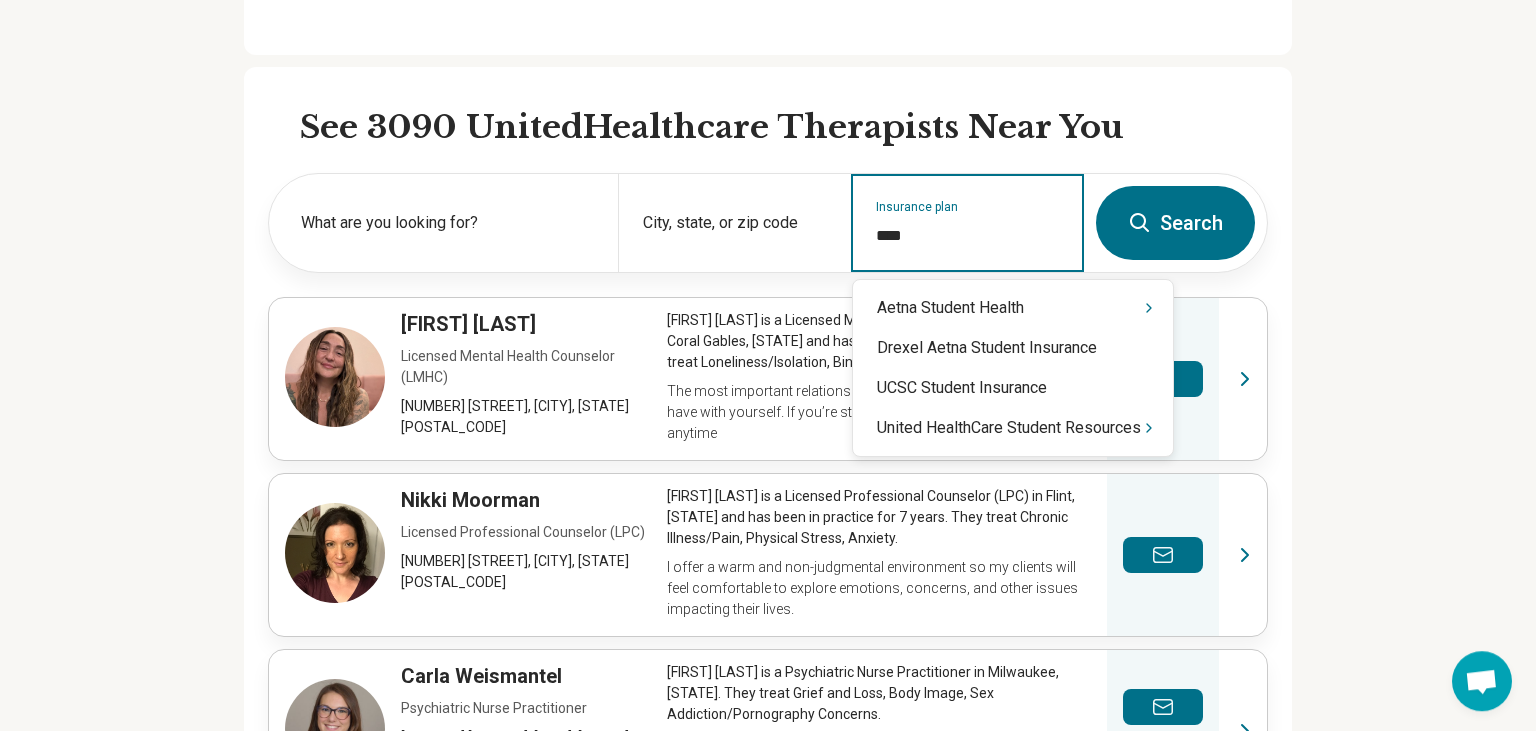 type on "*****" 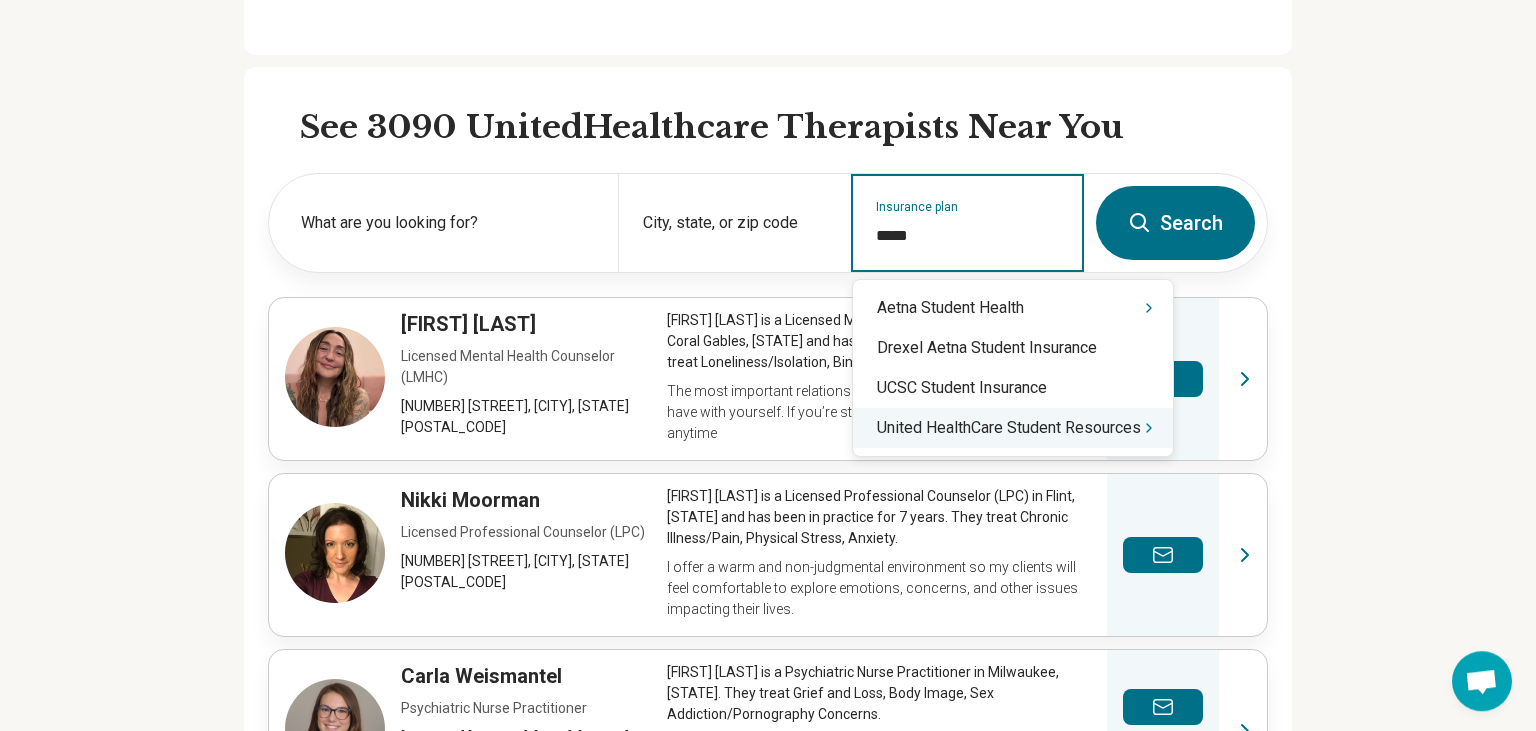 click on "United HealthCare Student Resources" at bounding box center [1013, 428] 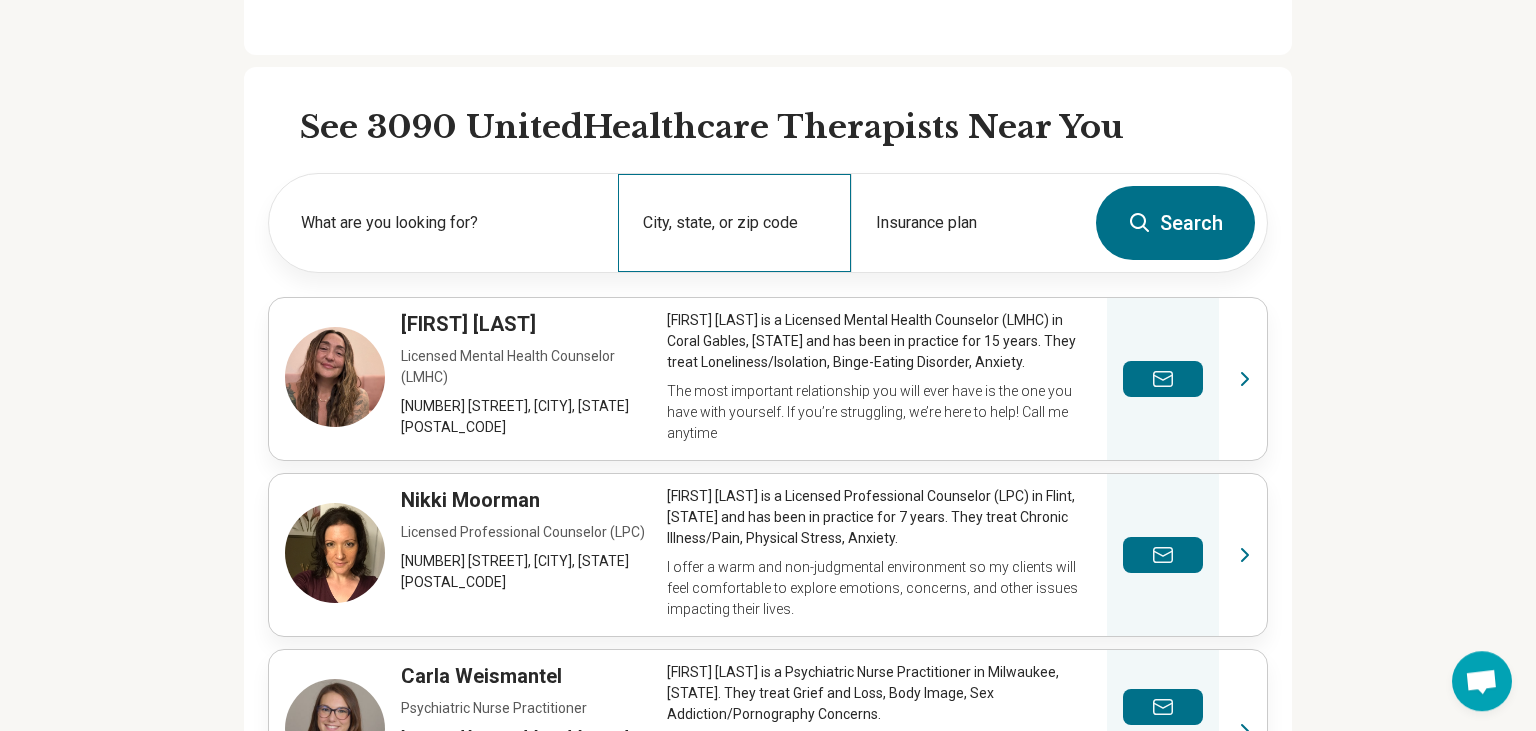 click on "City, state, or zip code" at bounding box center [734, 223] 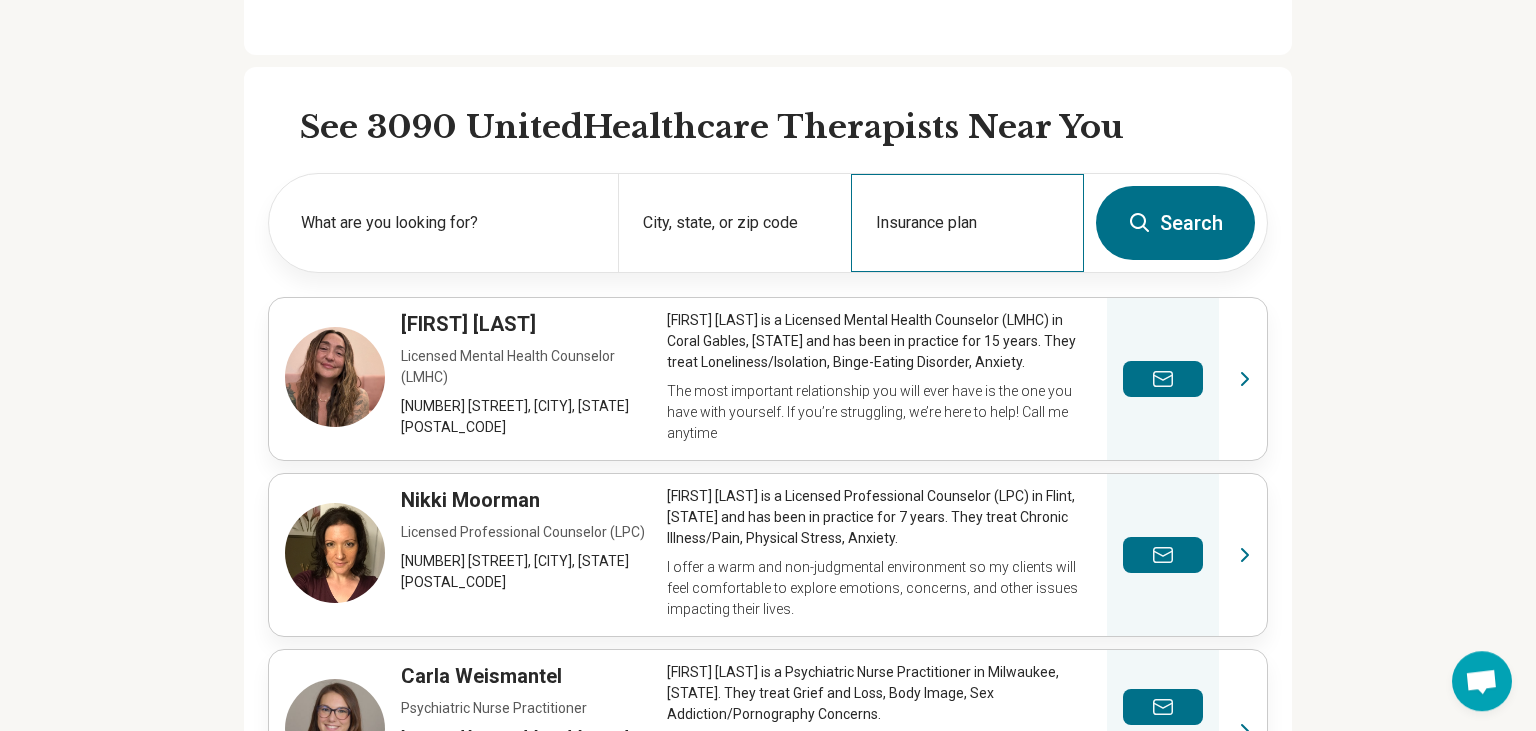 click on "Insurance plan" at bounding box center [967, 223] 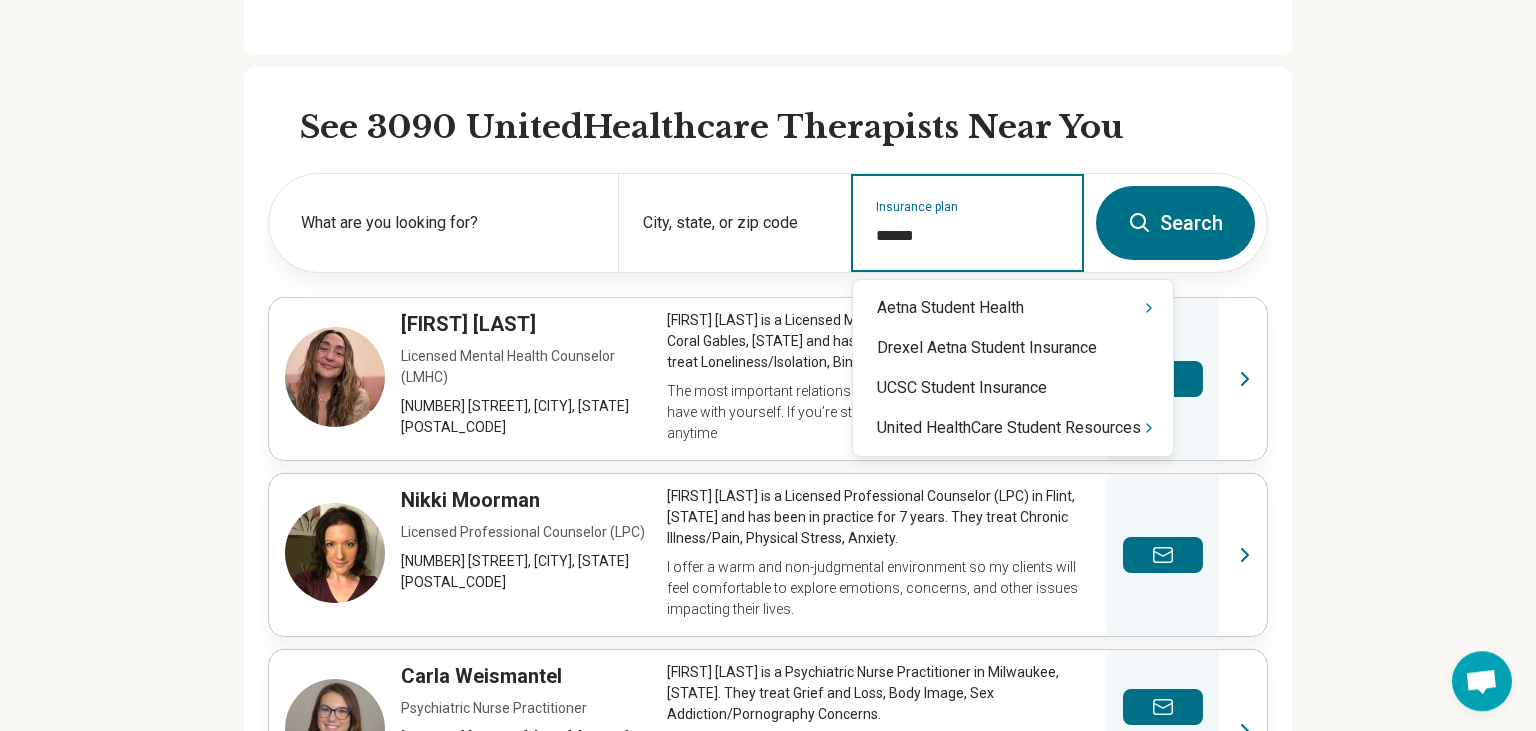 type on "*******" 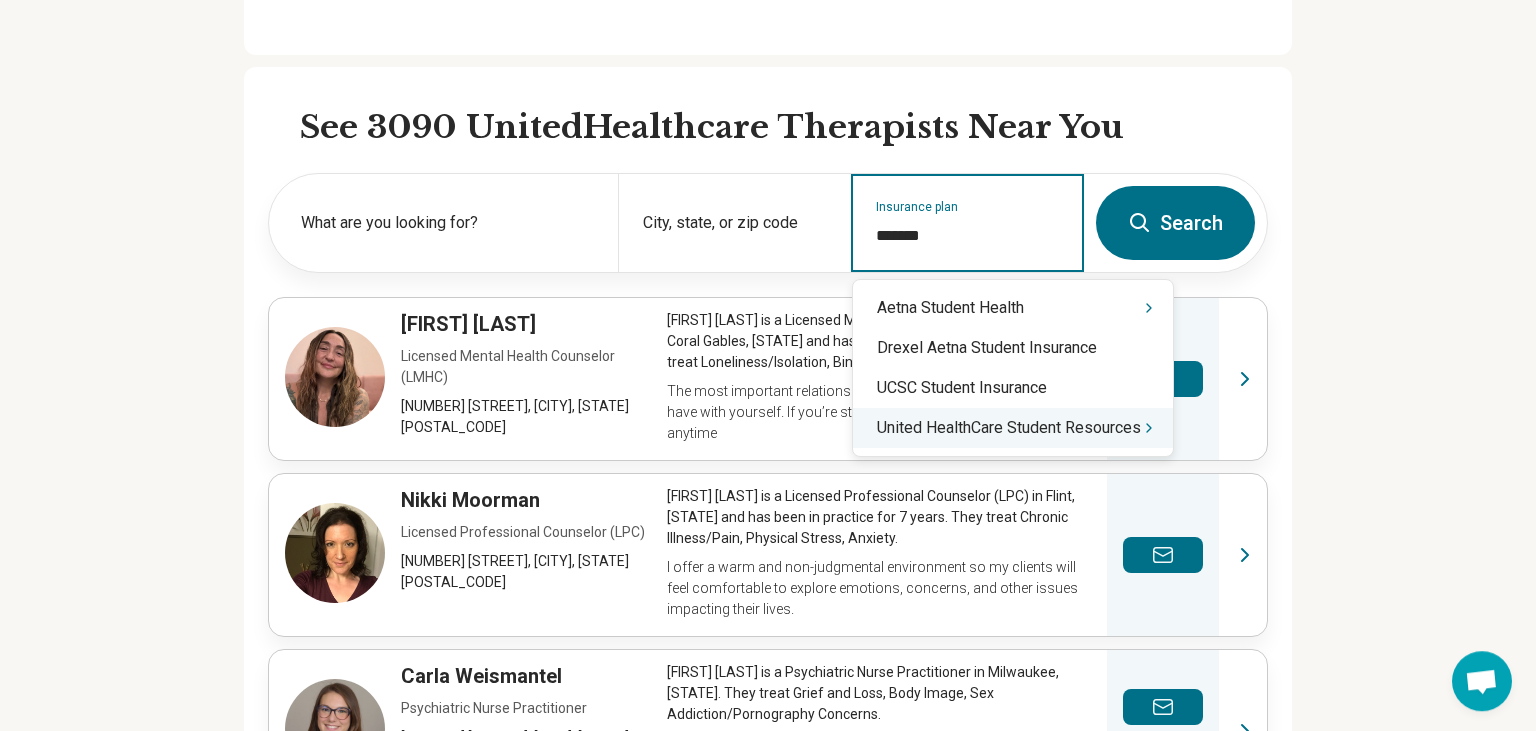 click 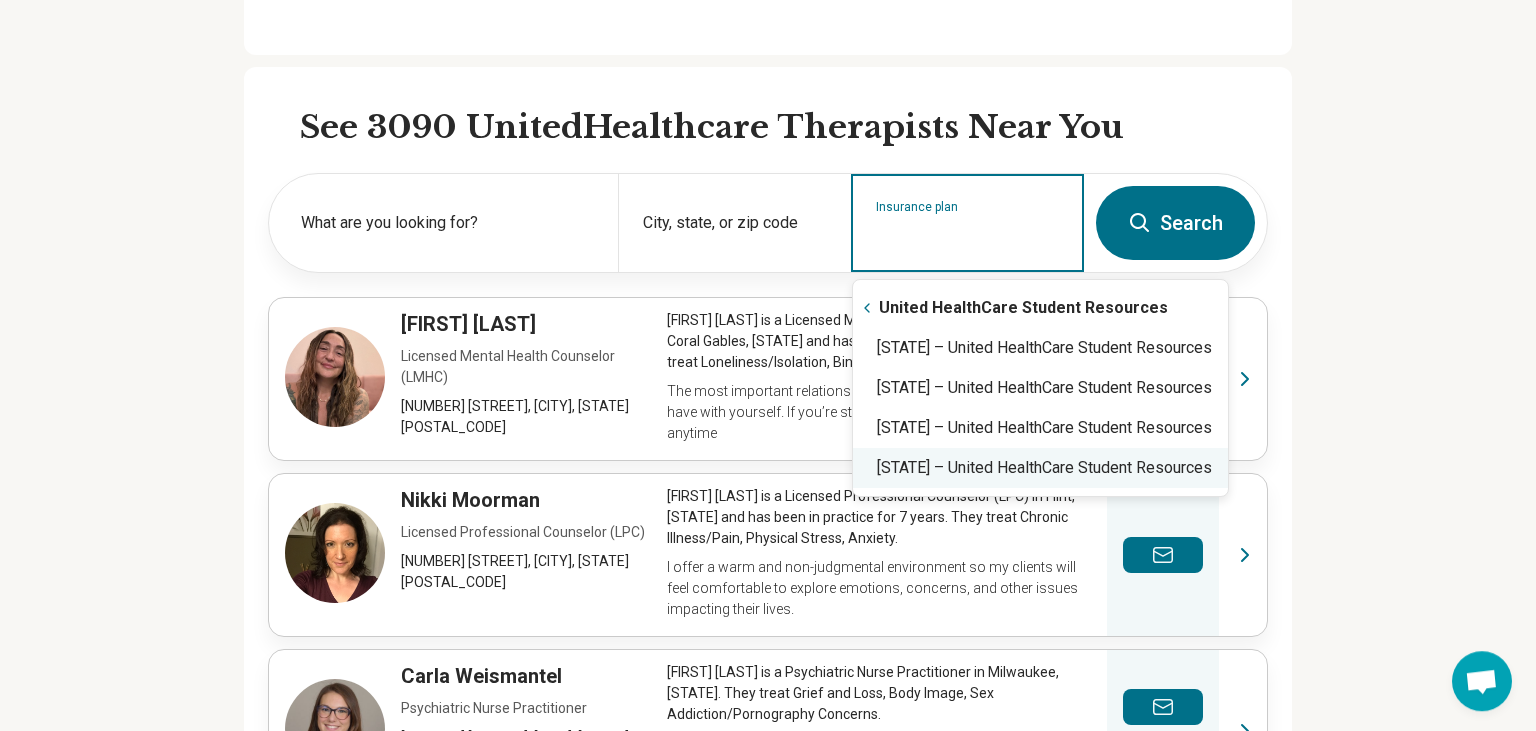click on "[STATE] – United HealthCare Student Resources" at bounding box center (1040, 468) 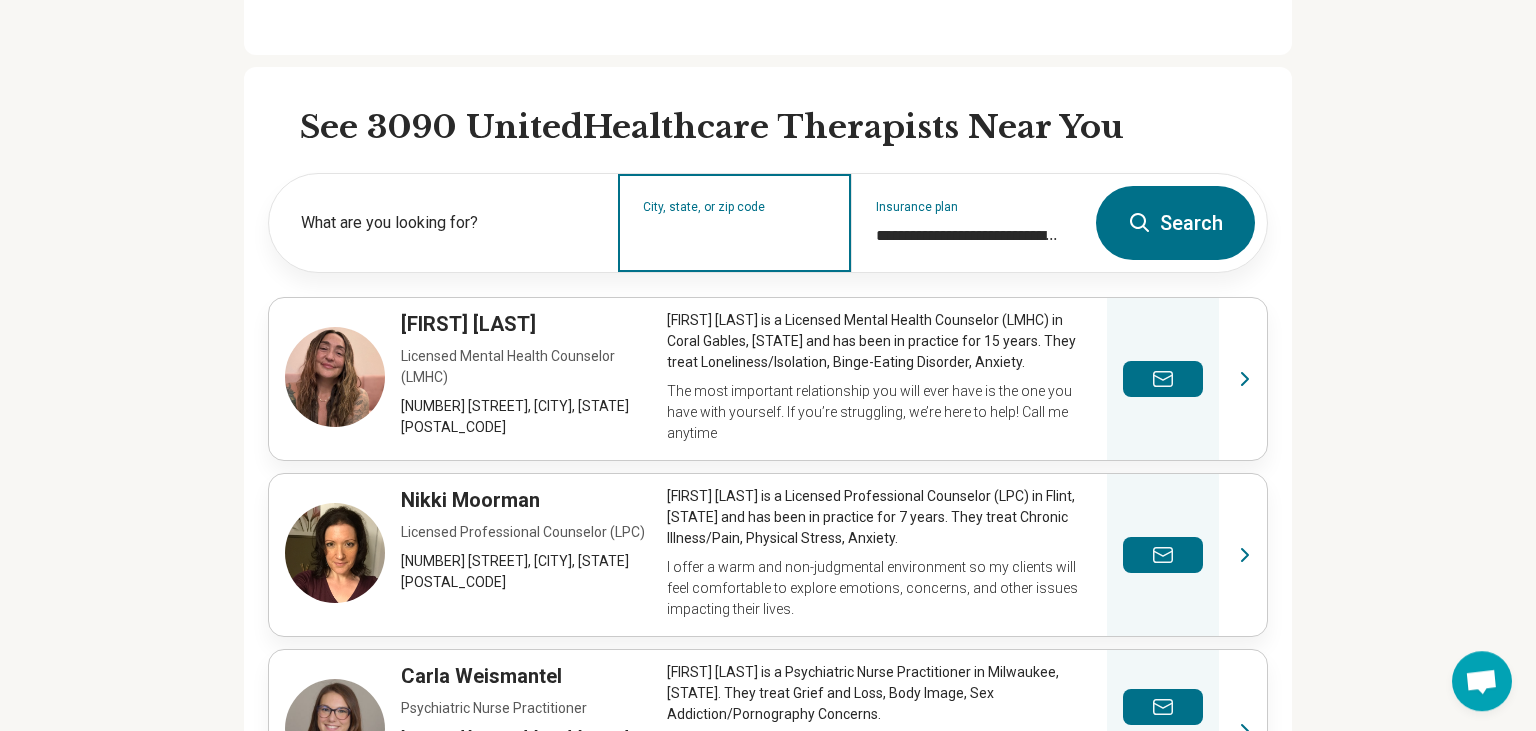 click on "City, state, or zip code" at bounding box center (735, 236) 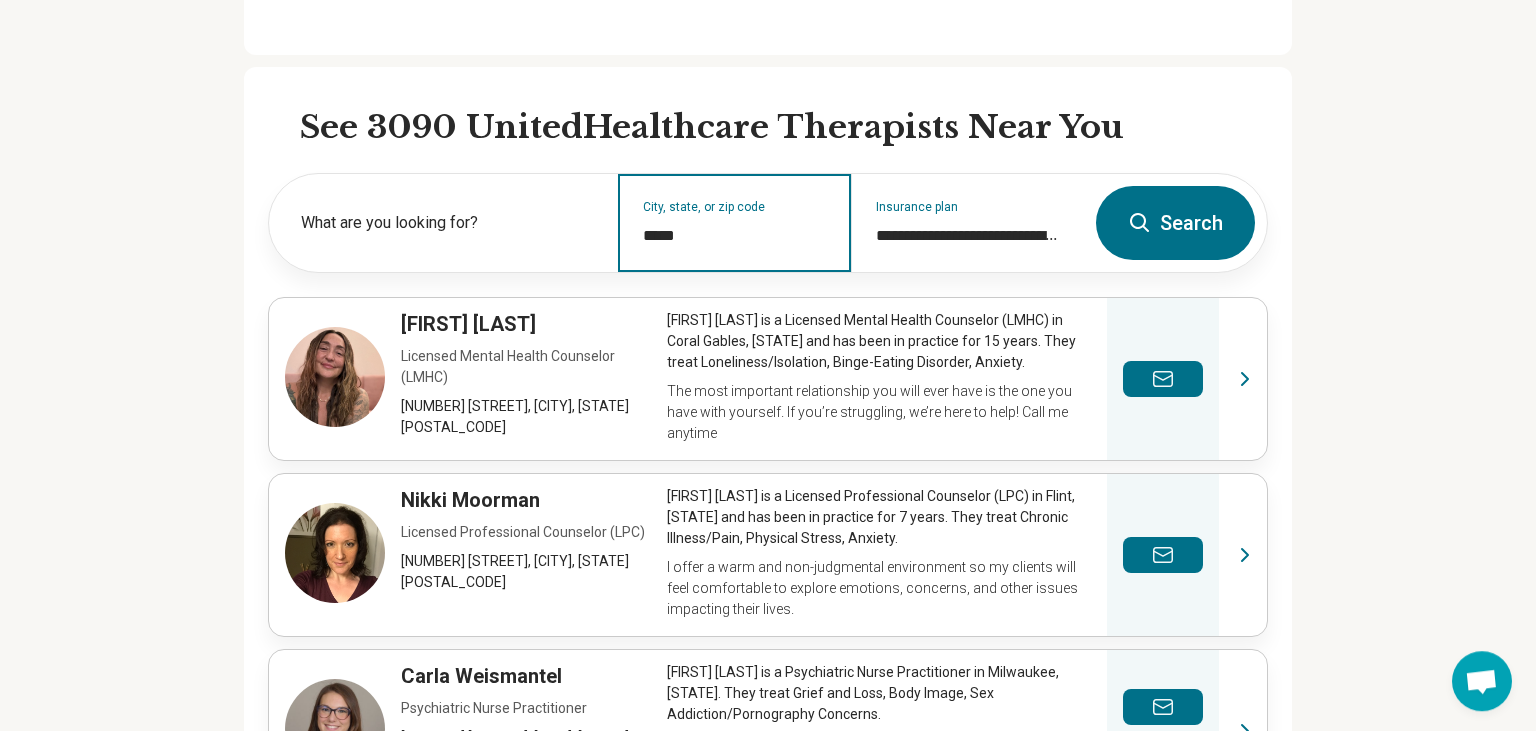 type on "*****" 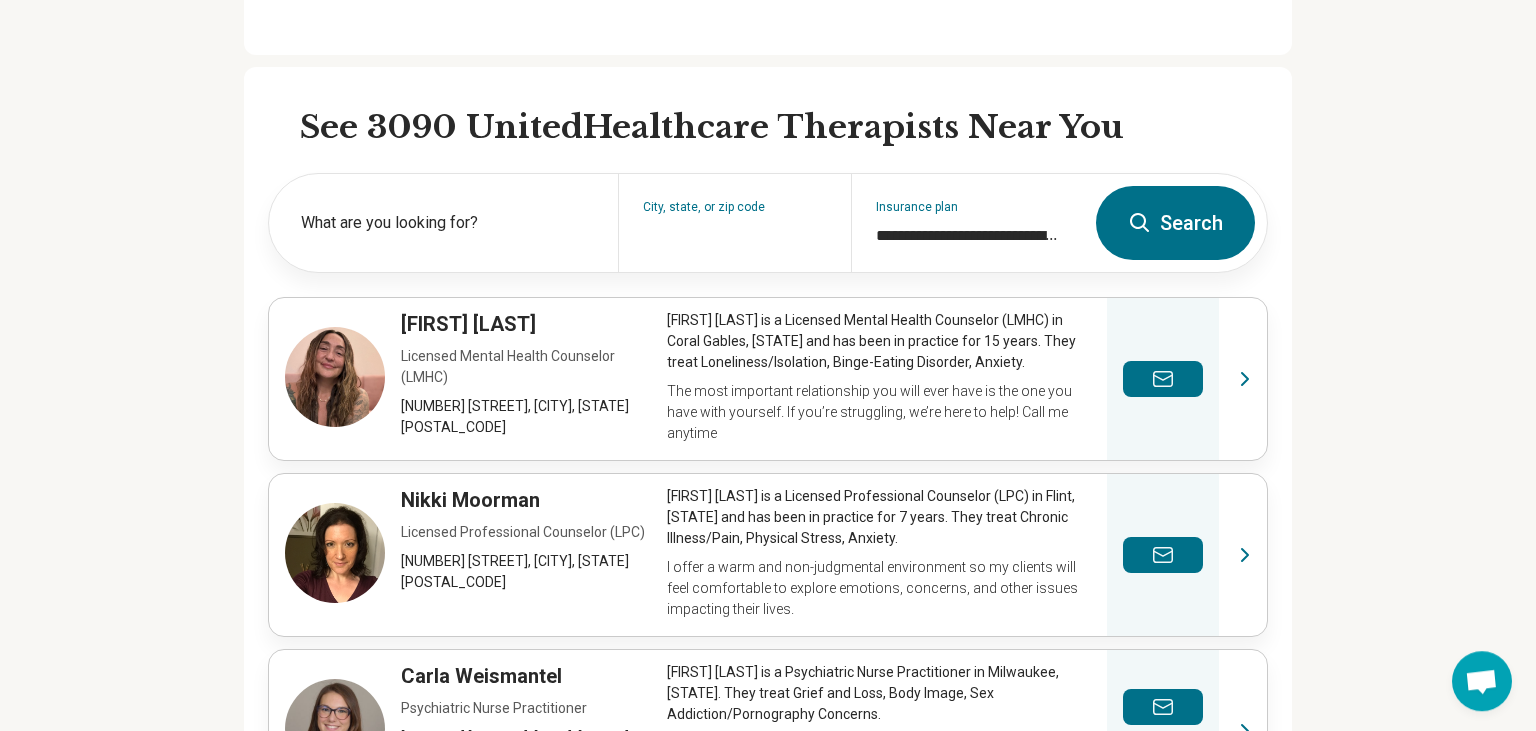 click on "See 3090 UnitedHealthcare Therapists Near You" at bounding box center (784, 128) 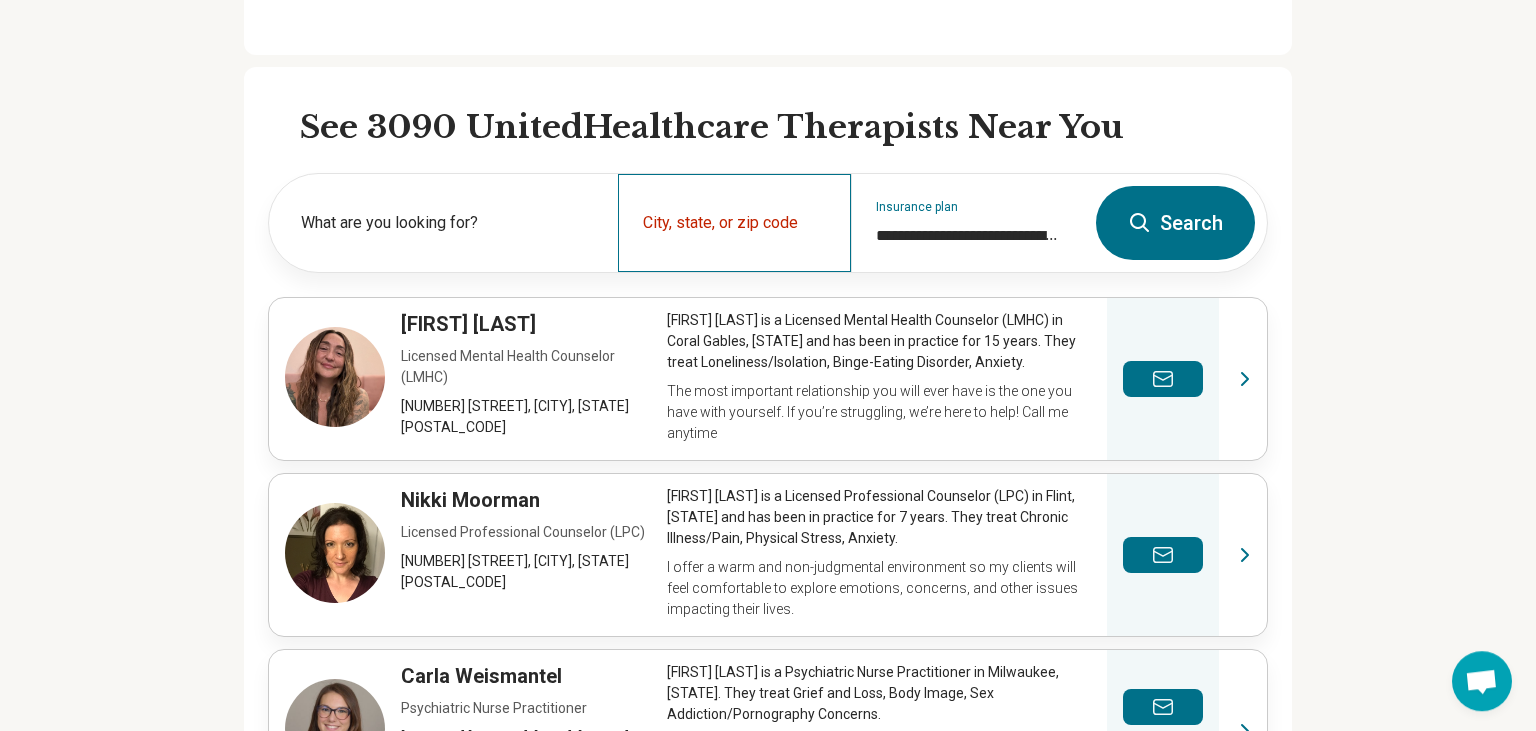click on "City, state, or zip code" at bounding box center (734, 223) 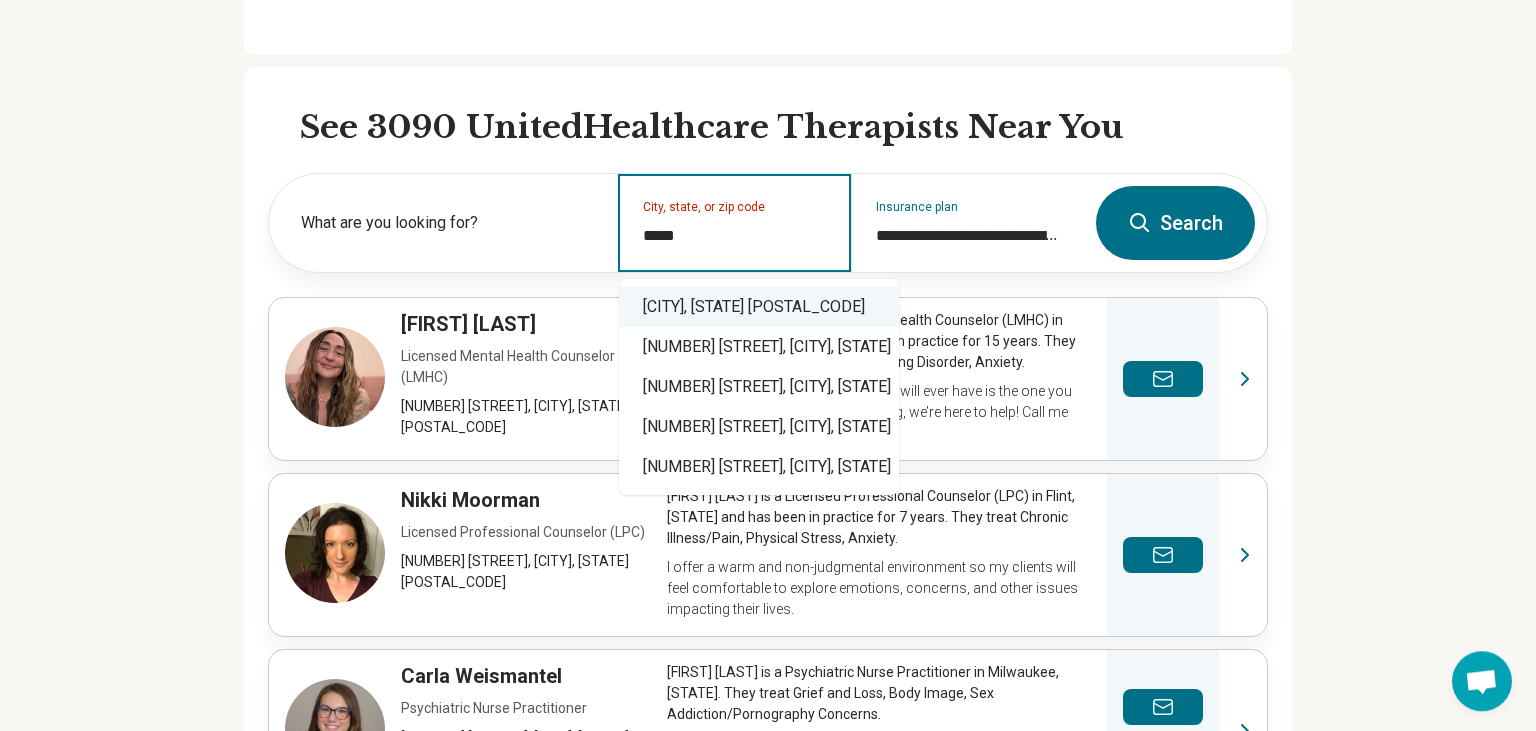 click on "University, VA 22903" at bounding box center [759, 307] 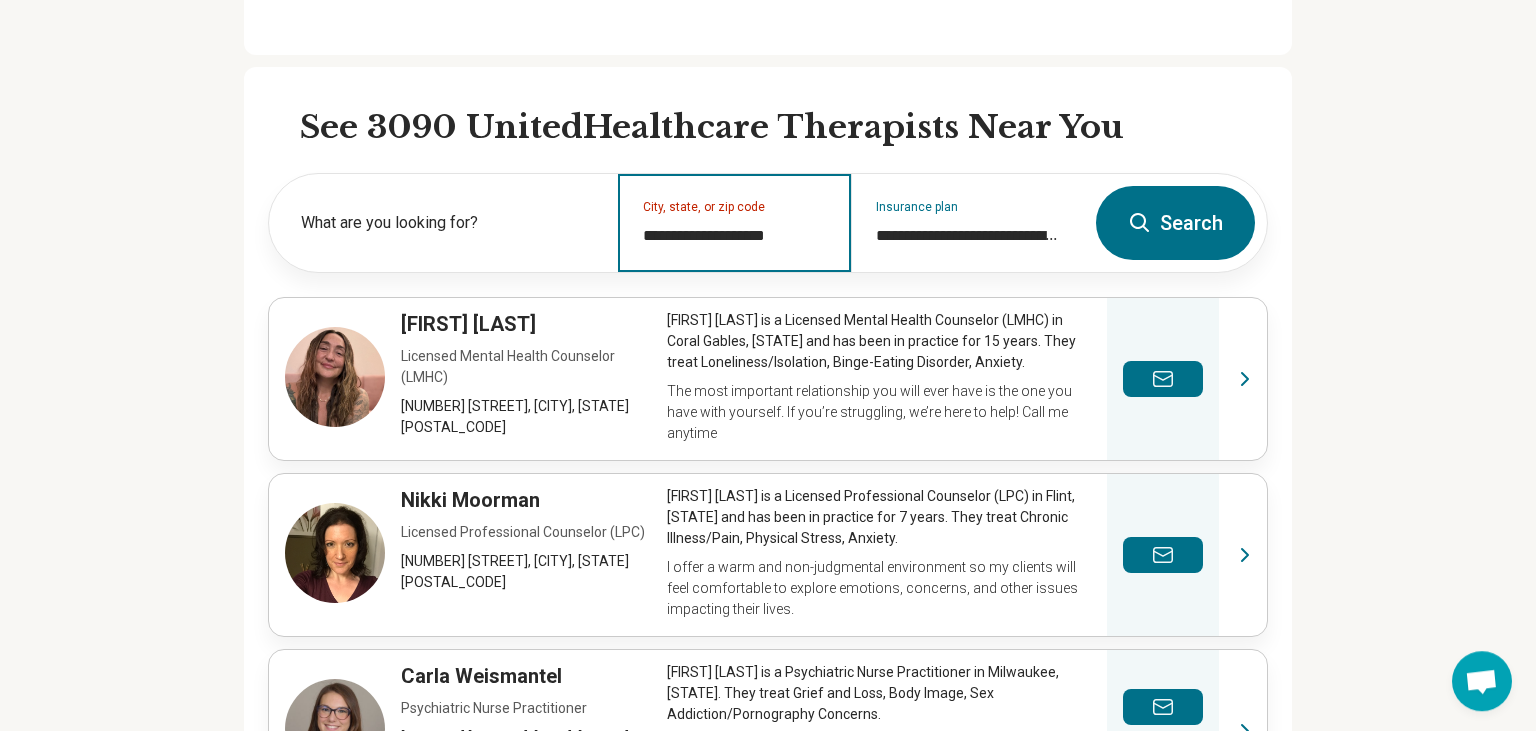 drag, startPoint x: 798, startPoint y: 242, endPoint x: 537, endPoint y: 241, distance: 261.00192 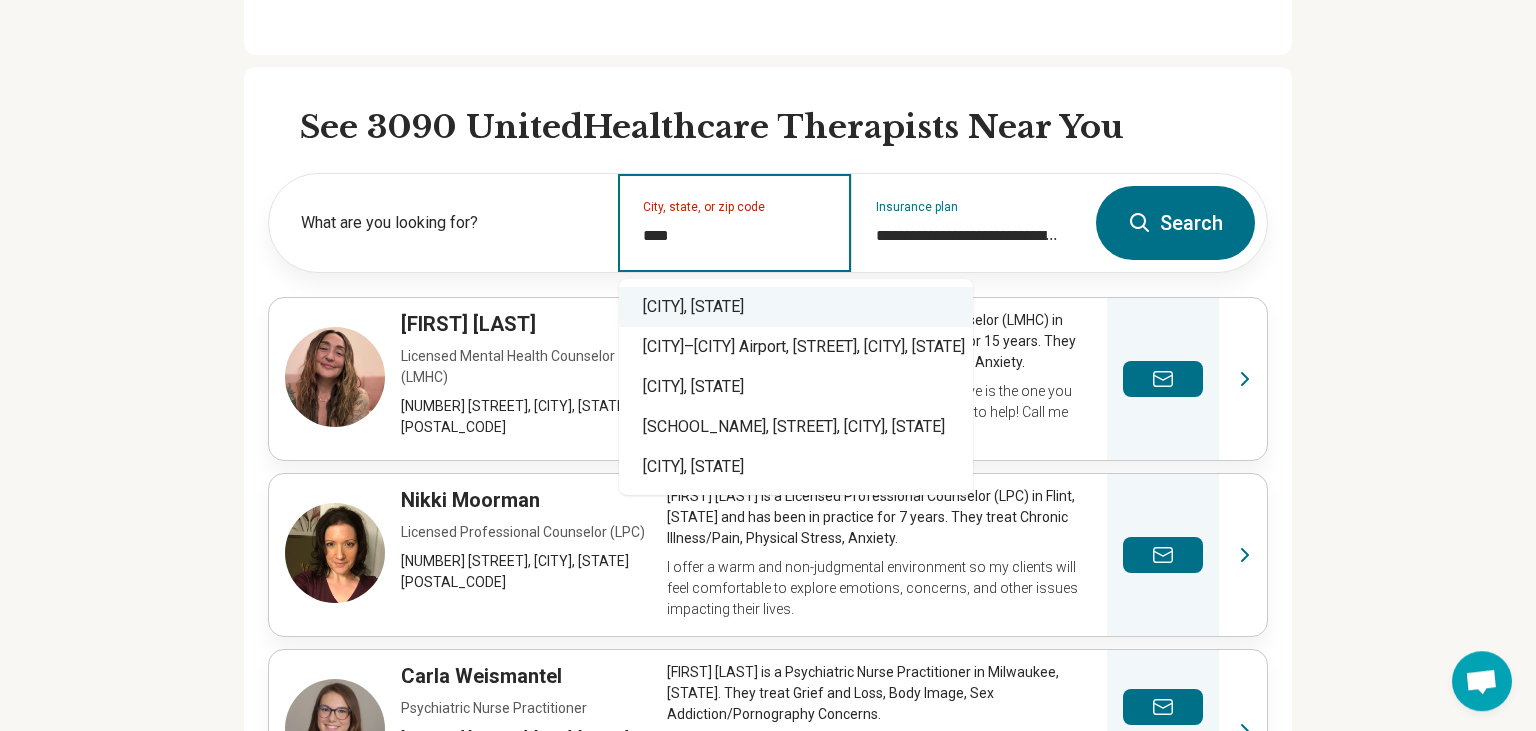 click on "[CITY], [STATE]" at bounding box center [796, 307] 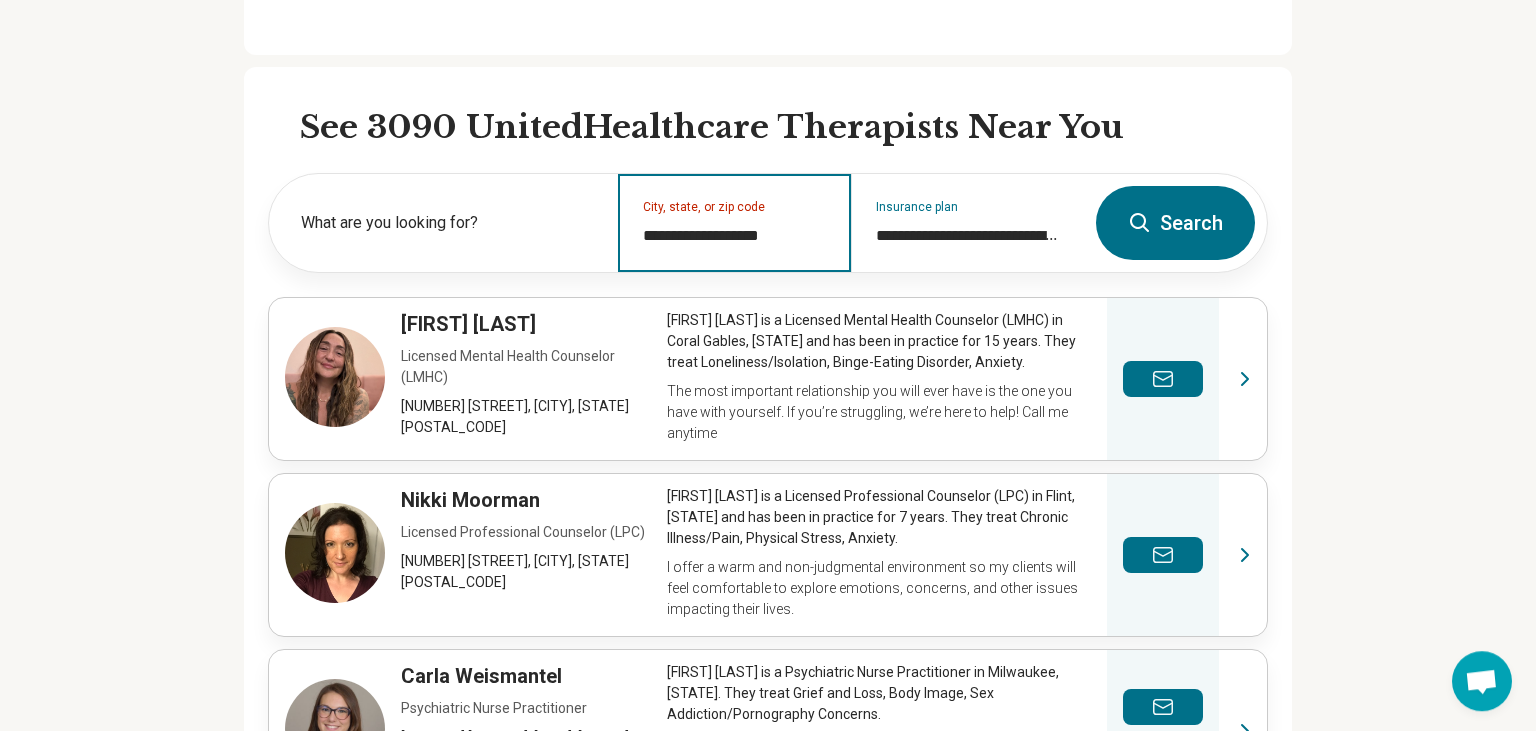 type on "**********" 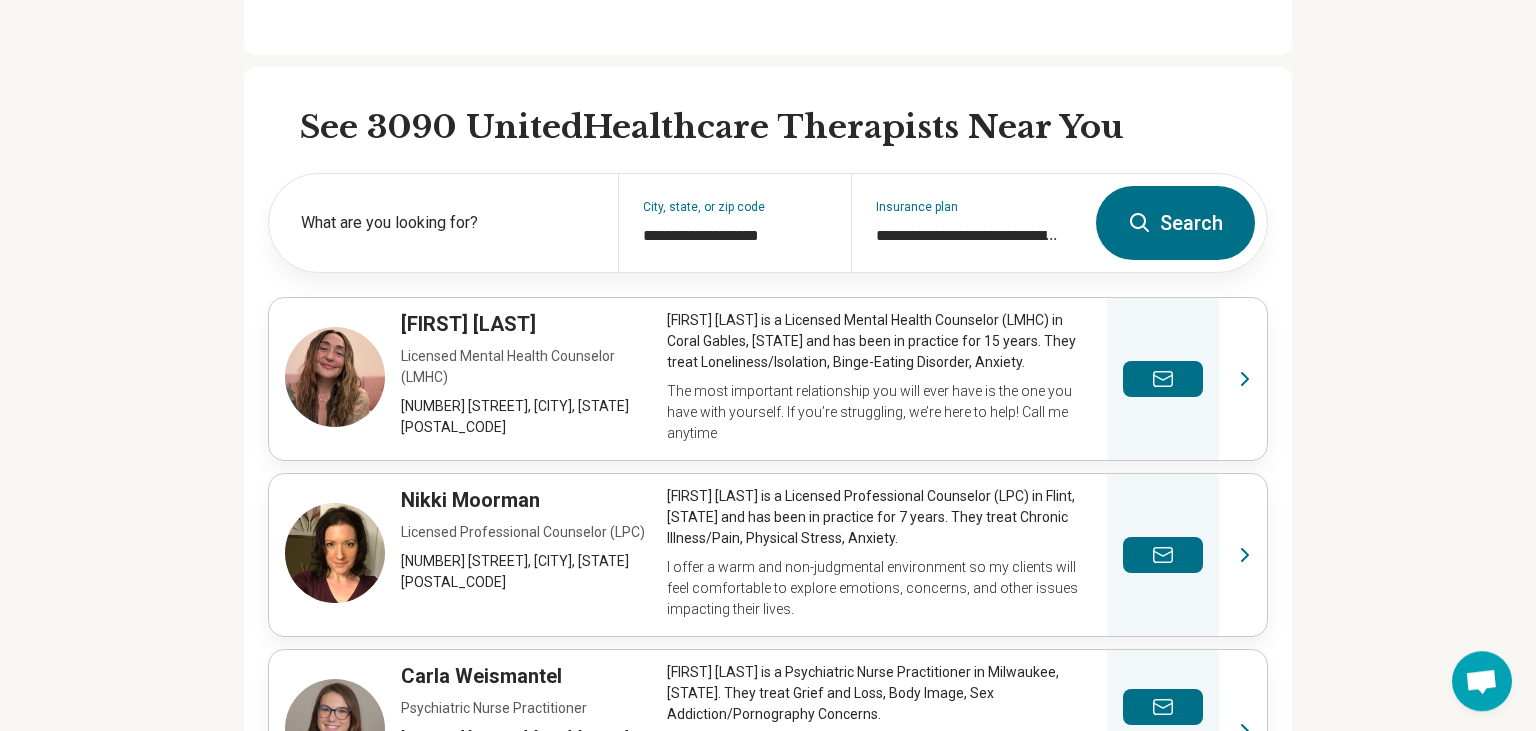 click on "Search" at bounding box center (1175, 223) 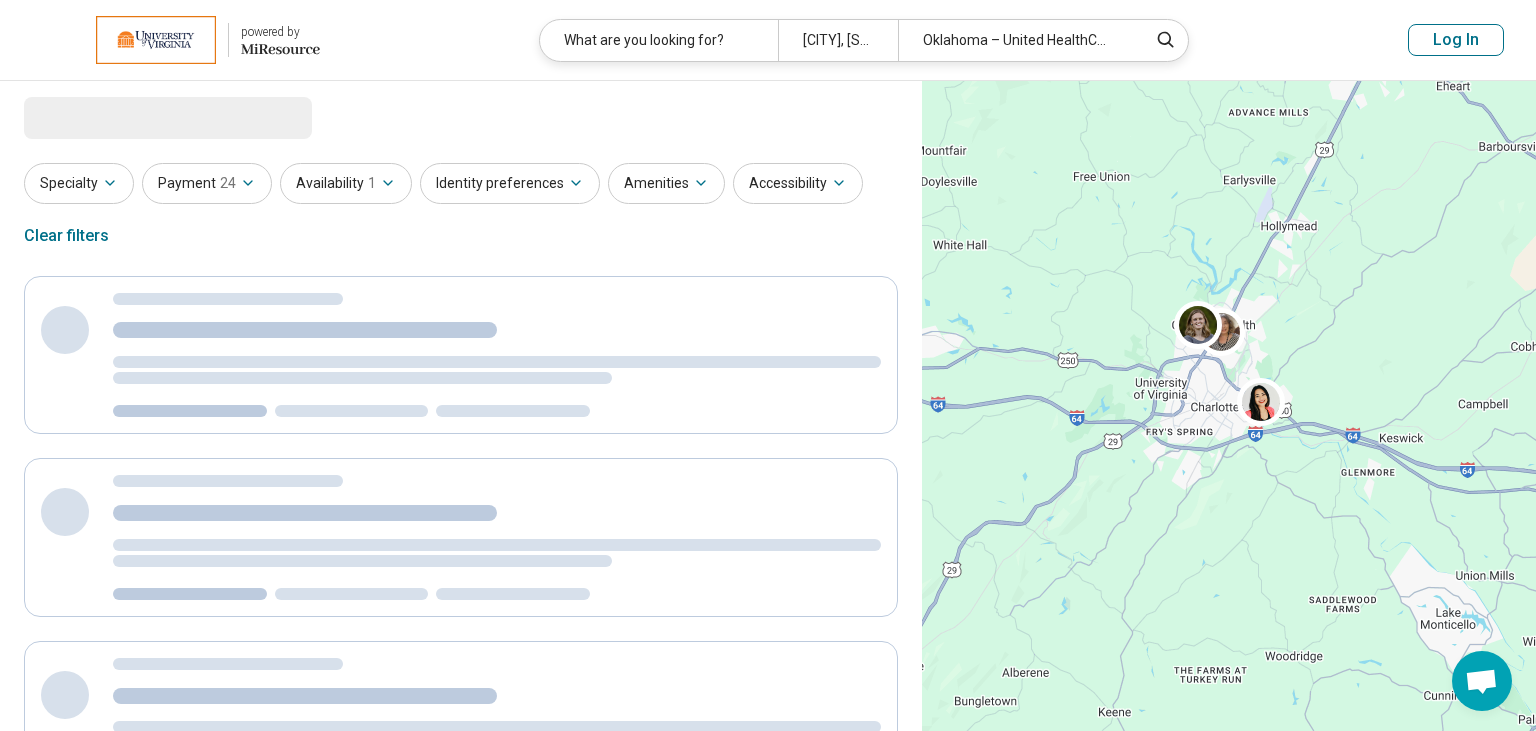 select on "***" 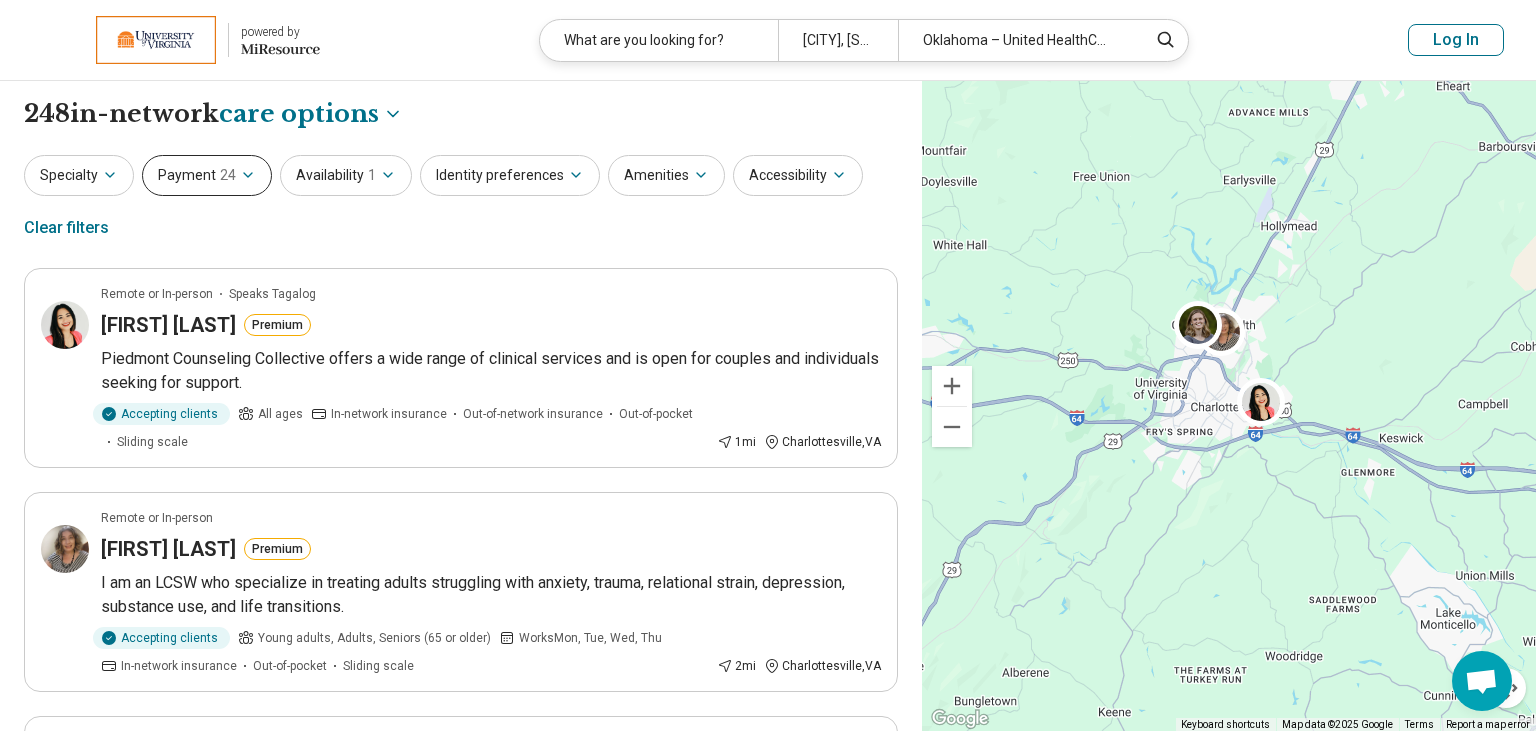 click on "Payment 24" at bounding box center (207, 175) 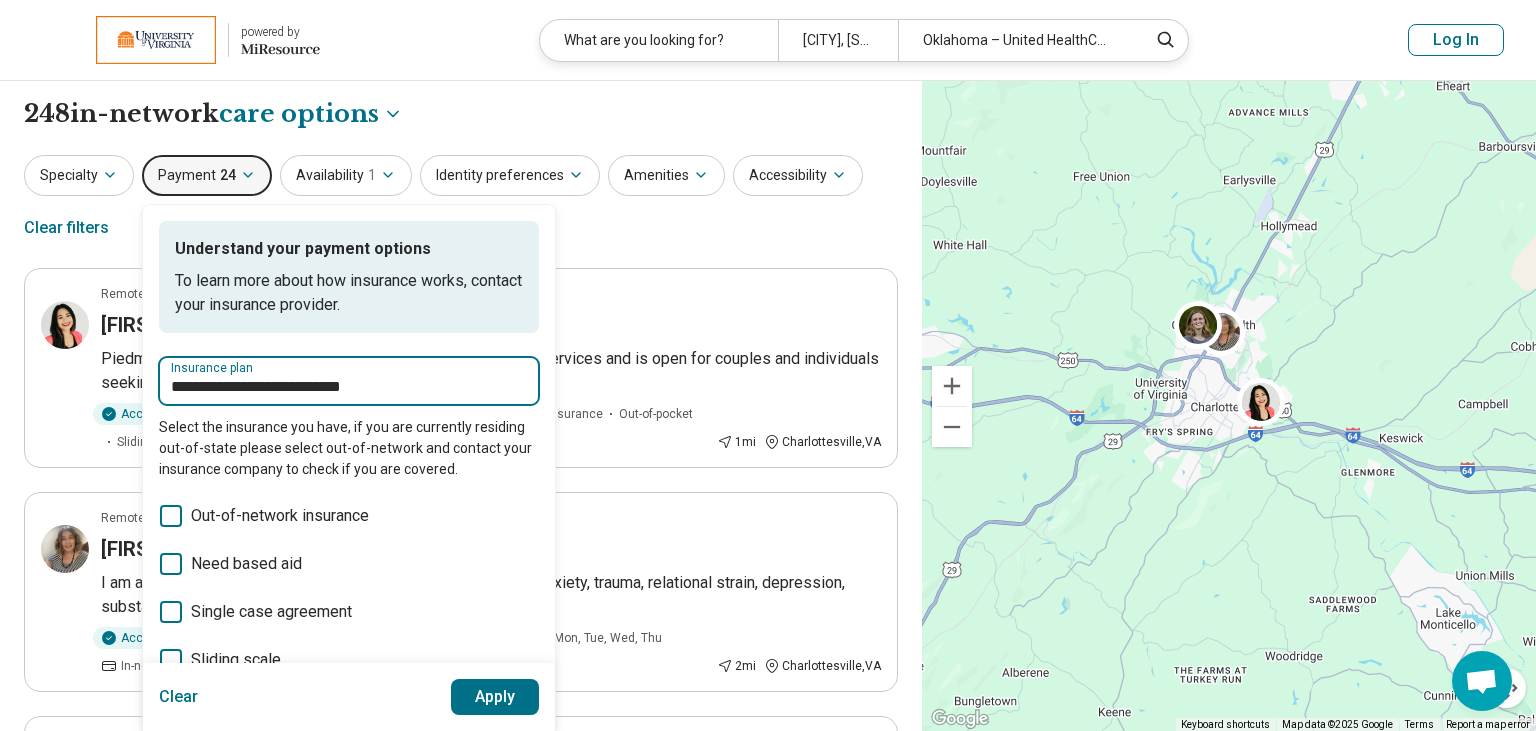 drag, startPoint x: 226, startPoint y: 376, endPoint x: 245, endPoint y: 386, distance: 21.470911 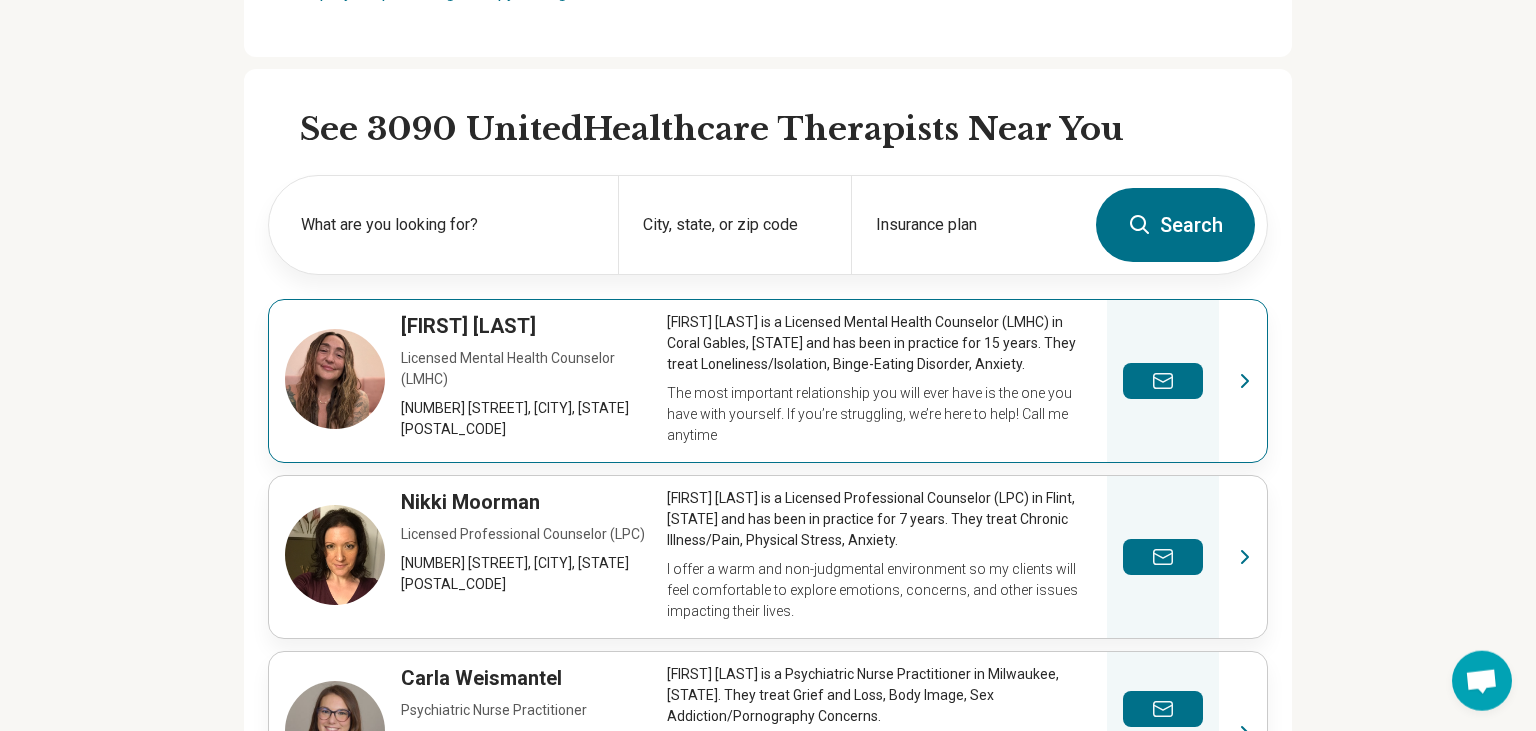scroll, scrollTop: 527, scrollLeft: 0, axis: vertical 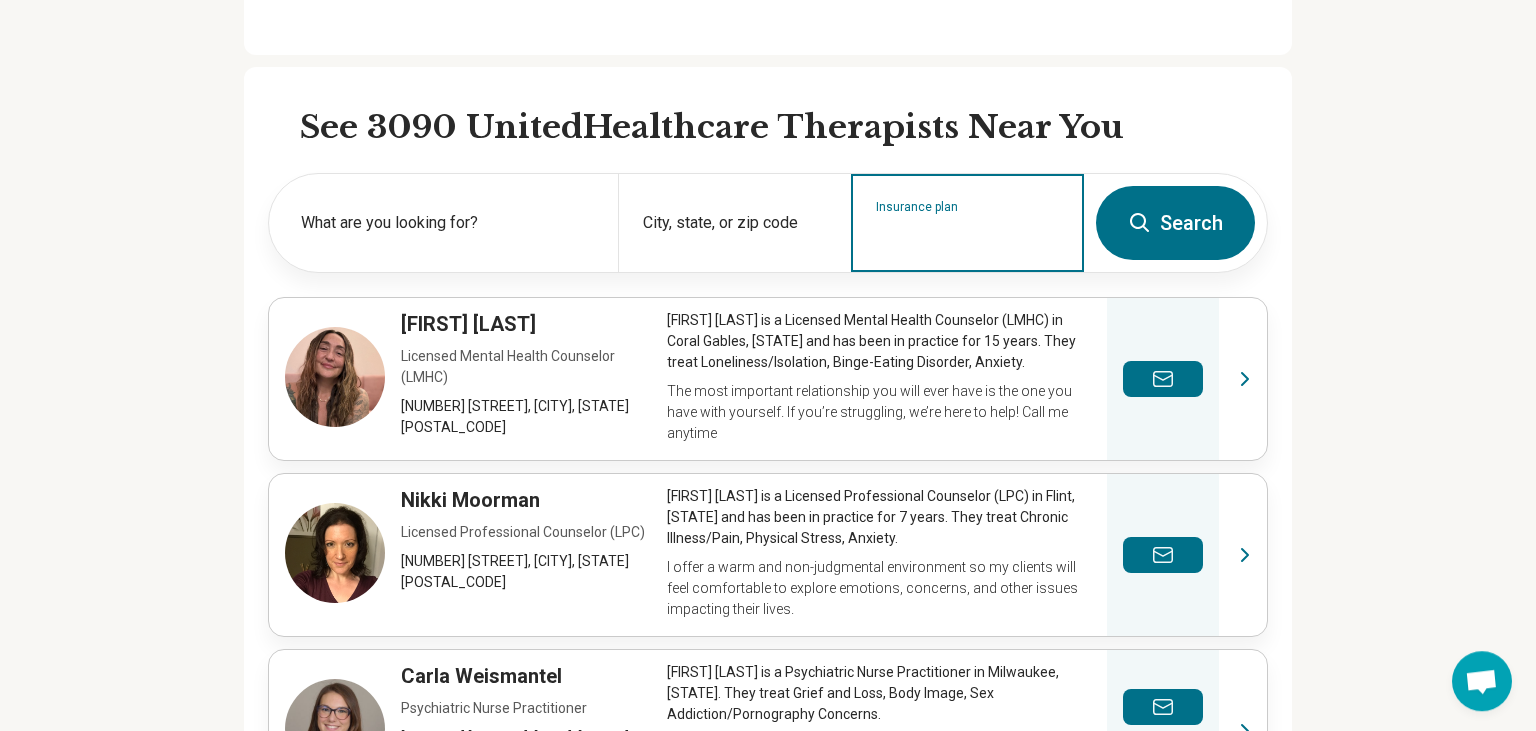 click on "Insurance plan" at bounding box center (968, 236) 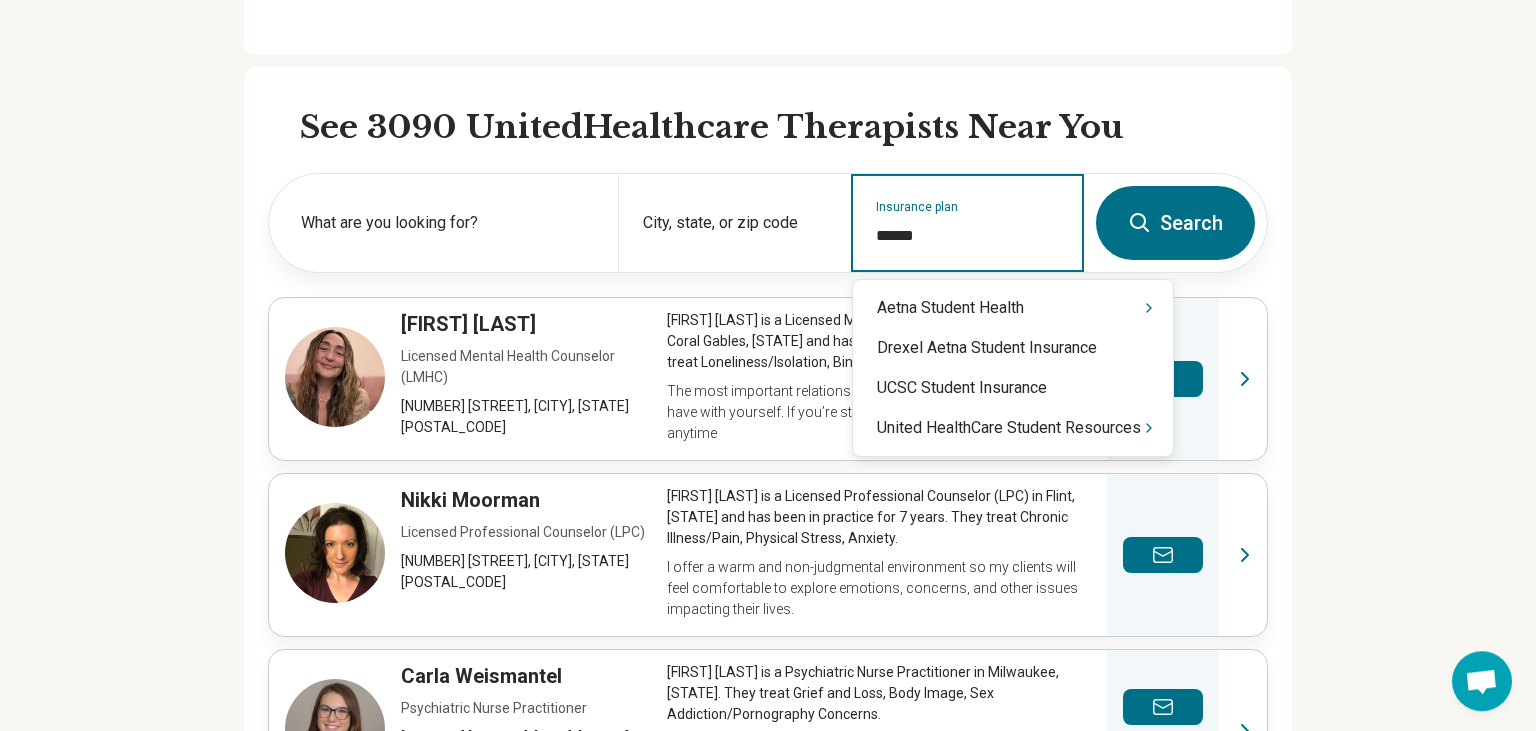 type on "*******" 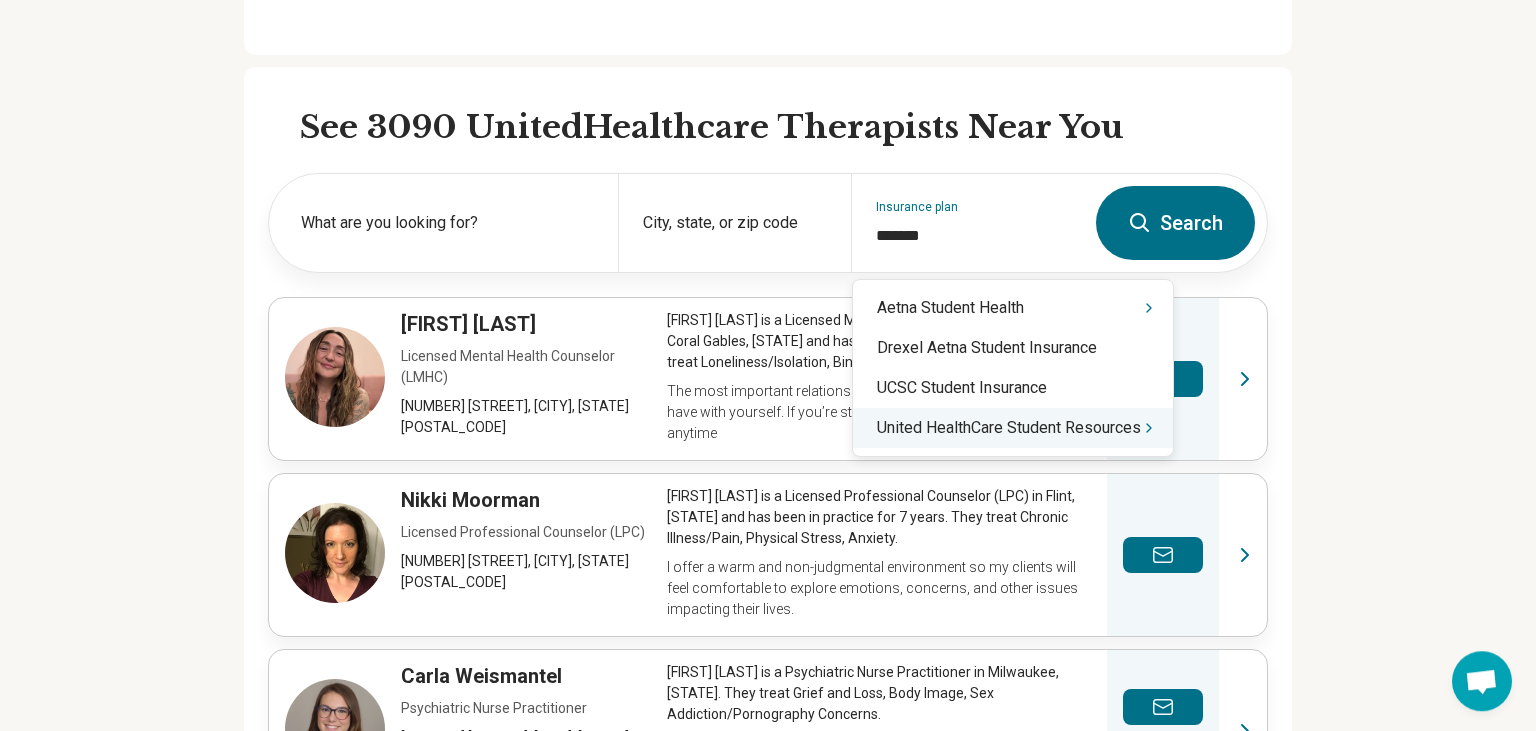 click 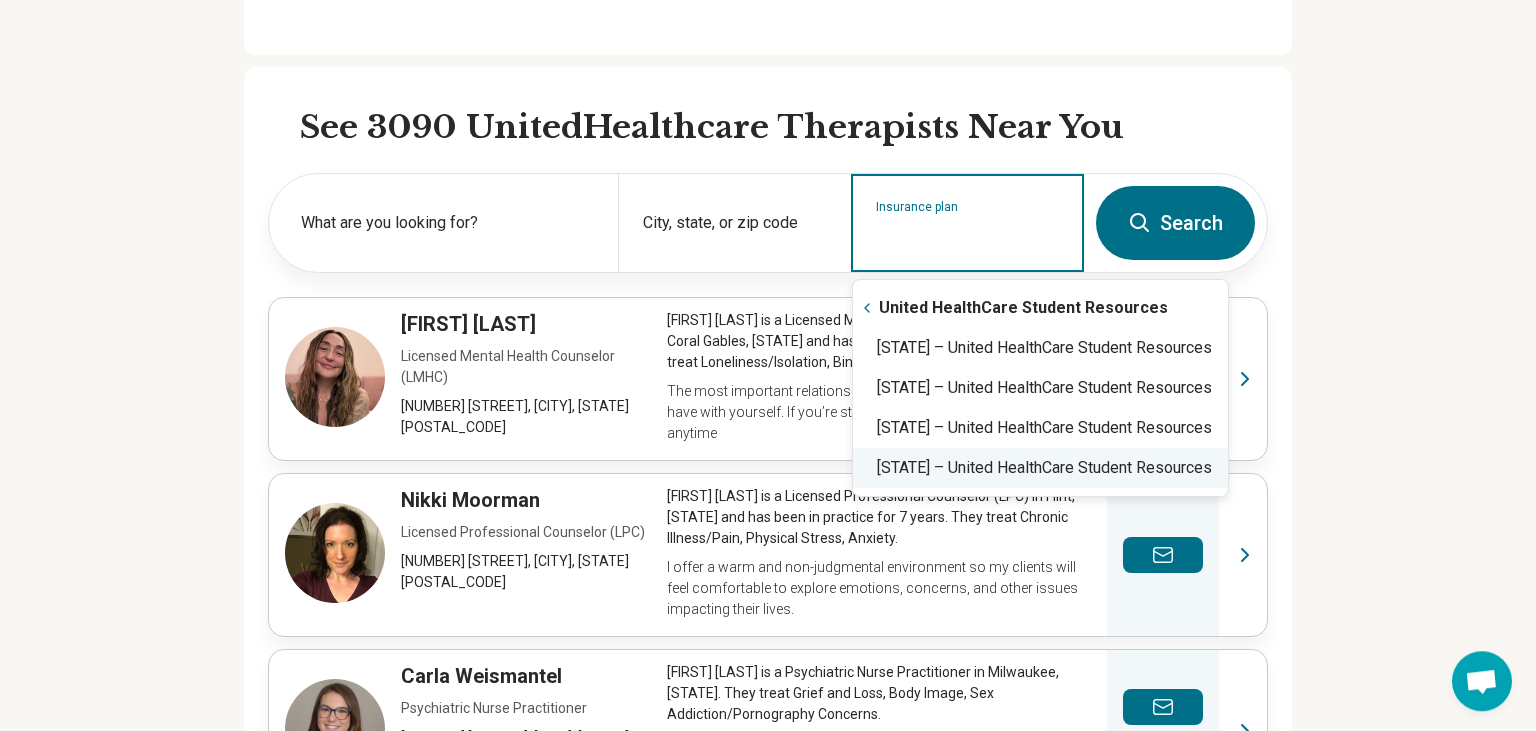 click on "[STATE] – United HealthCare Student Resources" at bounding box center (1040, 468) 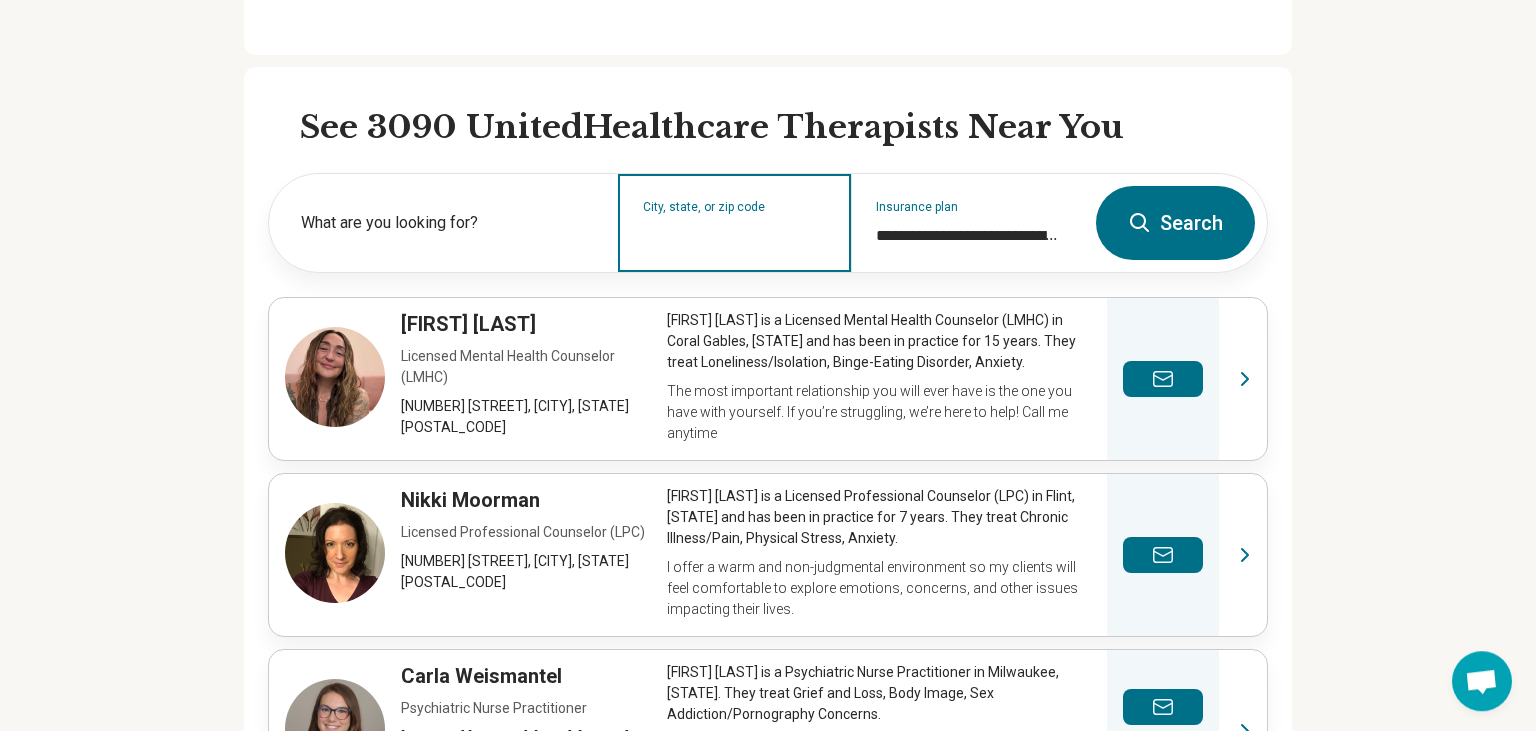 click on "City, state, or zip code" at bounding box center (735, 236) 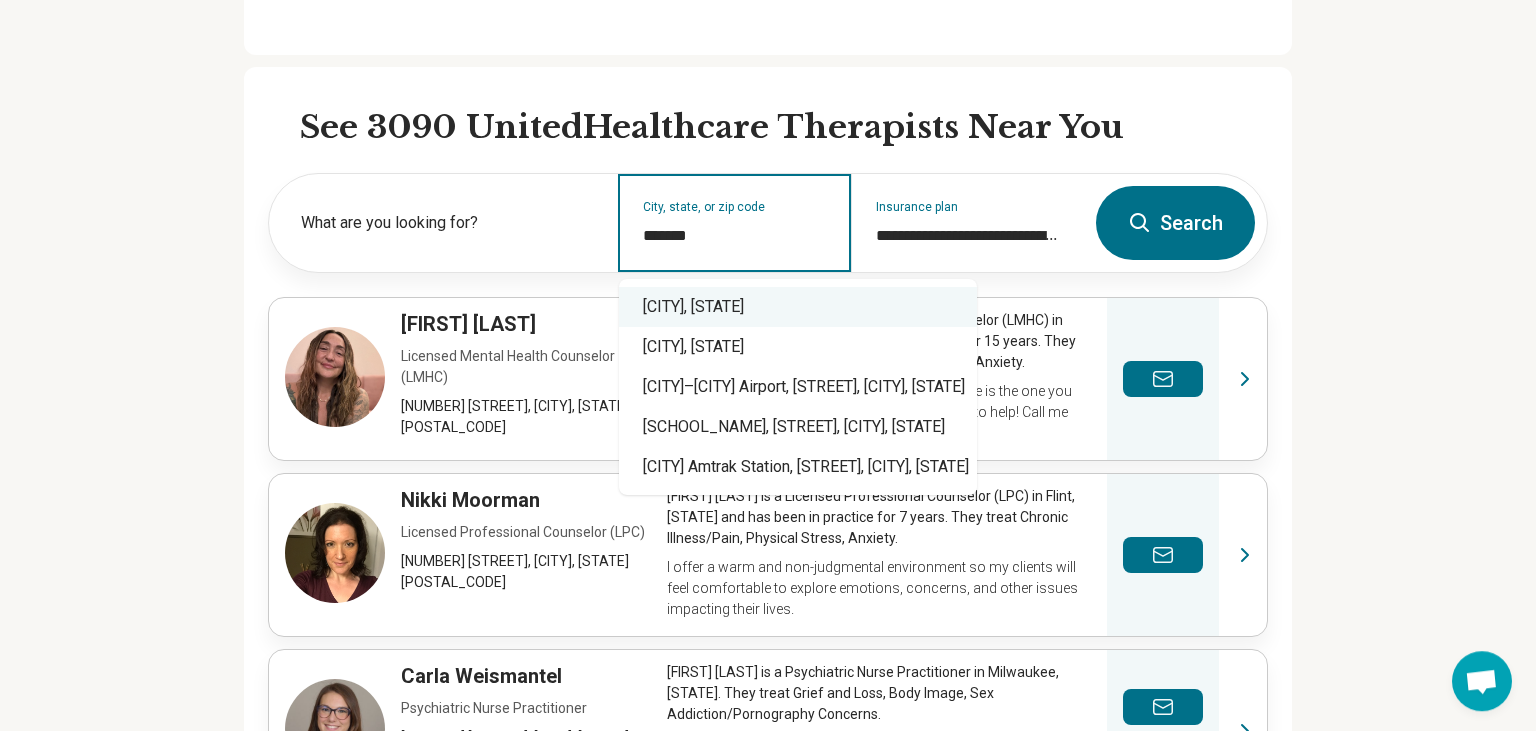 click on "[CITY], [STATE]" at bounding box center (798, 307) 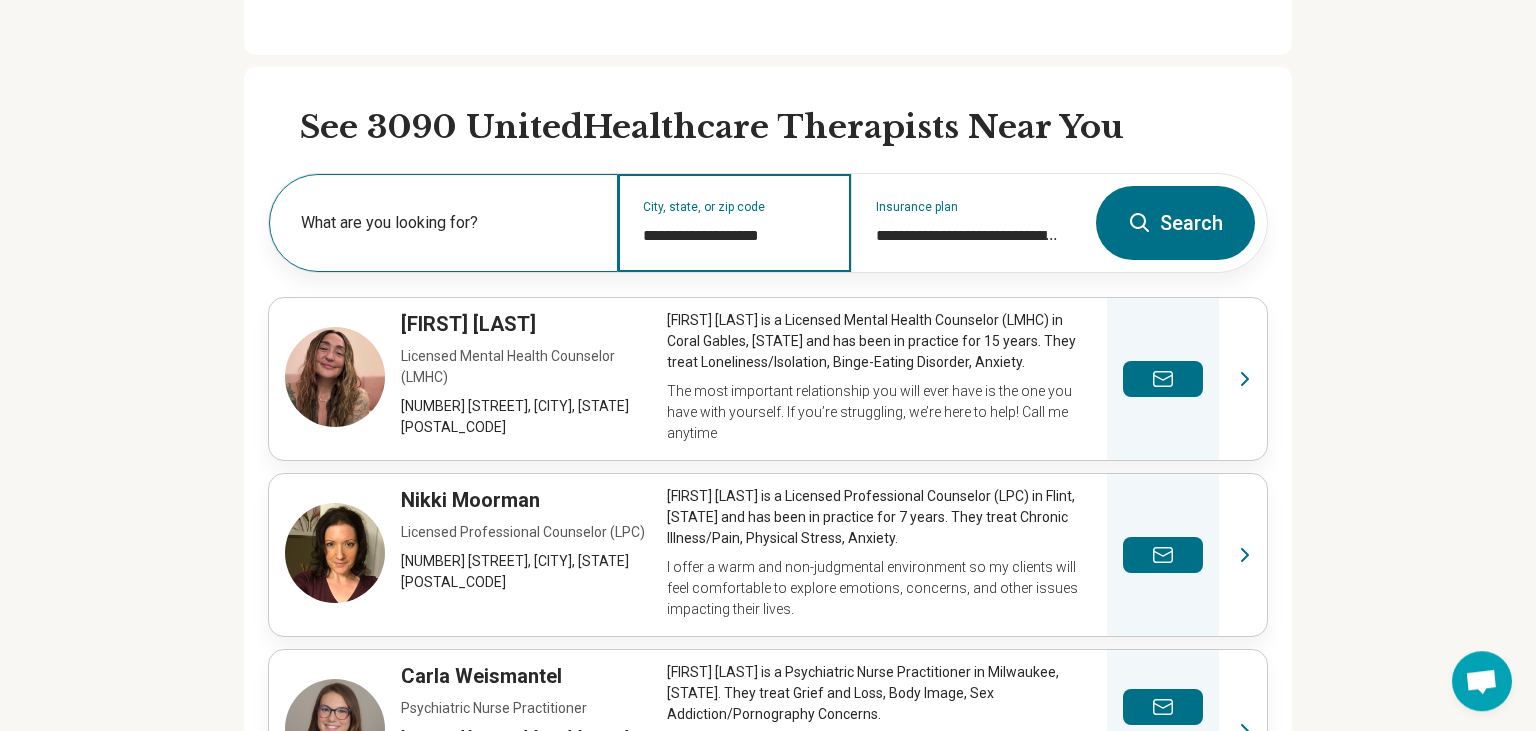 type on "**********" 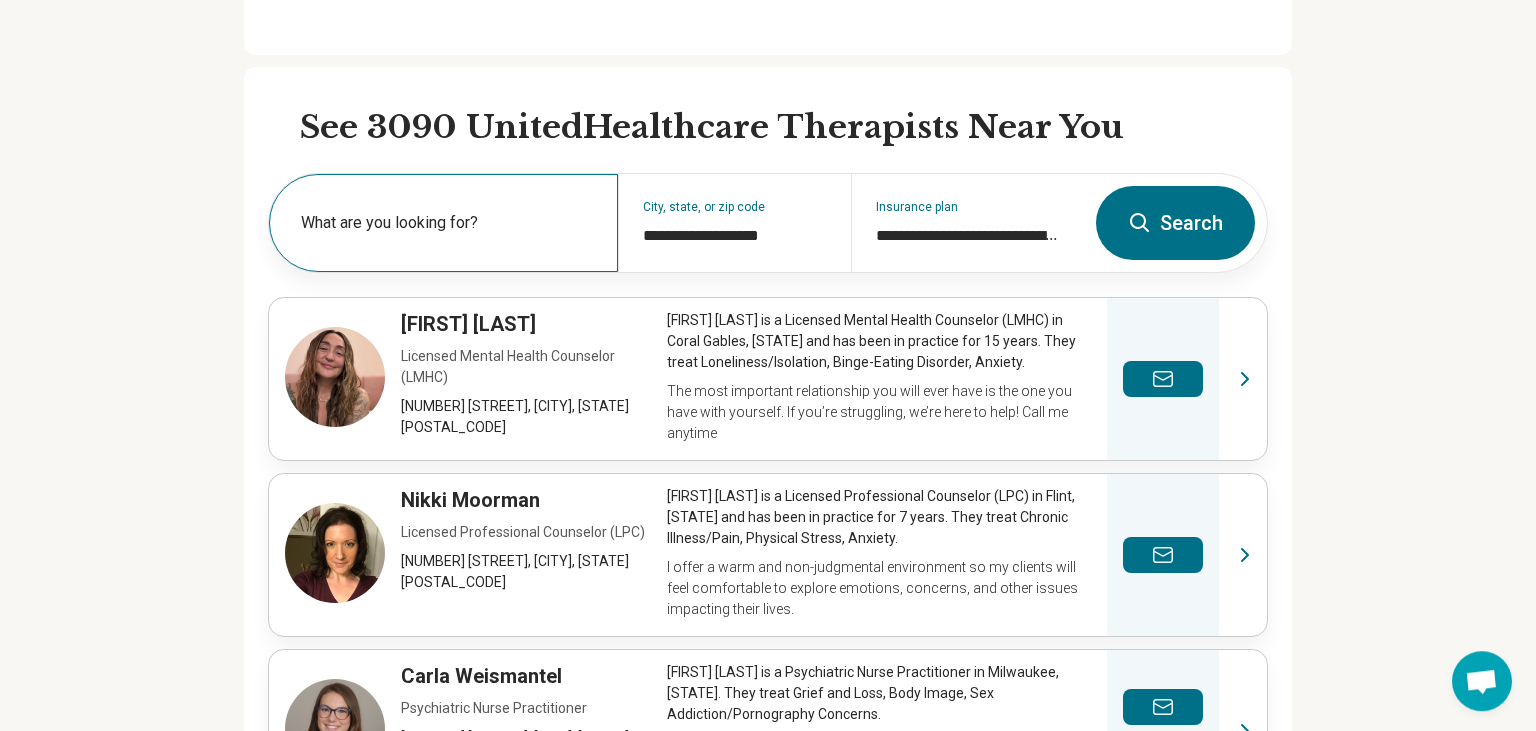 click on "What are you looking for?" at bounding box center (443, 223) 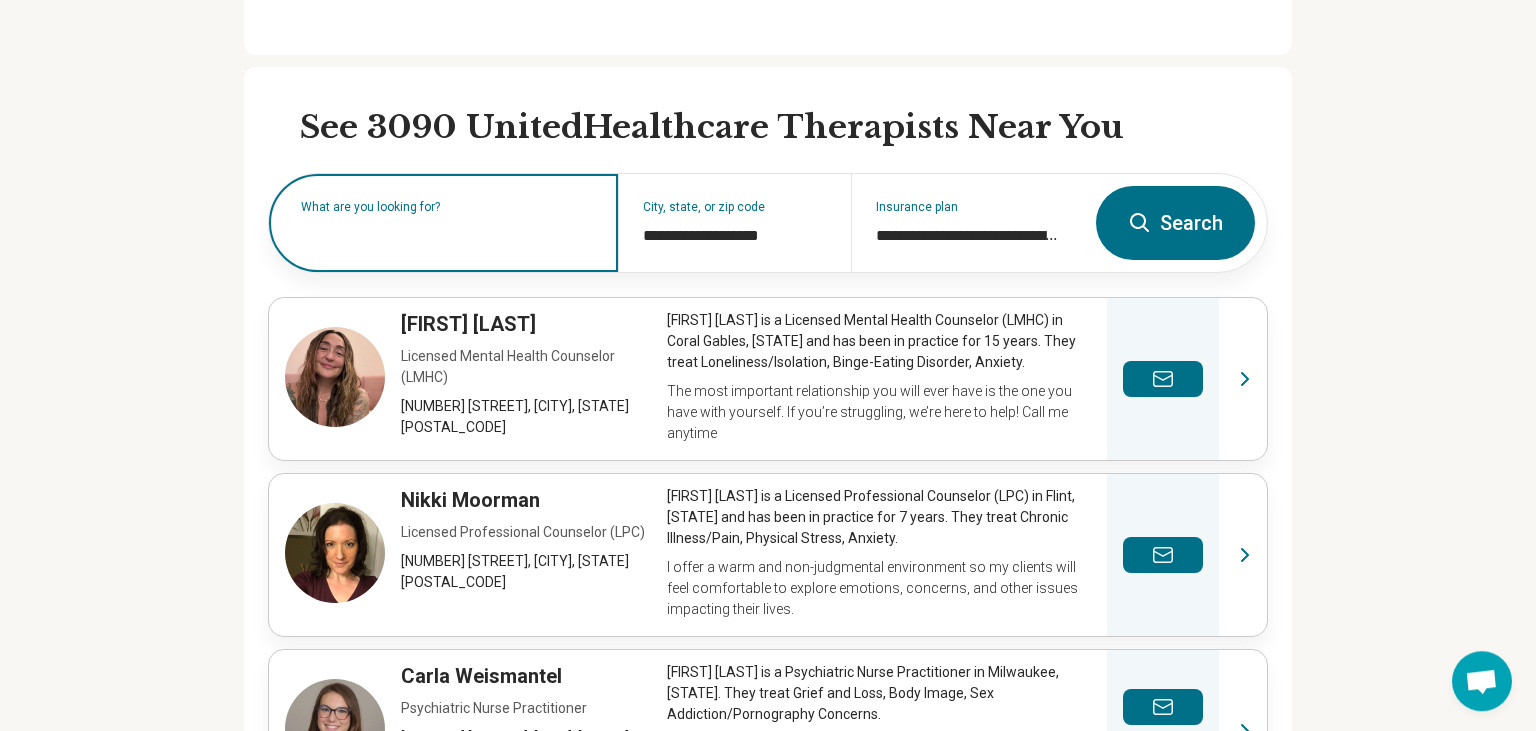 click at bounding box center (447, 233) 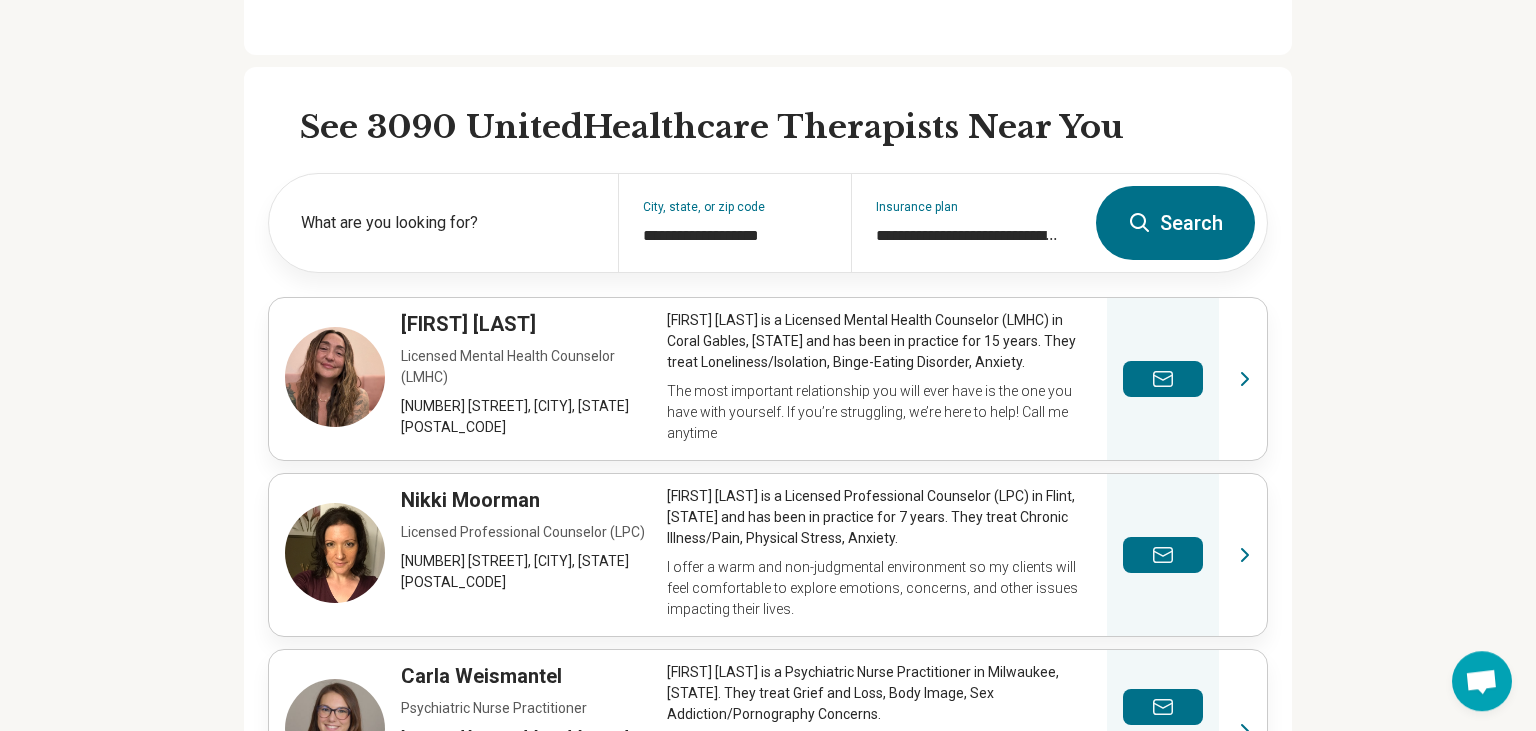 click on "Search" at bounding box center [1175, 223] 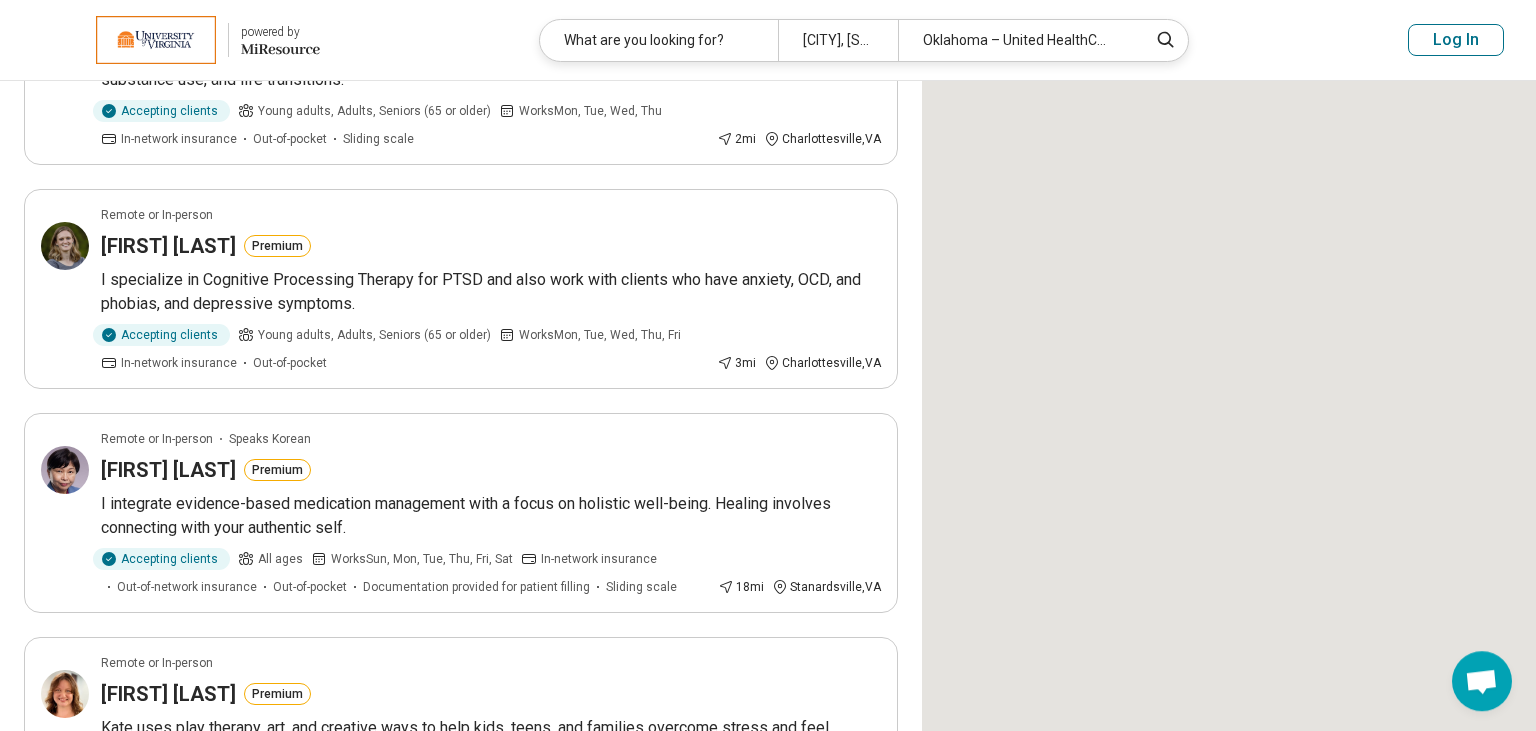 scroll, scrollTop: 0, scrollLeft: 0, axis: both 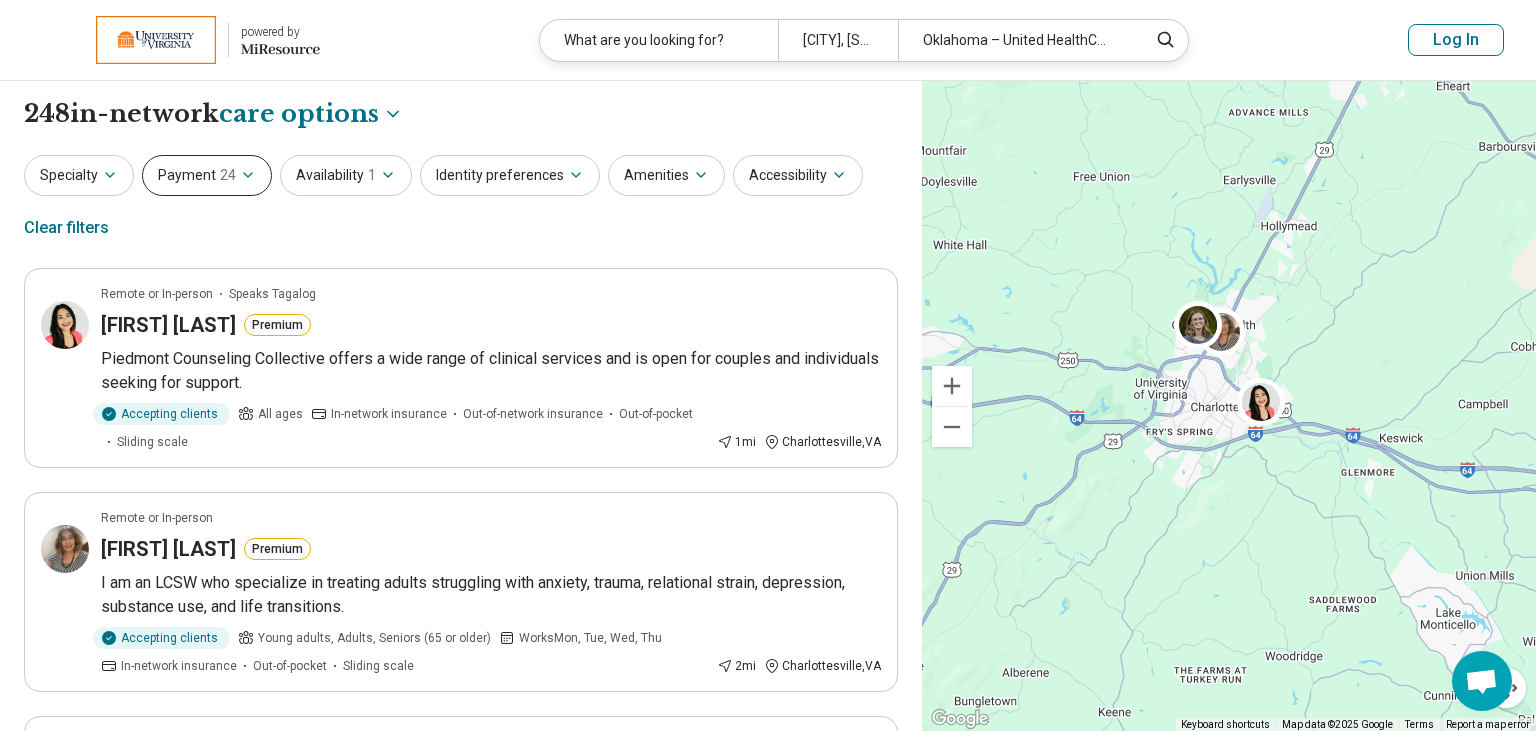 click 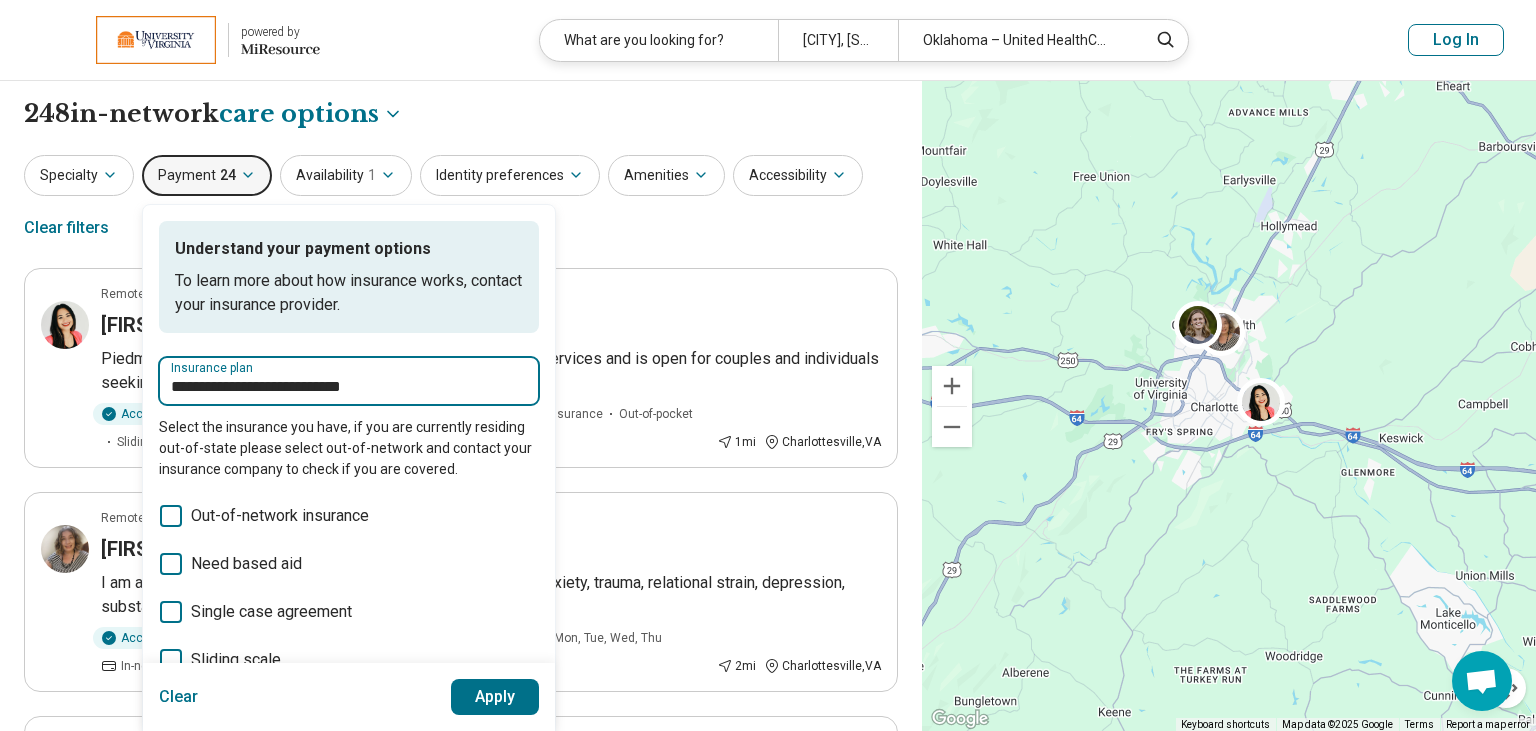 drag, startPoint x: 240, startPoint y: 390, endPoint x: 4, endPoint y: 390, distance: 236 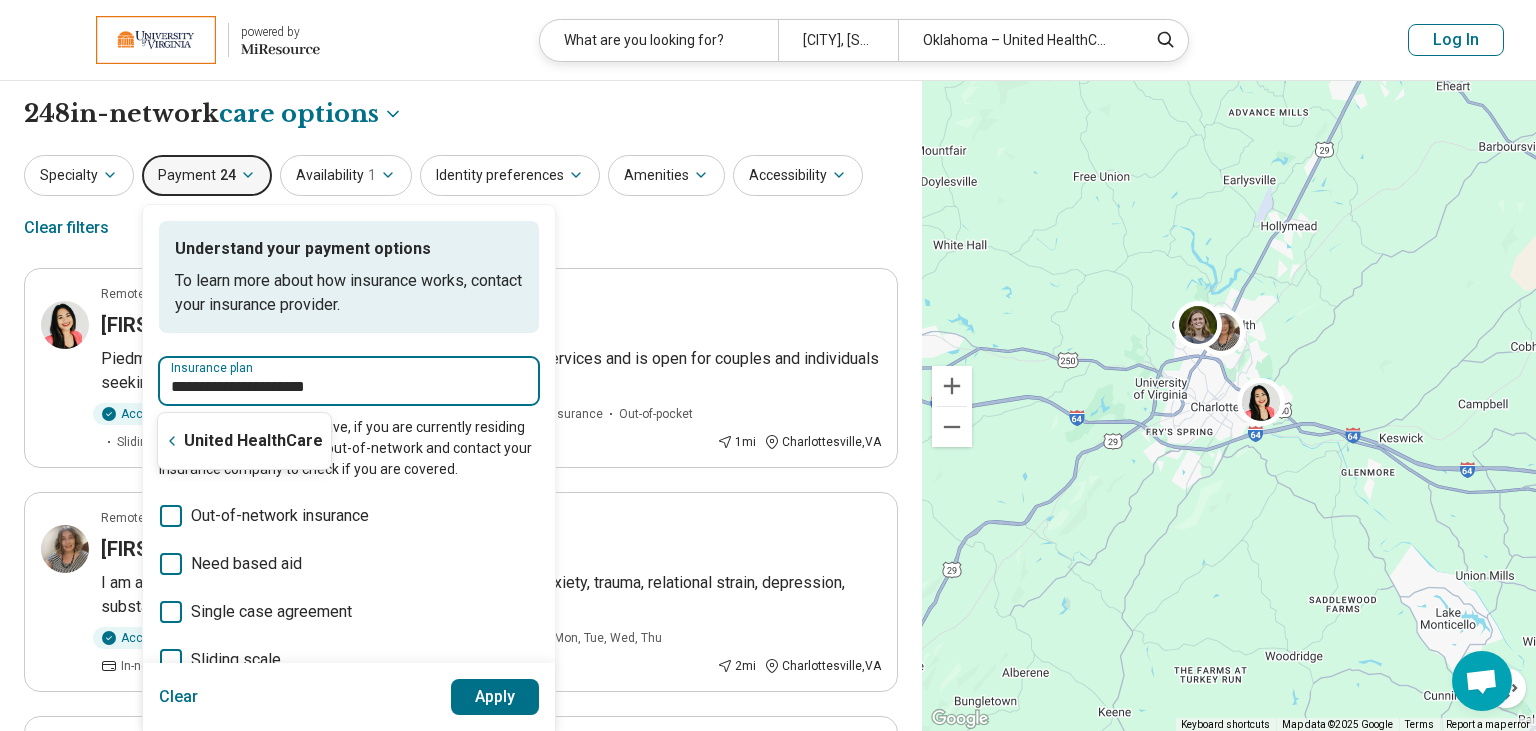 type on "**********" 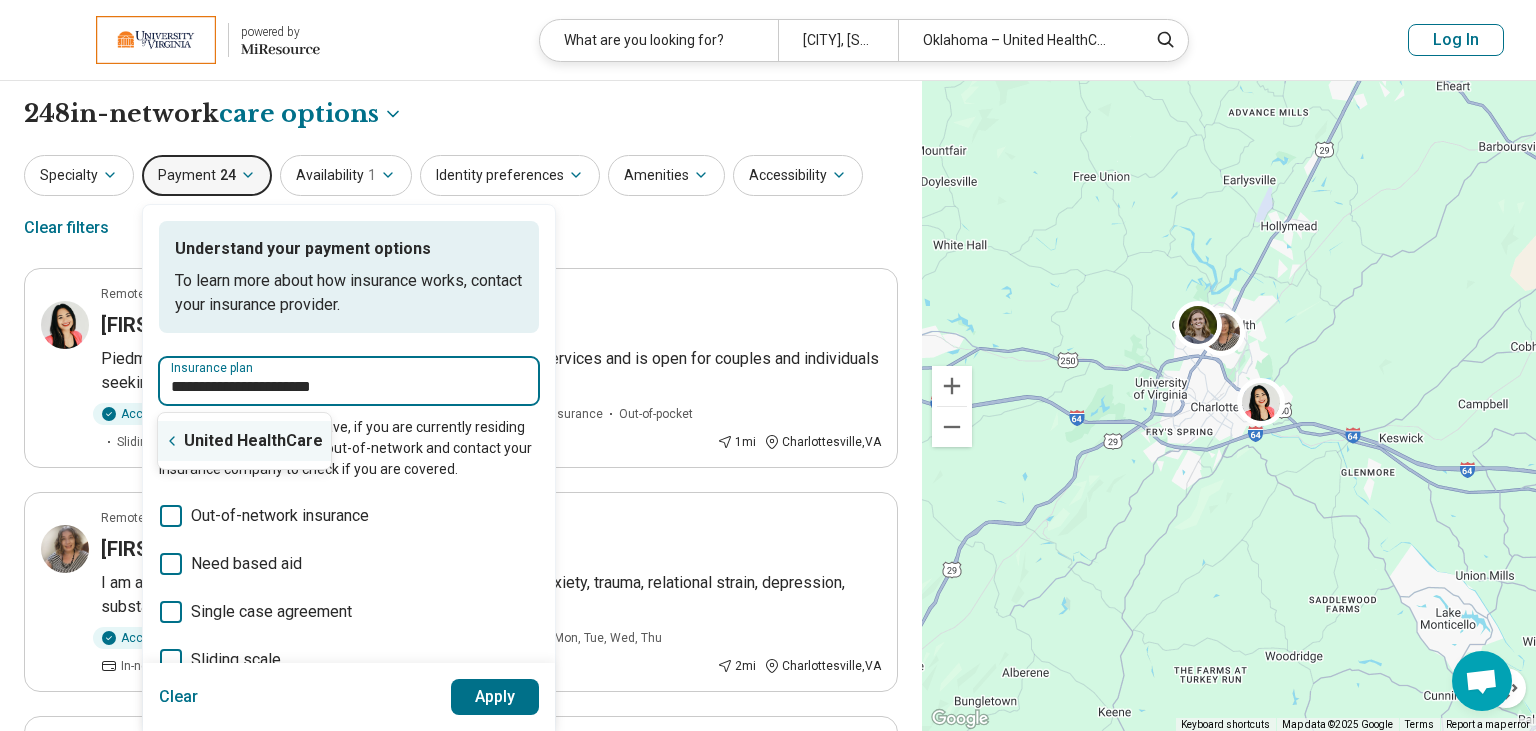 click on "United HealthCare" at bounding box center [244, 441] 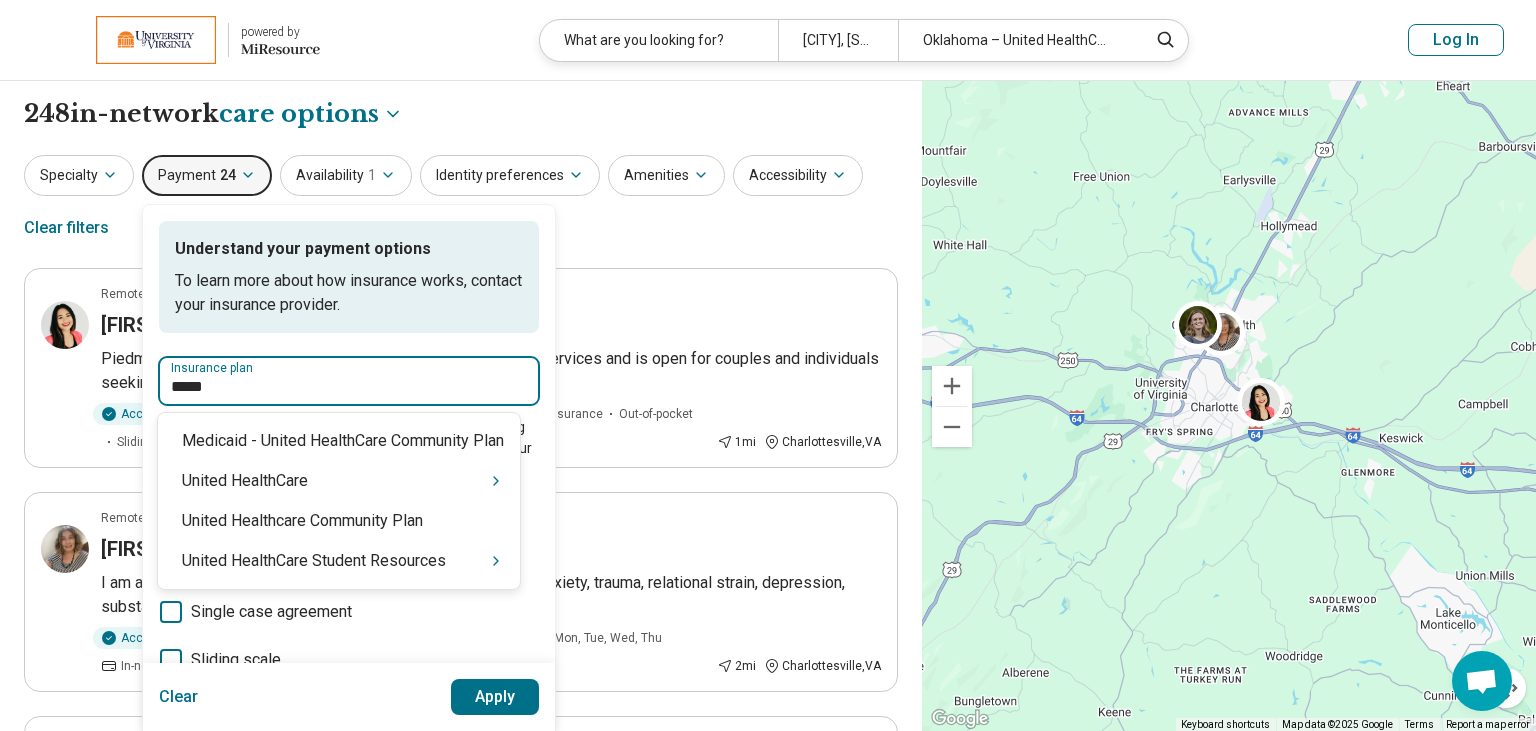 scroll, scrollTop: 0, scrollLeft: 0, axis: both 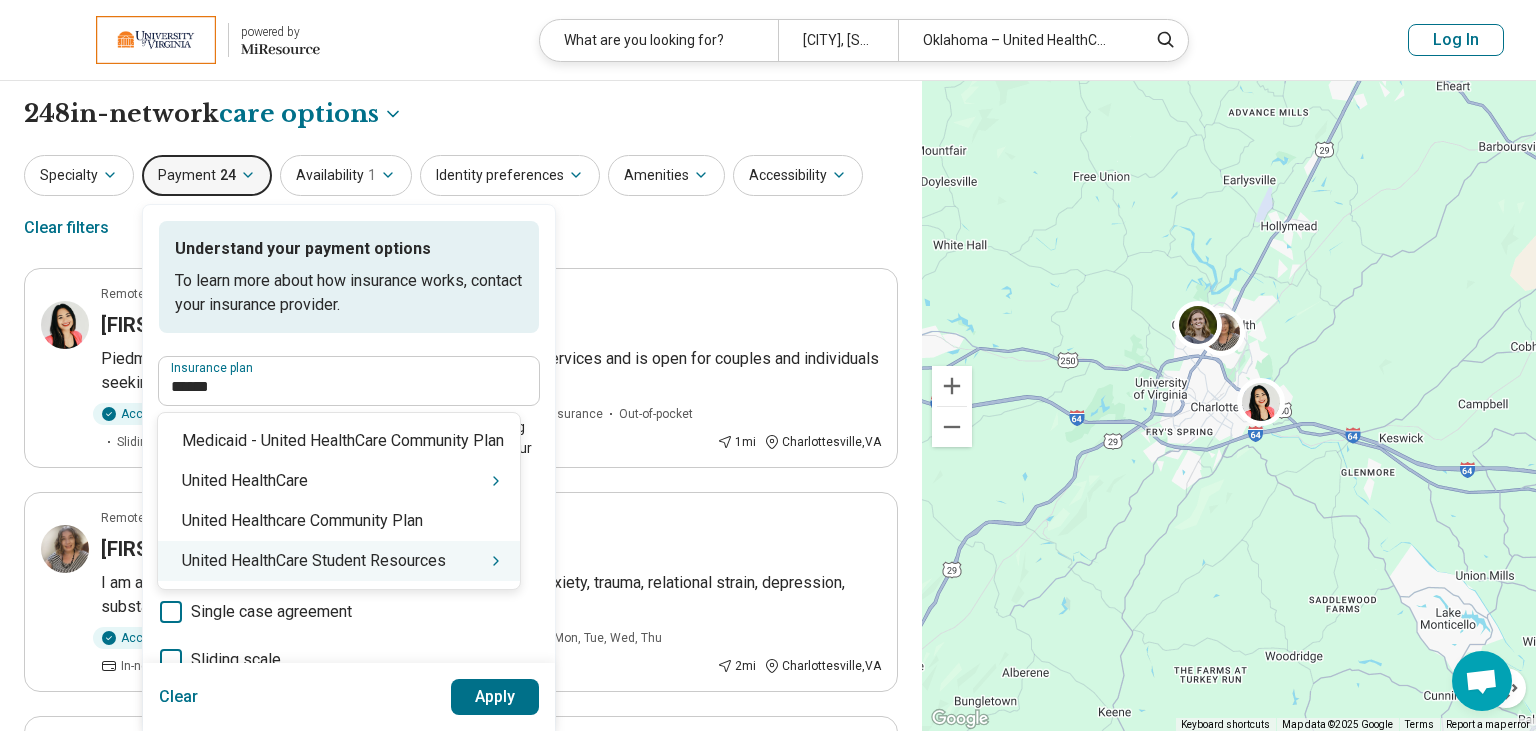 click 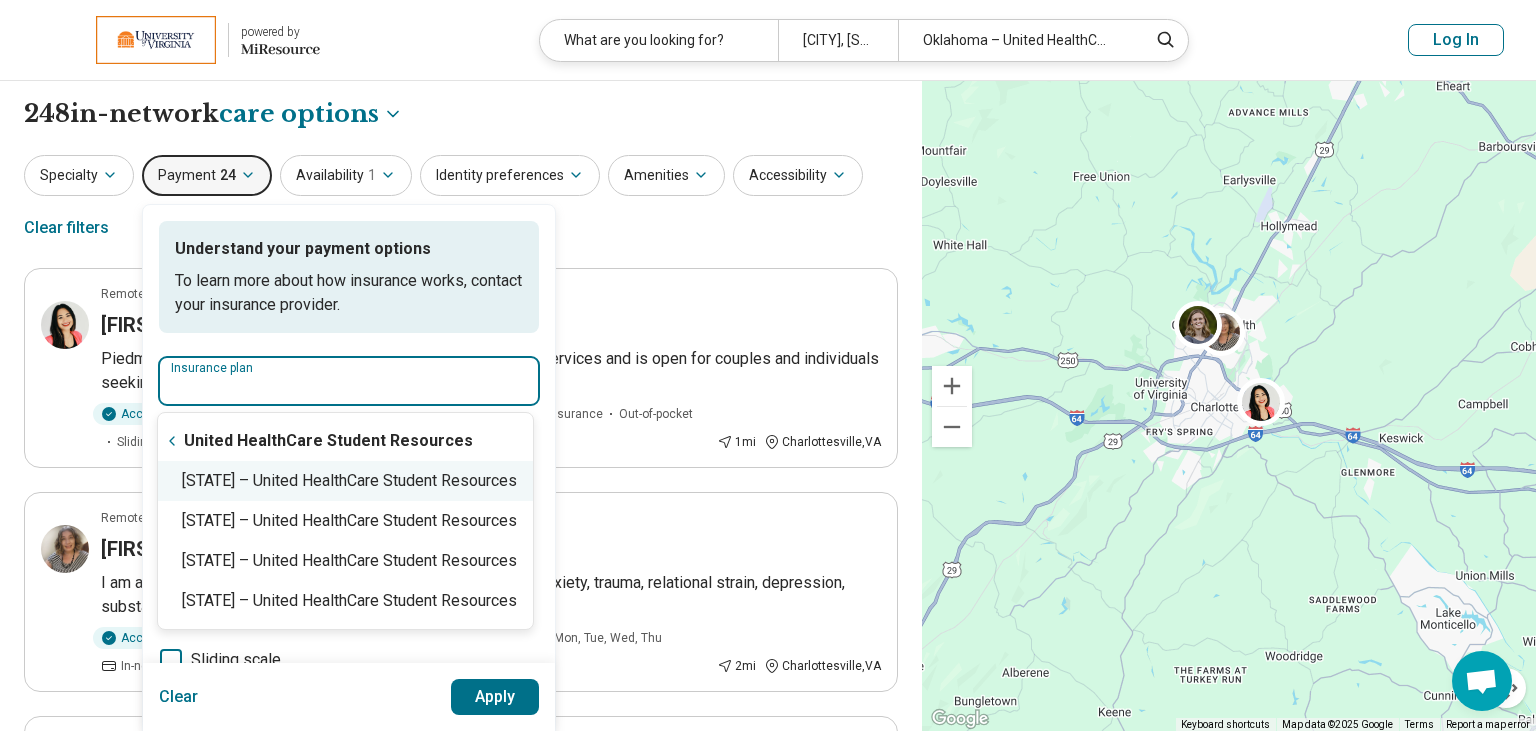 click on "[STATE] – United HealthCare Student Resources" at bounding box center (345, 481) 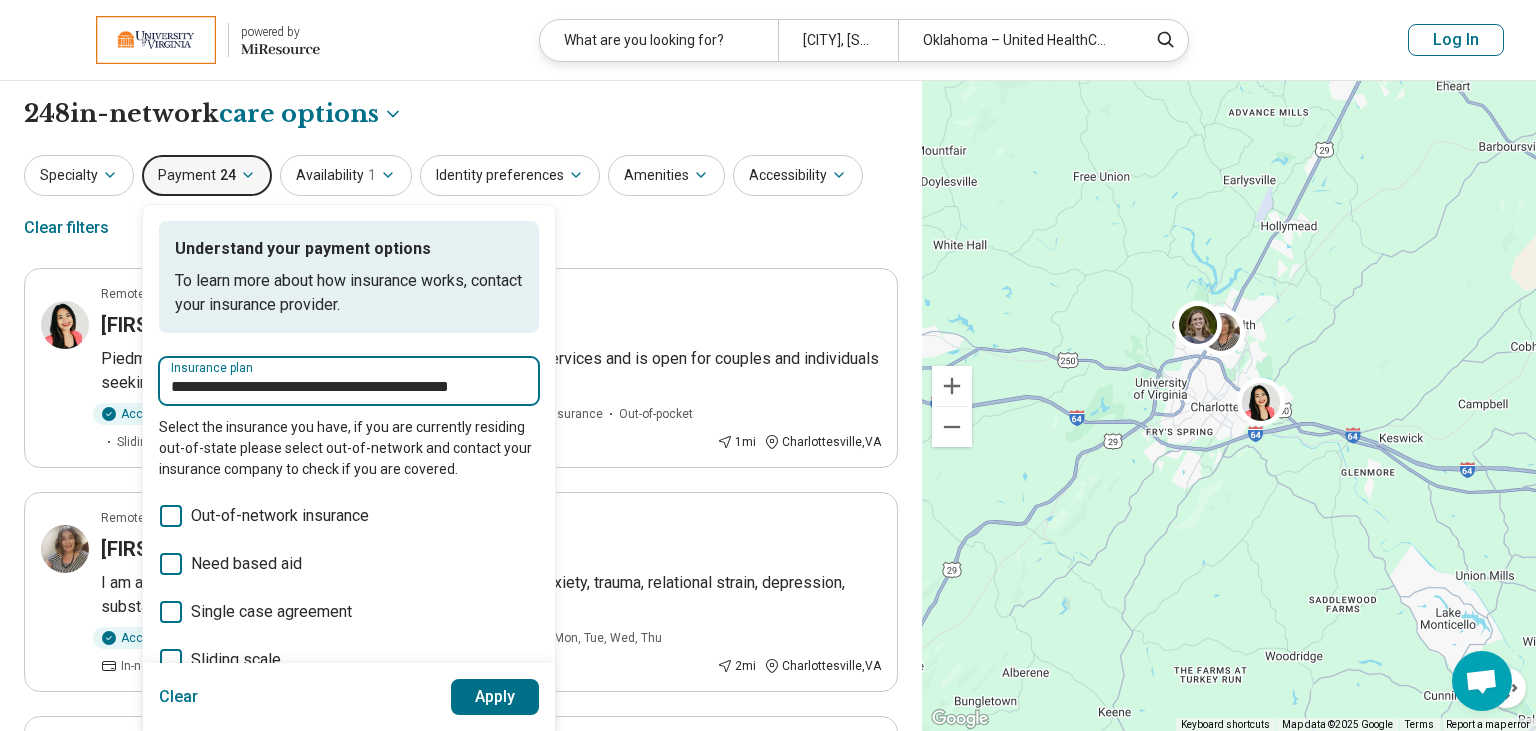 type on "**********" 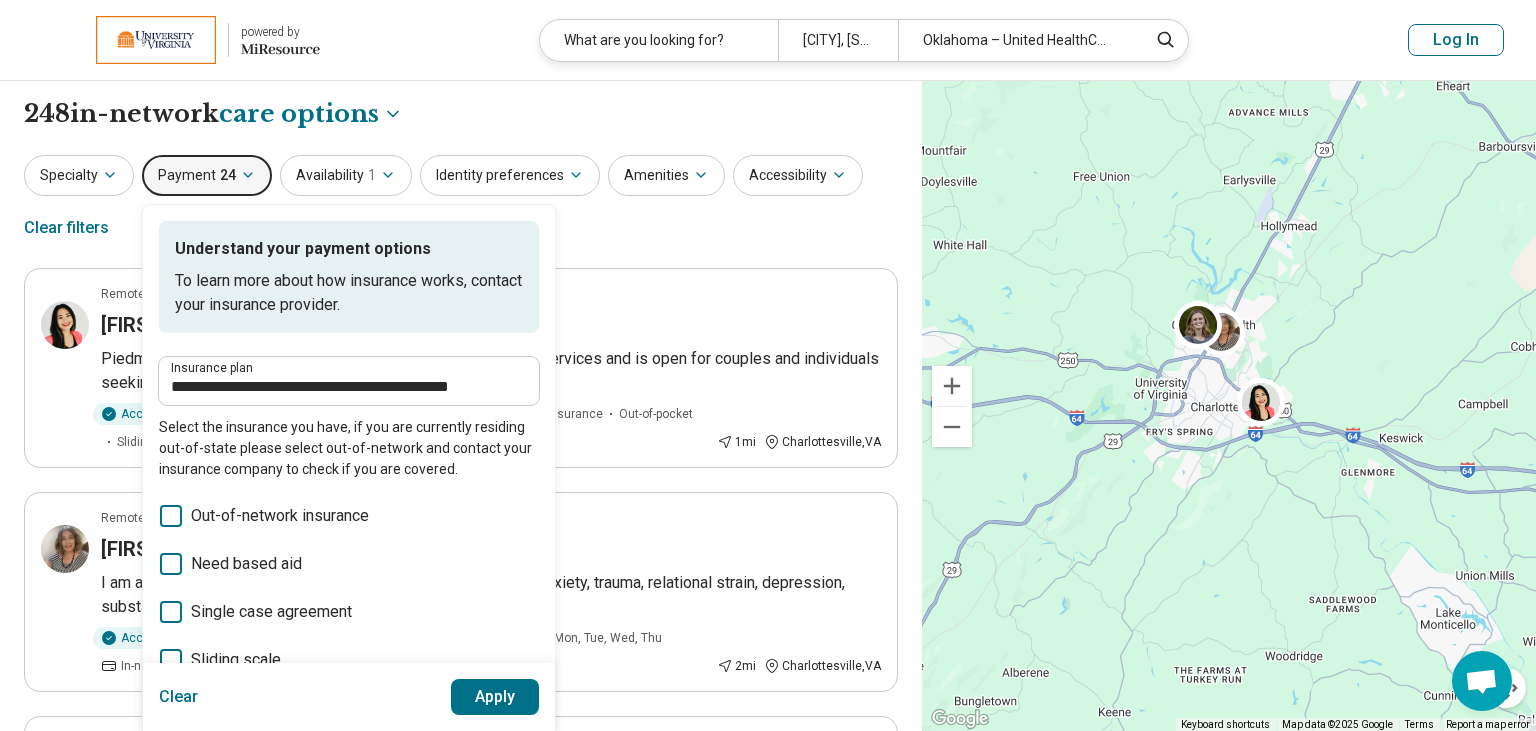 click on "Apply" at bounding box center (495, 697) 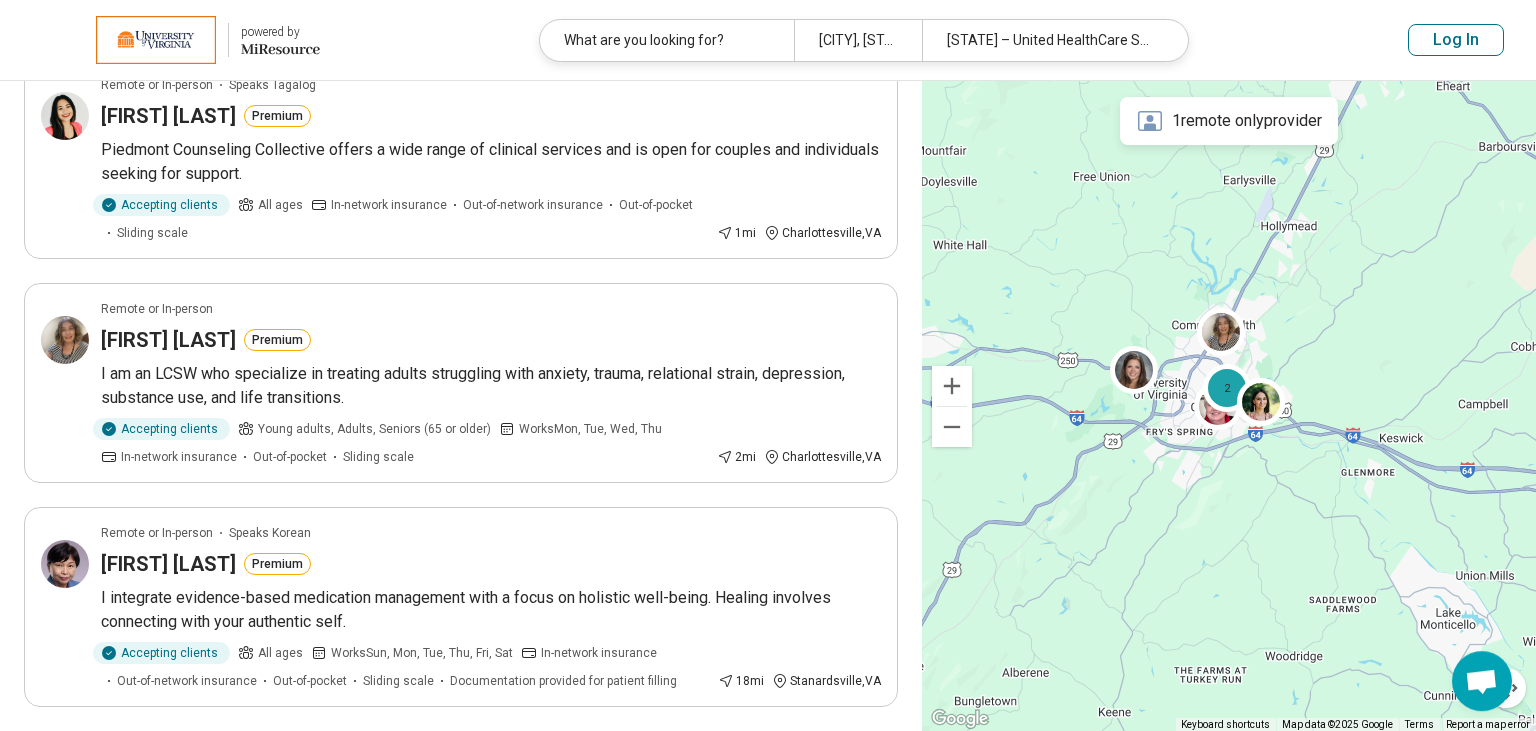 scroll, scrollTop: 0, scrollLeft: 0, axis: both 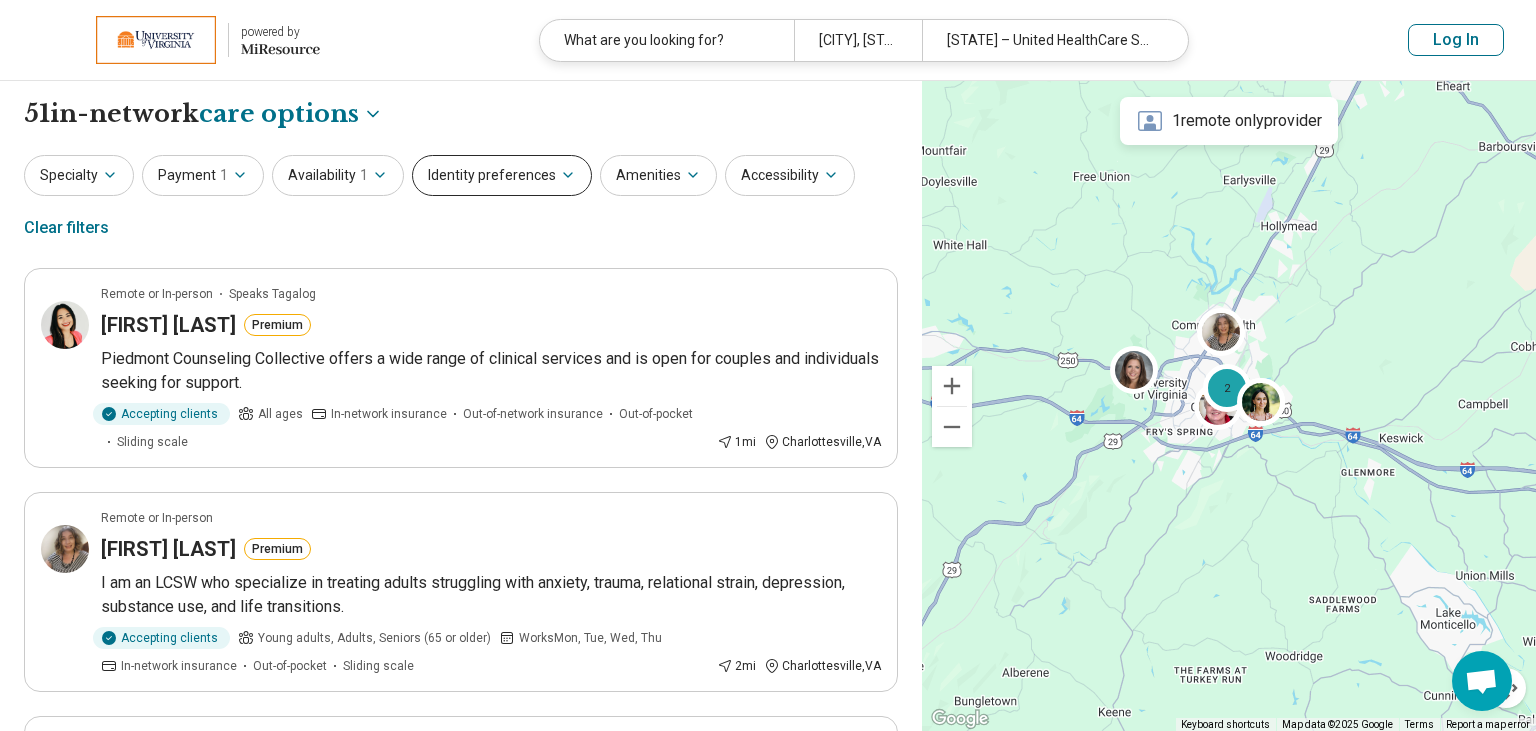 click on "Identity preferences" at bounding box center [502, 175] 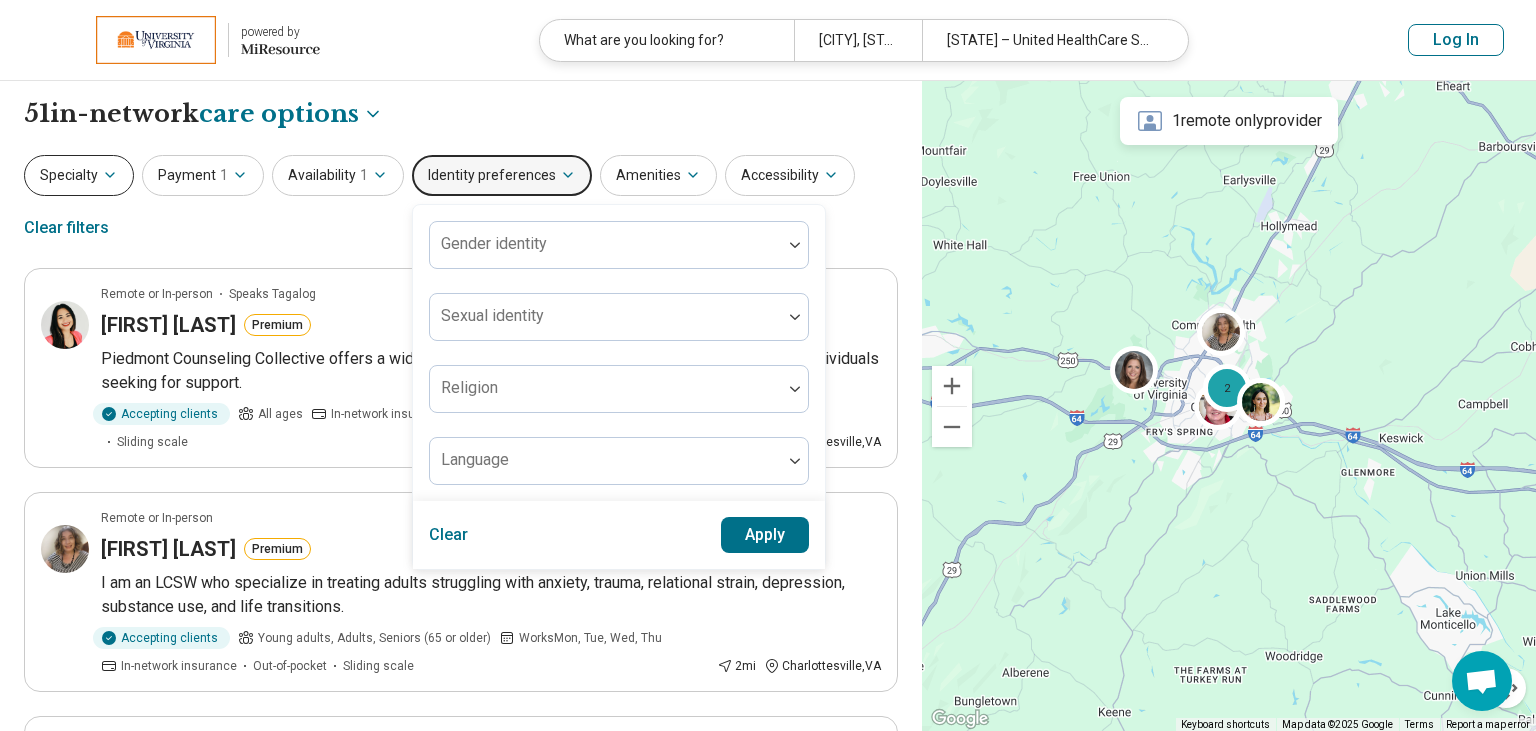 click 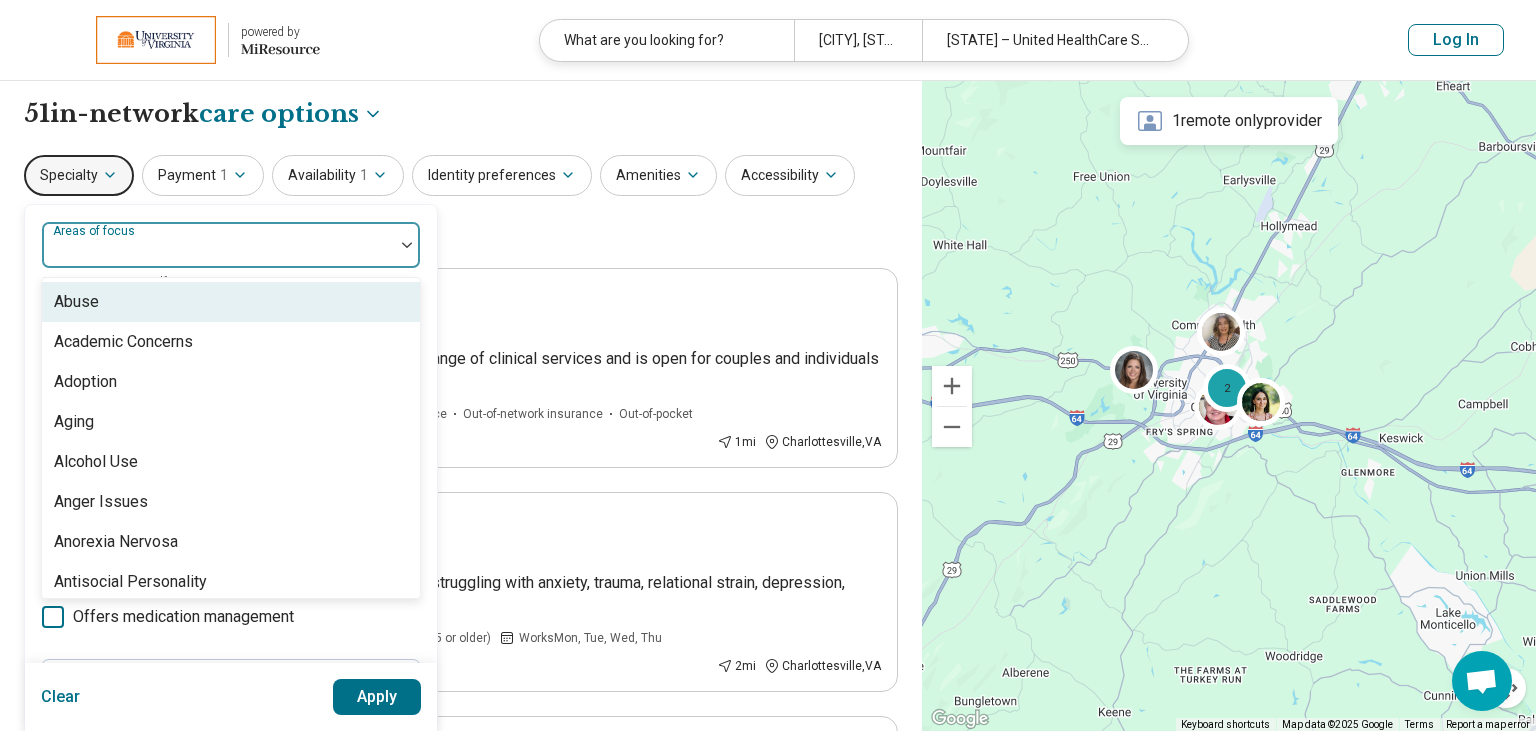 click at bounding box center (218, 253) 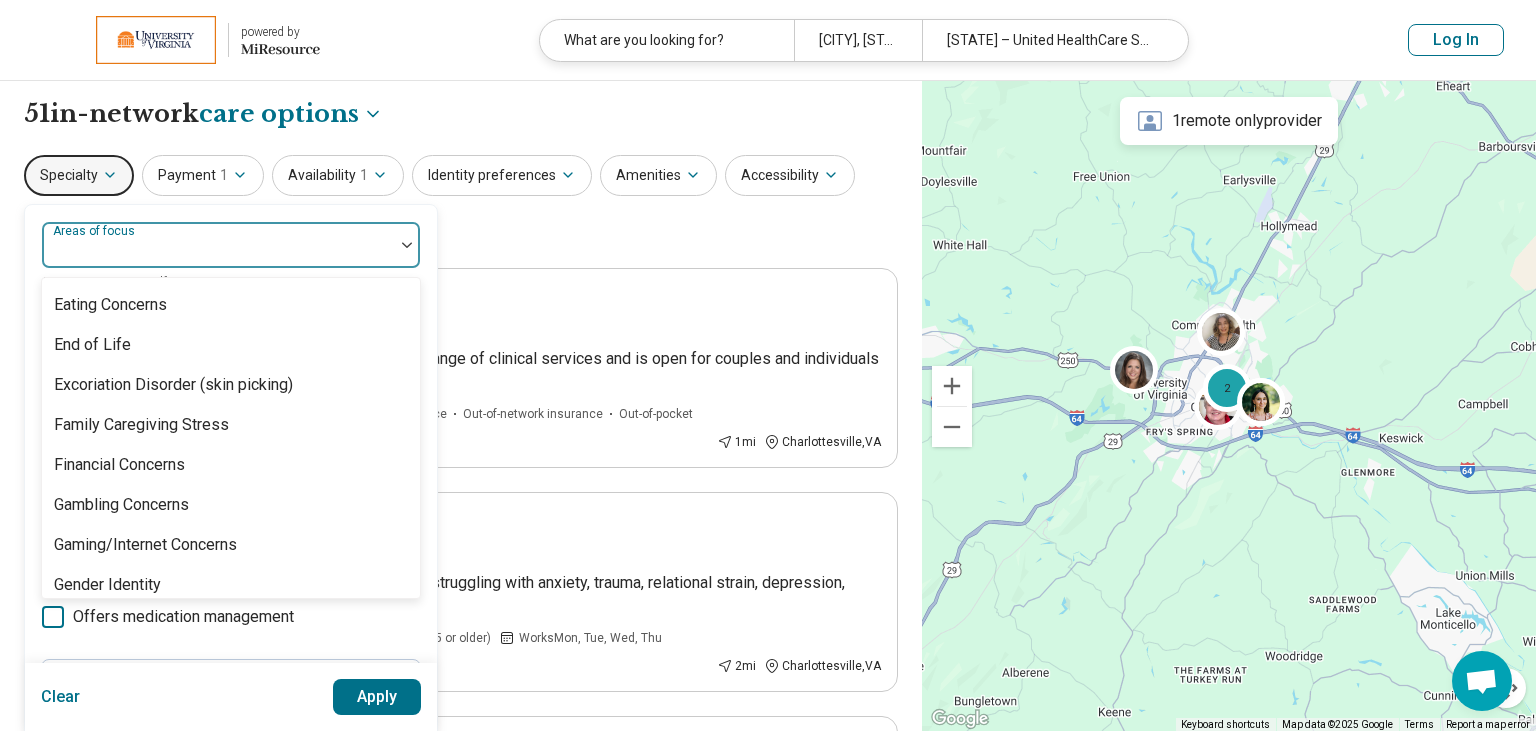 scroll, scrollTop: 1340, scrollLeft: 0, axis: vertical 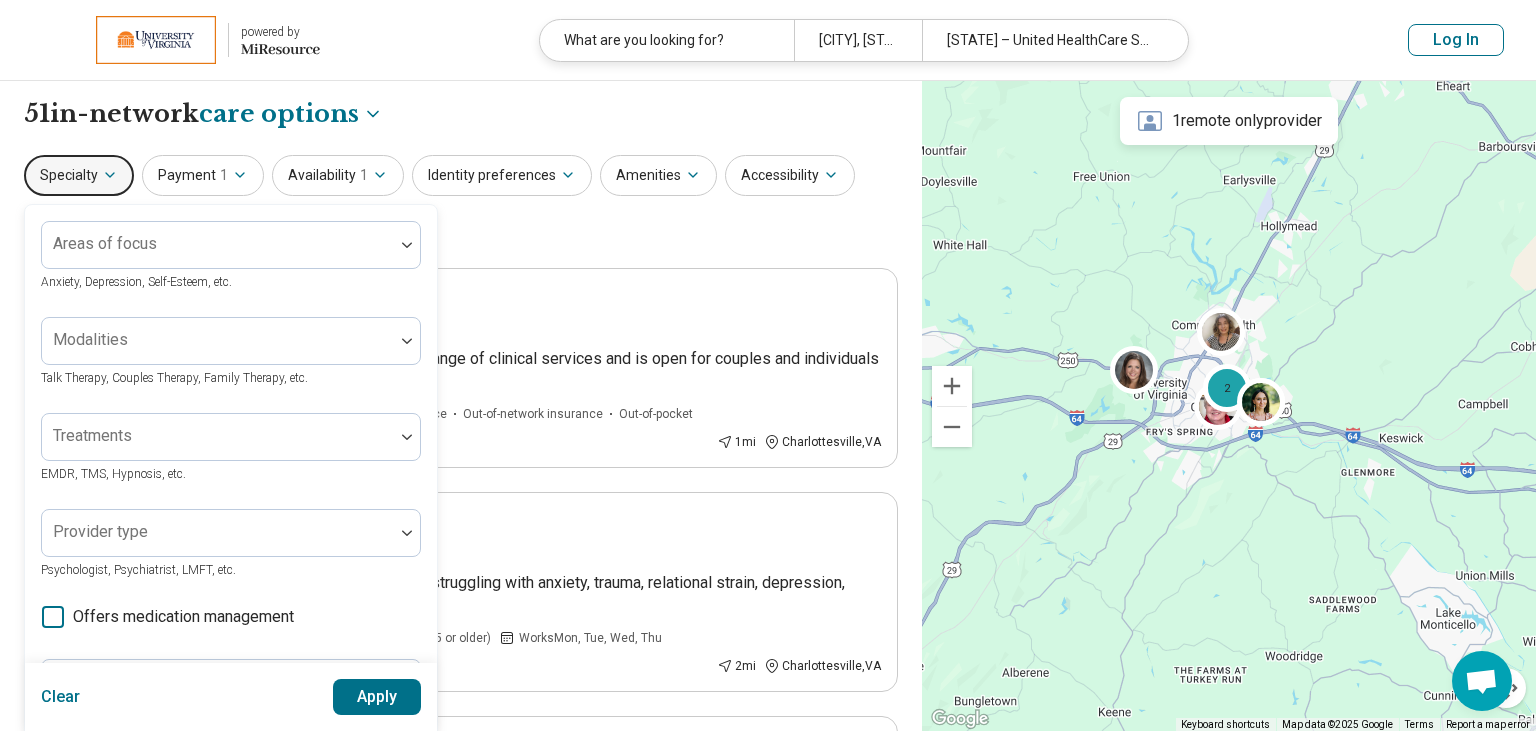 click on "**********" at bounding box center [461, 1364] 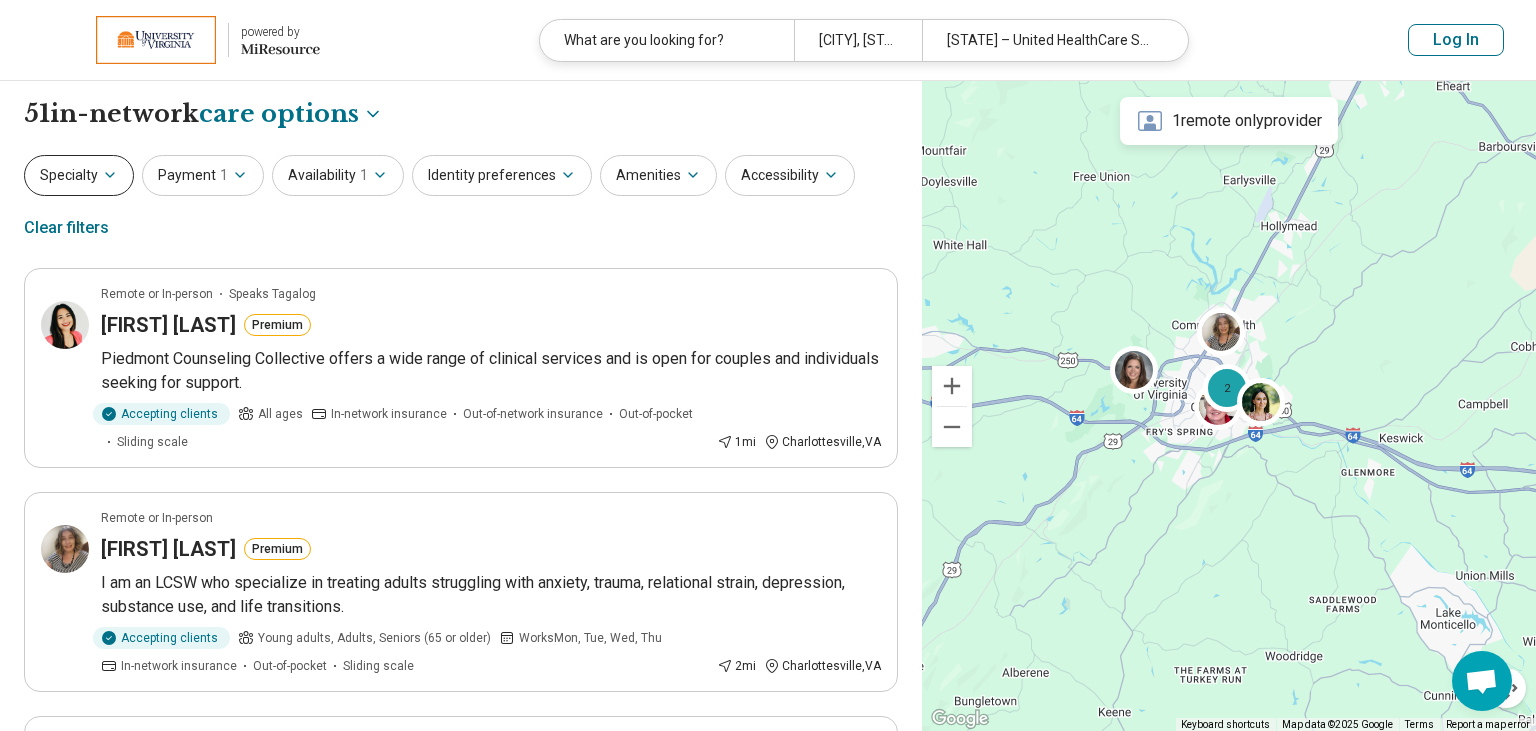 click on "Specialty" at bounding box center [79, 175] 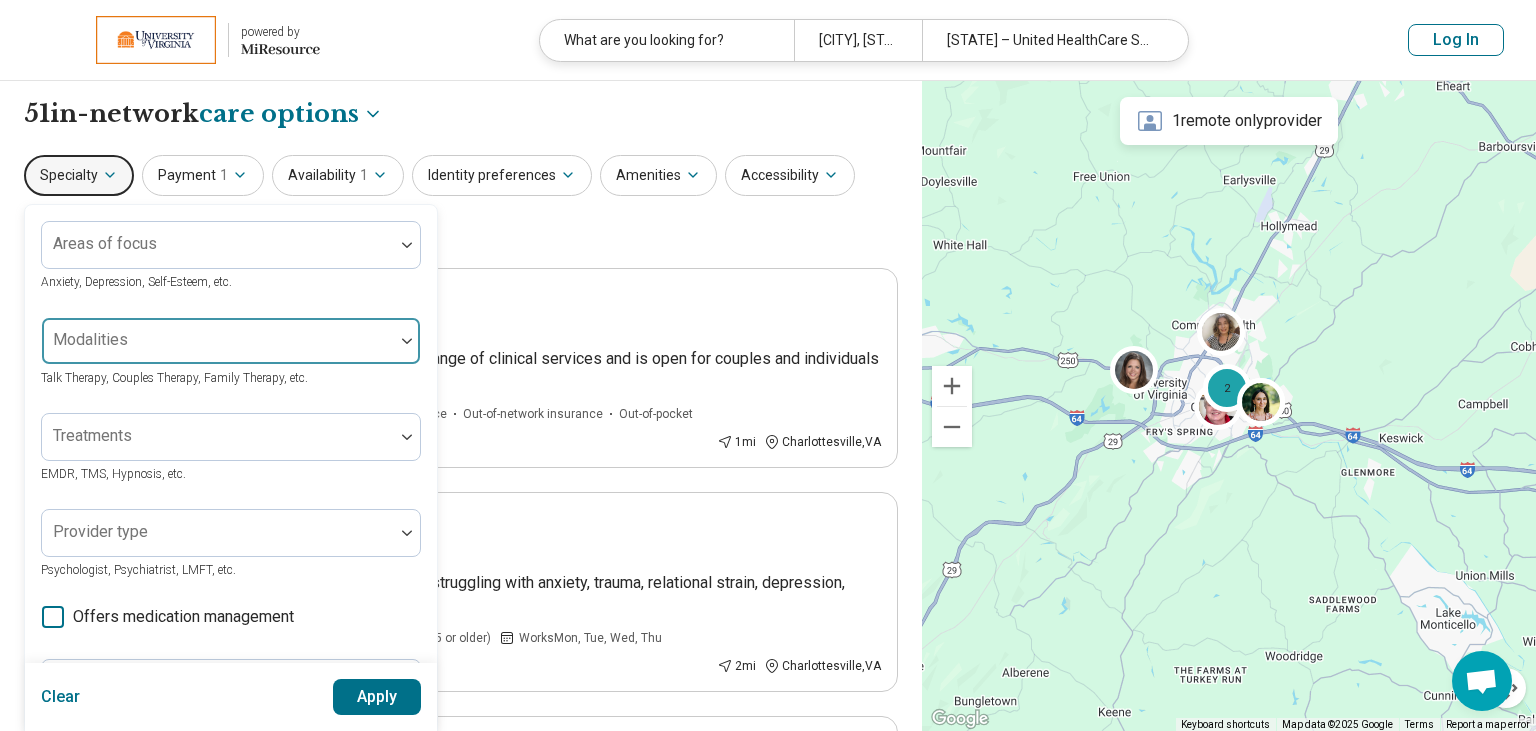 click at bounding box center (218, 349) 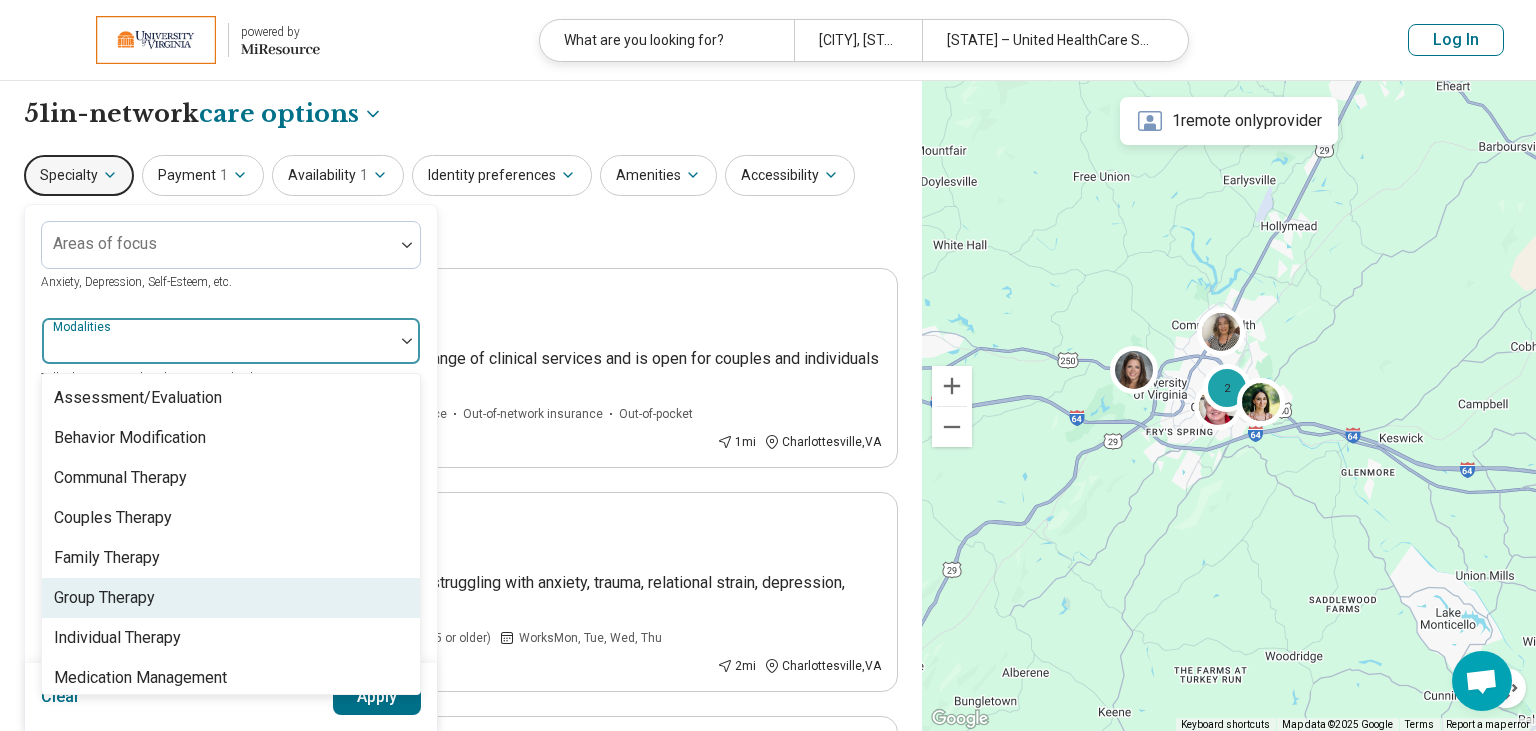 scroll, scrollTop: 8, scrollLeft: 0, axis: vertical 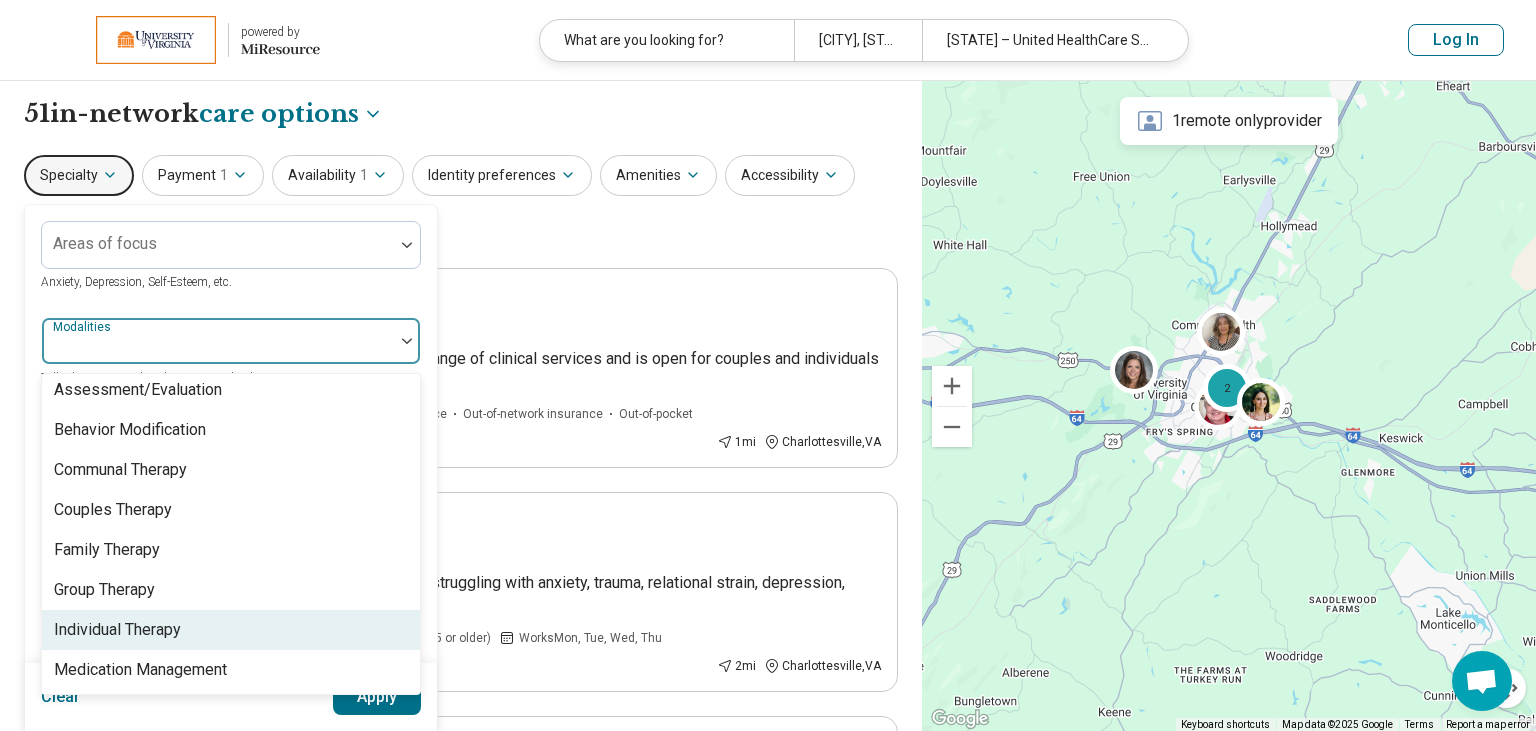 click on "Individual Therapy" at bounding box center [117, 630] 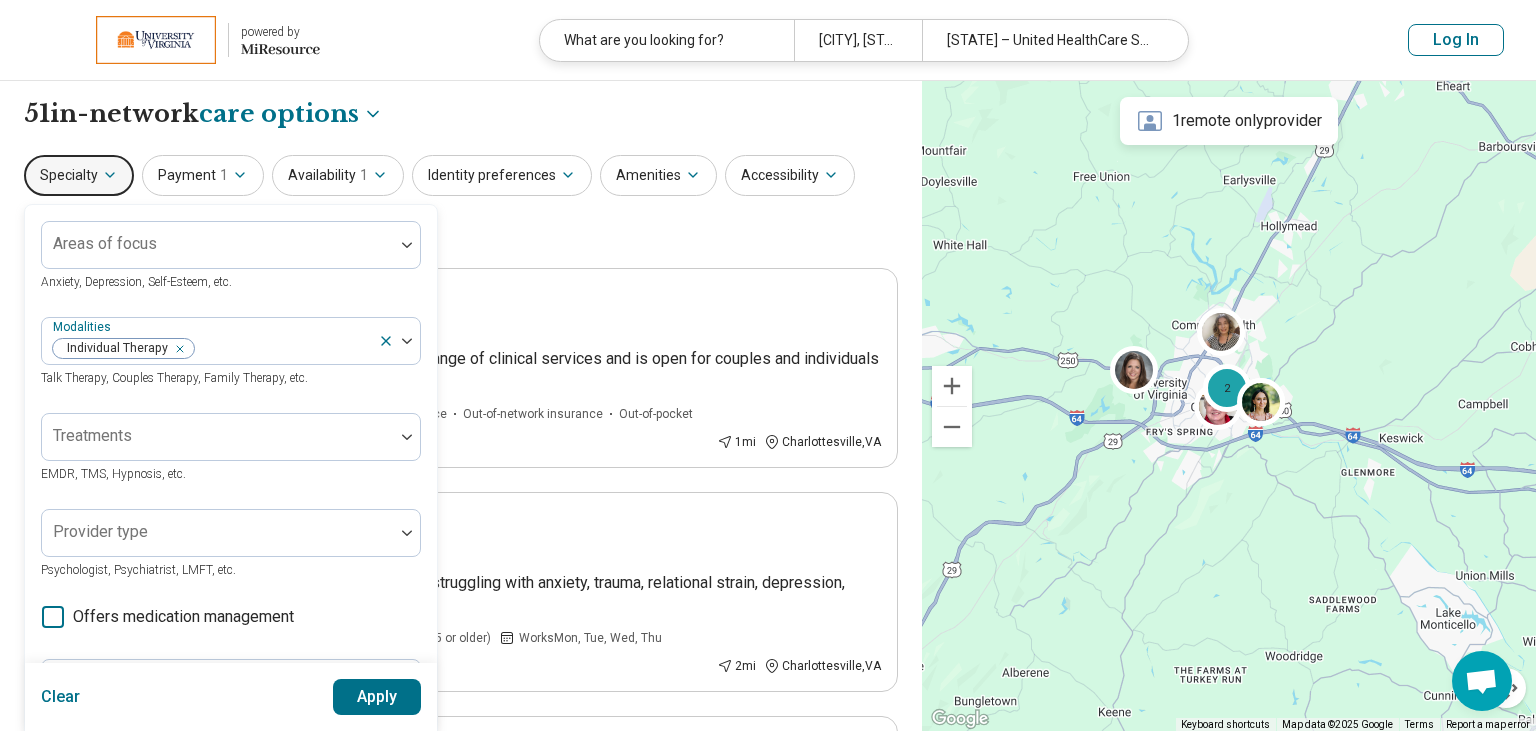 click on "Areas of focus Anxiety, Depression, Self-Esteem, etc. Modalities Individual Therapy Talk Therapy, Couples Therapy, Family Therapy, etc. Treatments EMDR, TMS, Hypnosis, etc. Provider type Psychologist, Psychiatrist, LMFT, etc. Offers medication management Program type Medically unstable Actively suicidal Help with activities of daily living Special groups Body positivity, People with disabilities, Active duty military, etc. Age groups" at bounding box center [231, 612] 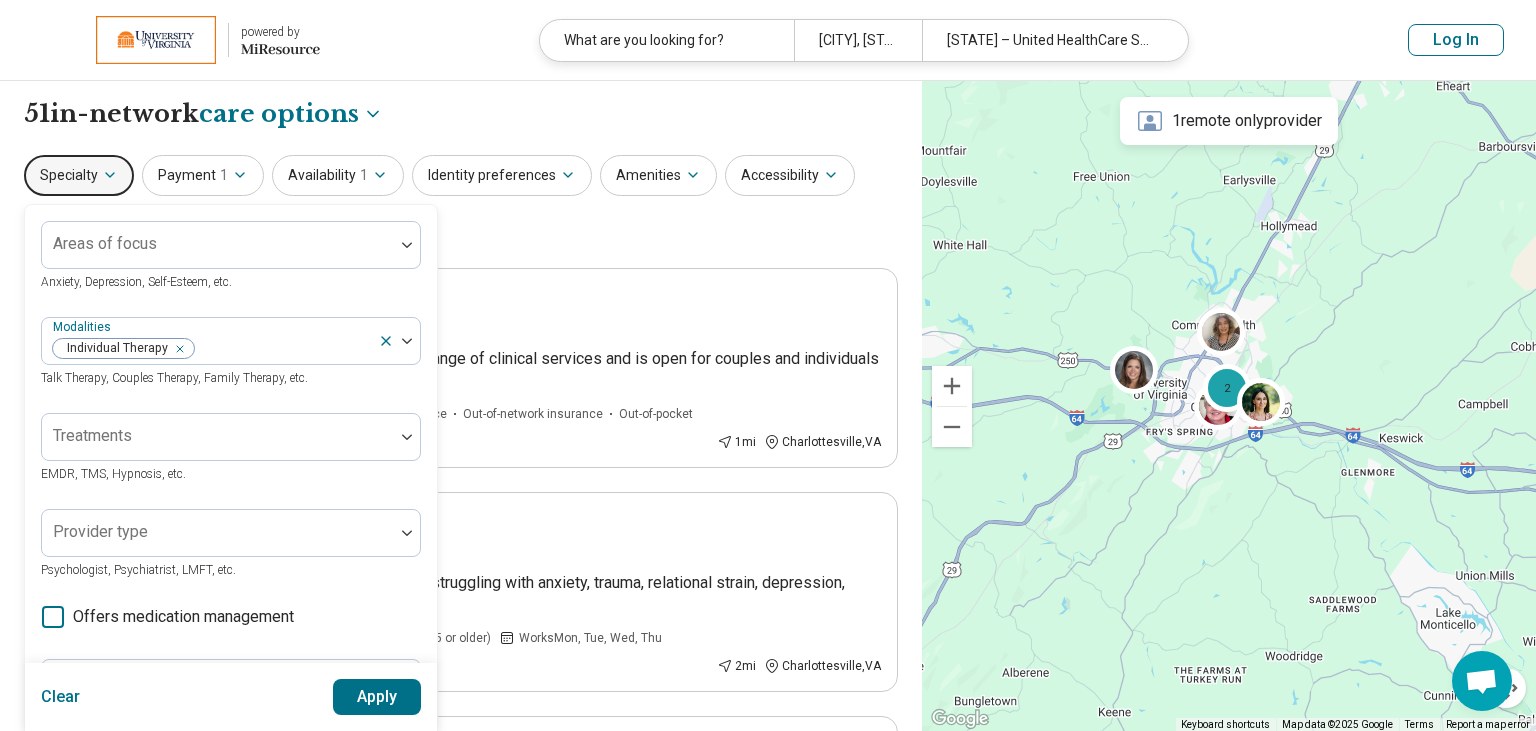 click on "Apply" at bounding box center [377, 697] 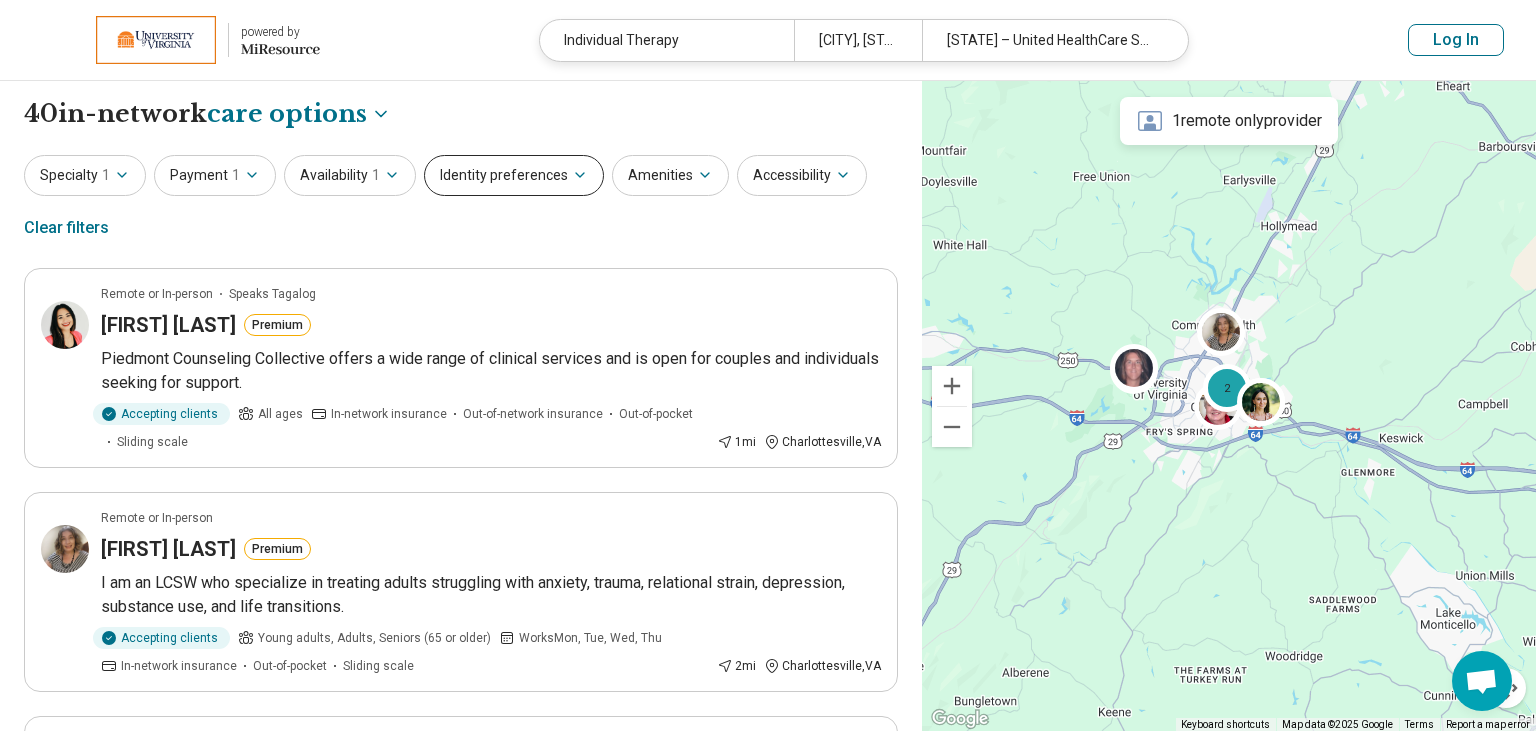 click on "Identity preferences" at bounding box center (514, 175) 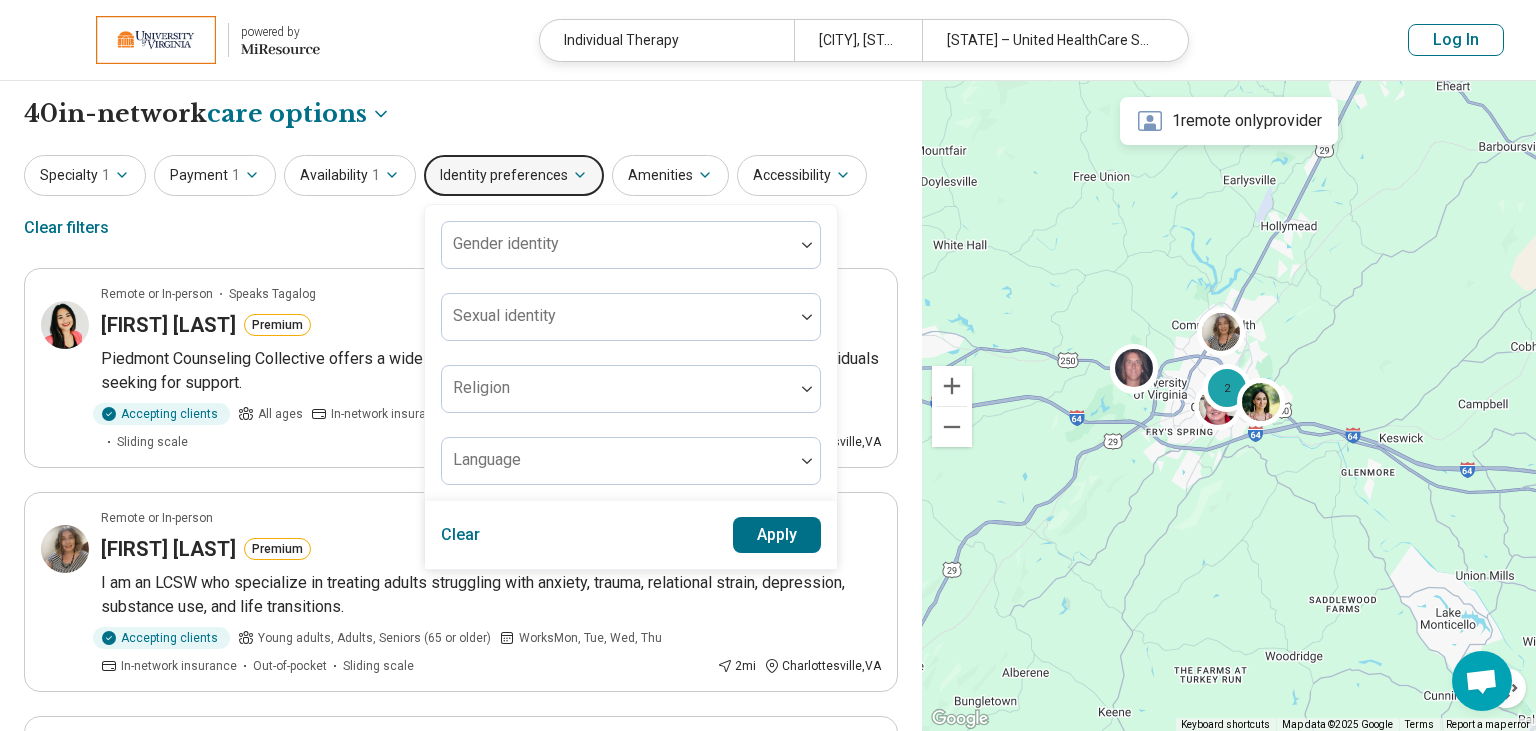 click on "Identity preferences" at bounding box center [514, 175] 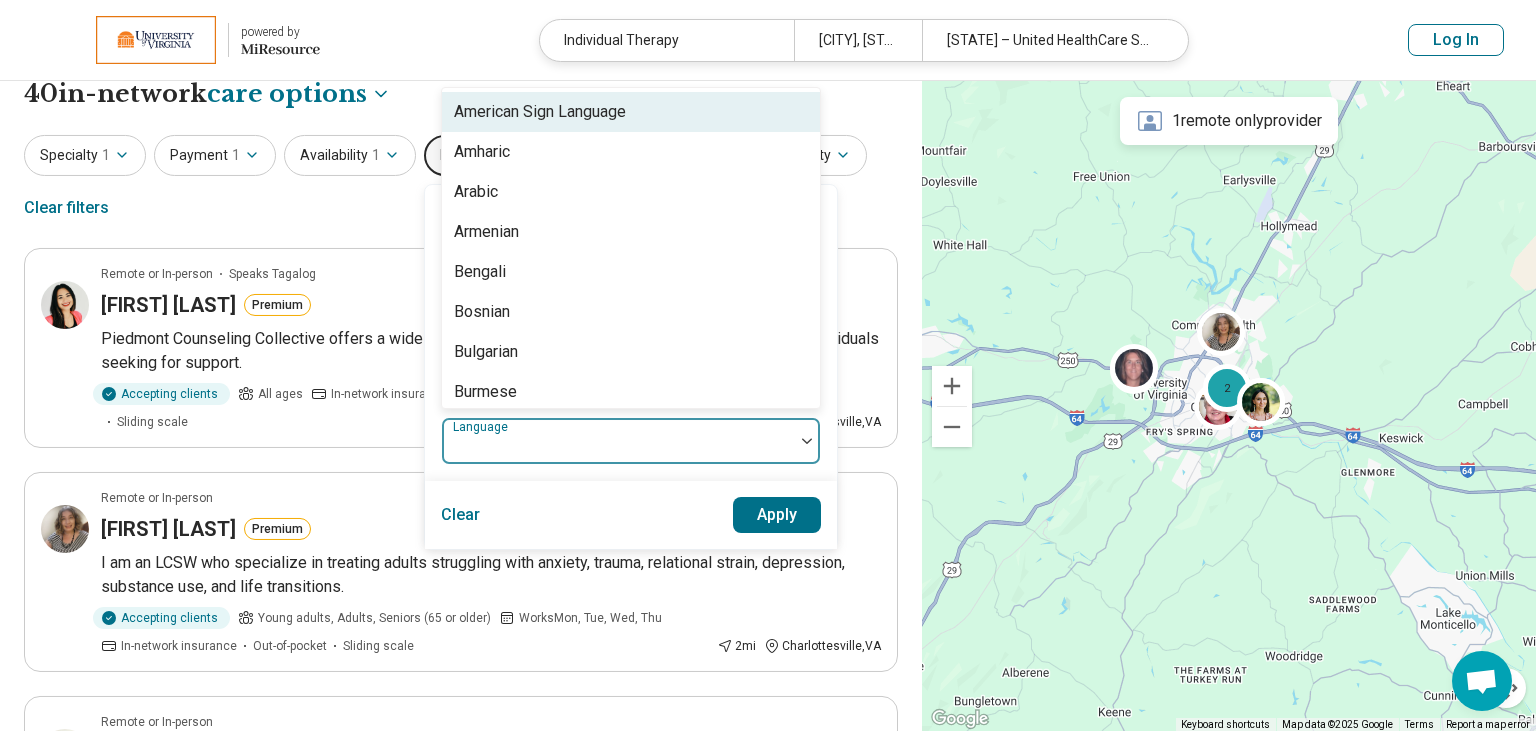 click on "Gender identity Sexual identity Religion 57 results available. Use Up and Down to choose options, press Enter to select the currently focused option, press Escape to exit the menu, press Tab to select the option and exit the menu. Language American Sign Language Amharic Arabic Armenian Bengali Bosnian Bulgarian Burmese Cantonese Creole Danish Dutch Farsi Filipino French German Greek Gujarati Haitian Hebrew Hindi Hmong Hungarian Igbo Indonesian Italian Japanese Javanese Khmer Korean Kutchi Macedonian Malay Malayalam Mandarin Native American Indian or Alaska Native languages Norwegian Other Panjabi Pashto Persian Polish Portuguese Romanian Russian Serbian Spanish Swedish Tagalog Tamil Thai Turkish Ukrainian Urdu Vietnamese Yiddish Yoruba Clear Apply" at bounding box center [631, 367] 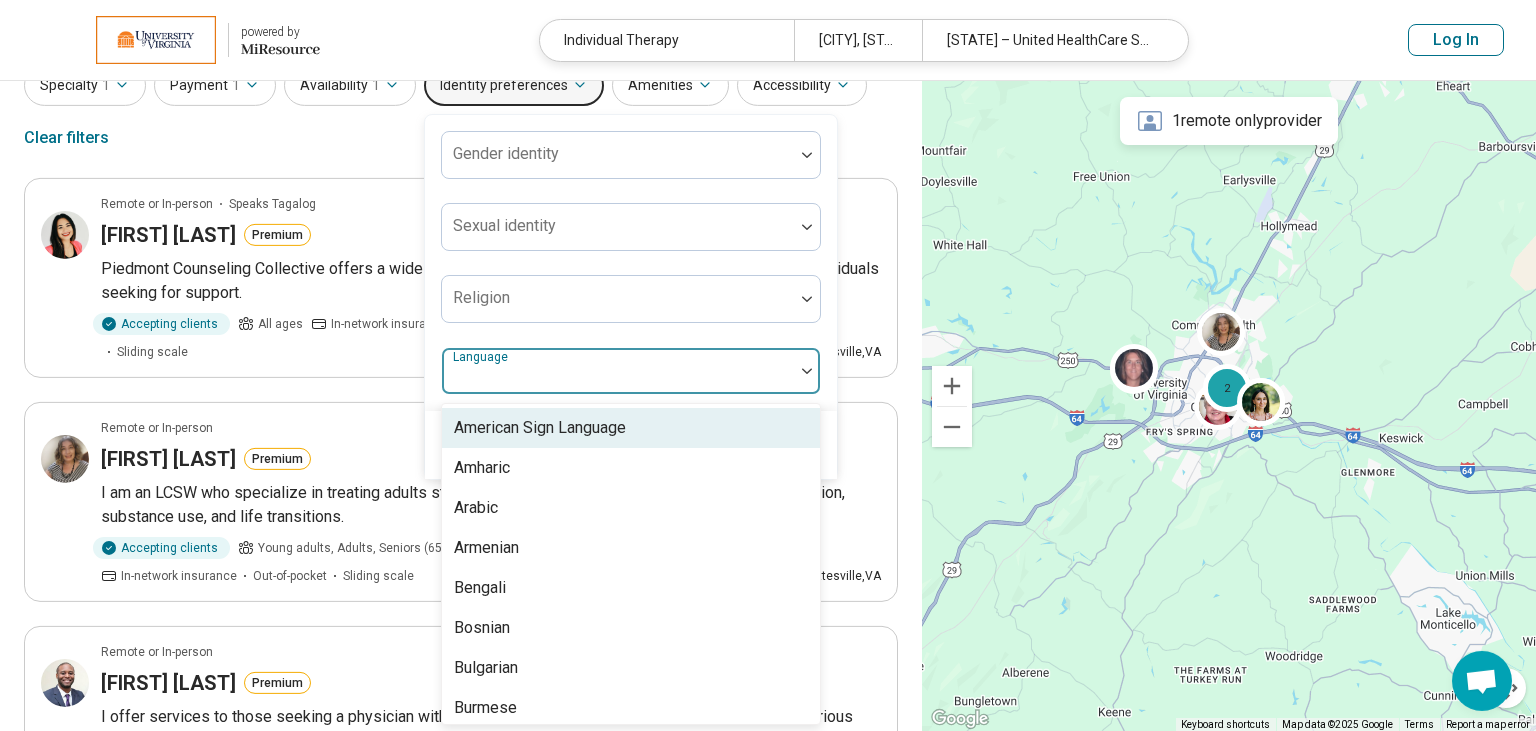 scroll, scrollTop: 91, scrollLeft: 0, axis: vertical 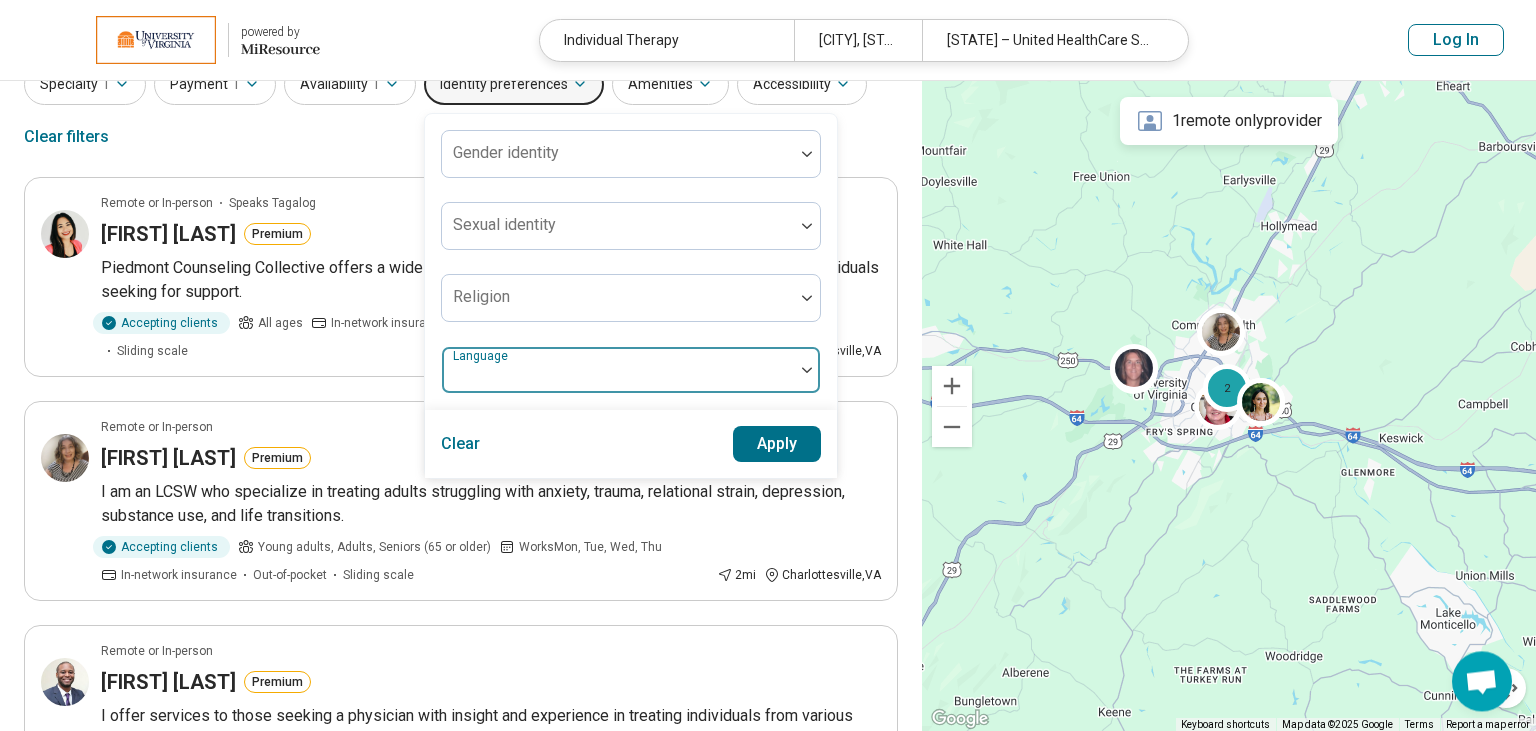 click at bounding box center [618, 378] 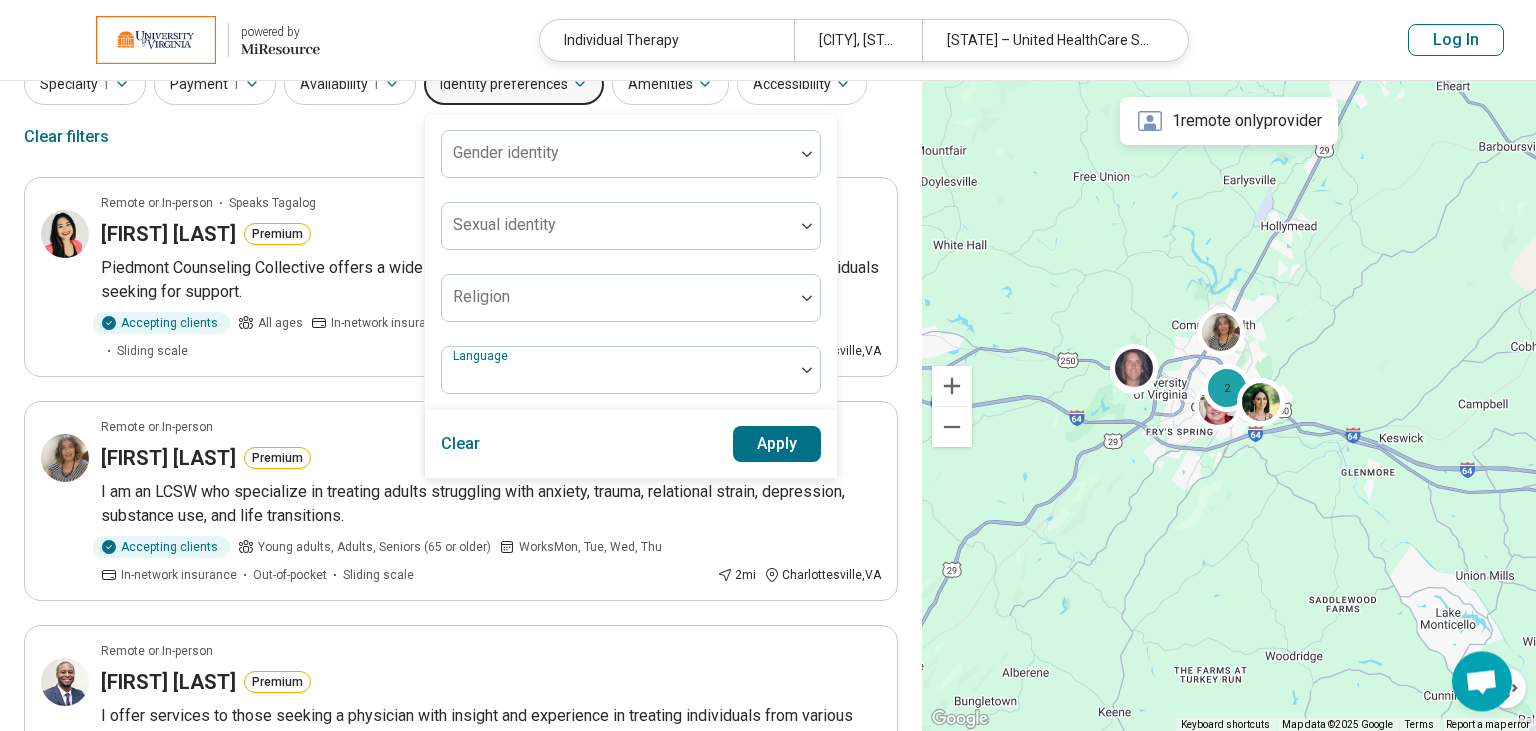 click on "Specialty 1 Payment 1 Availability 1 Identity preferences Gender identity Sexual identity Religion Language Clear Apply Amenities Accessibility Clear filters" at bounding box center (461, 112) 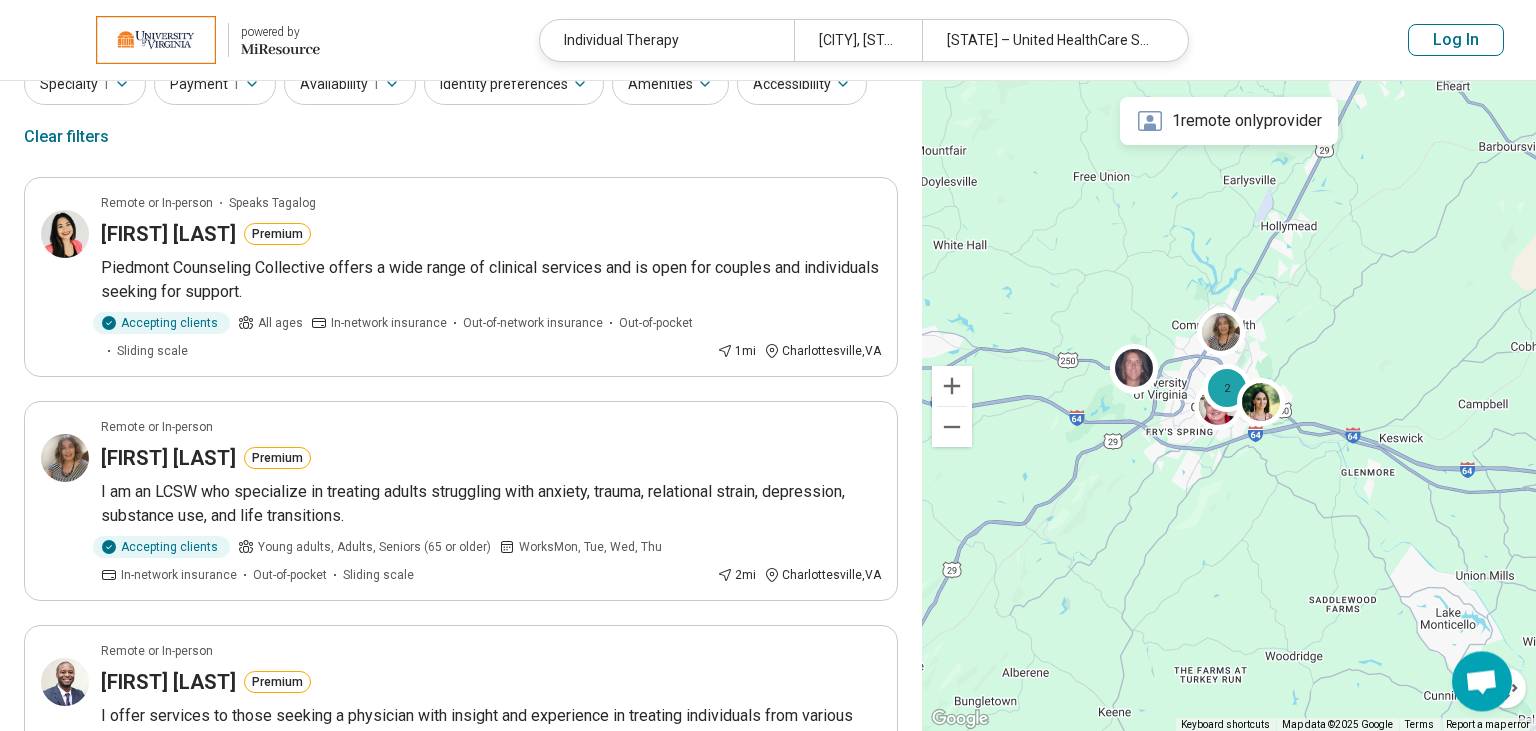 scroll, scrollTop: 0, scrollLeft: 0, axis: both 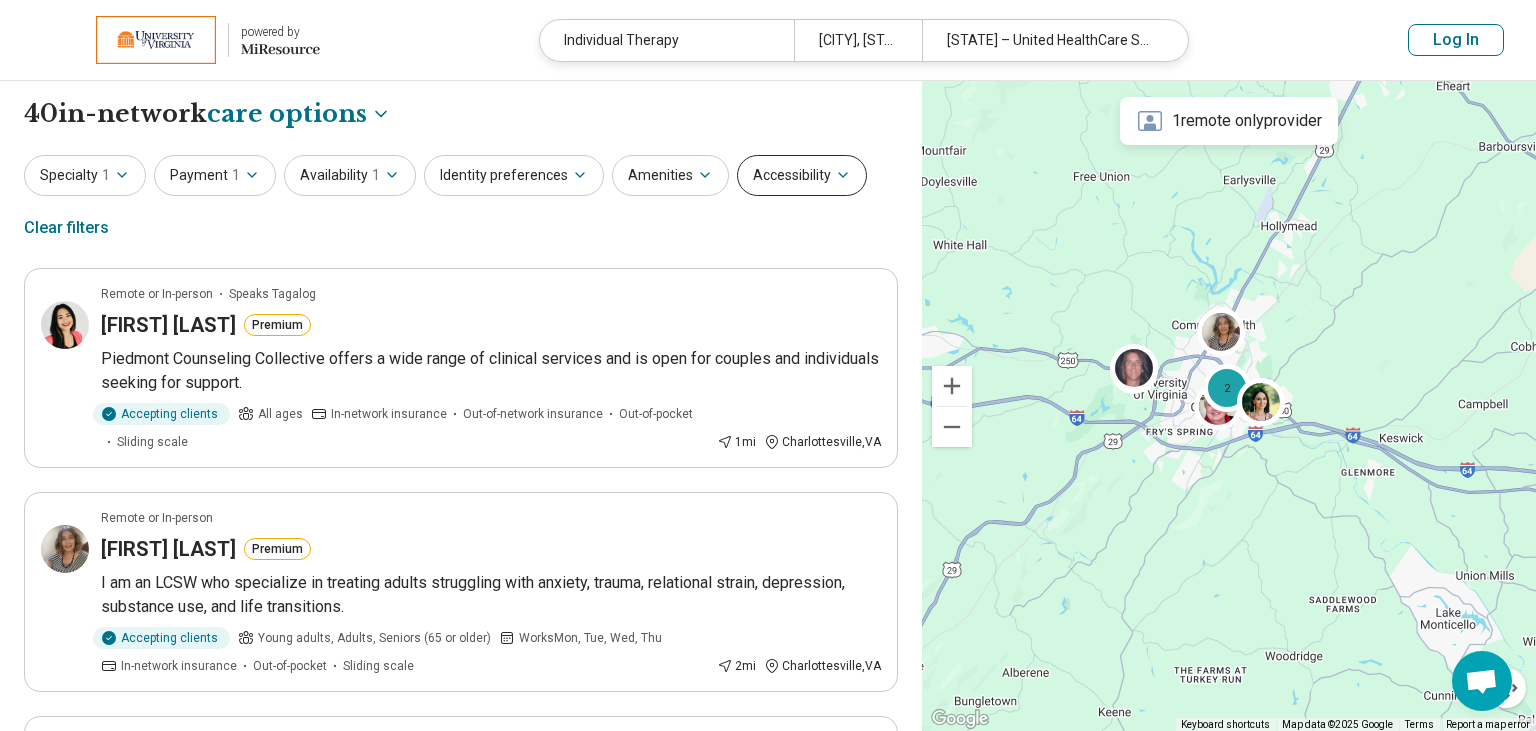 click on "Accessibility" at bounding box center (802, 175) 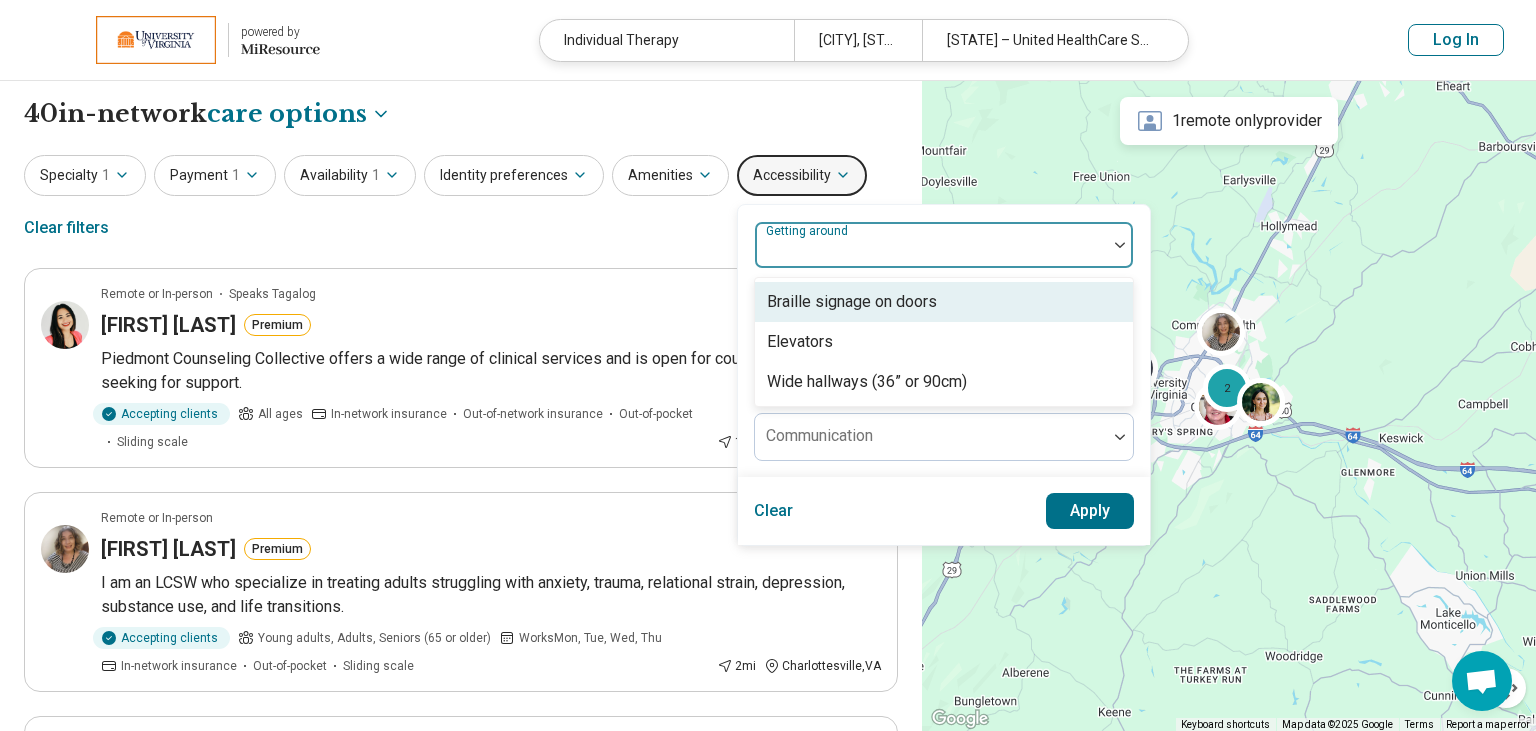 click on "Getting around" at bounding box center [944, 245] 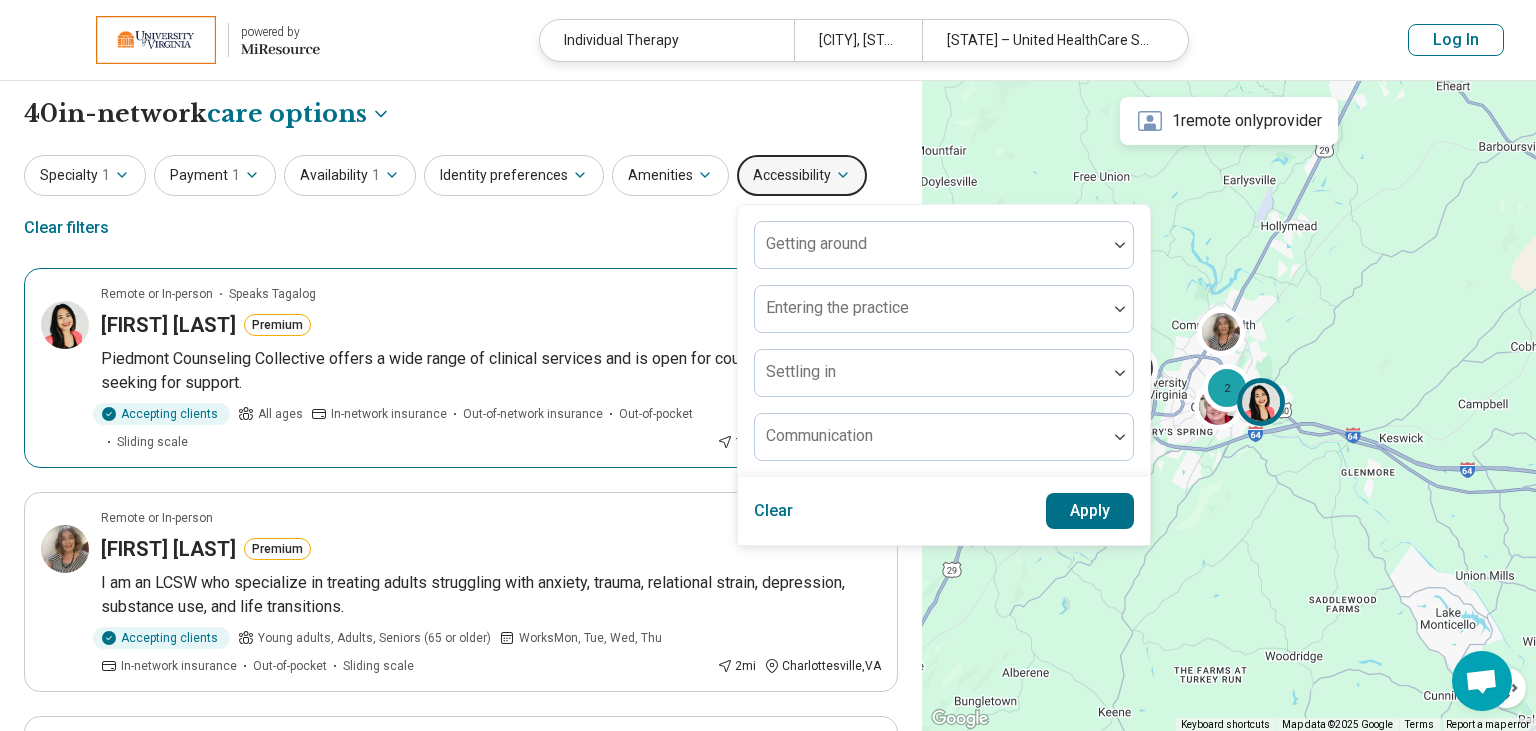 click on "Remote or In-person Speaks Tagalog Jem Iwatsubo Premium Piedmont Counseling Collective offers a wide range of clinical services and is open for couples and individuals seeking for support. Accepting clients All ages In-network insurance Out-of-network insurance Out-of-pocket Sliding scale 1  mi Charlottesville ,  VA" at bounding box center [461, 368] 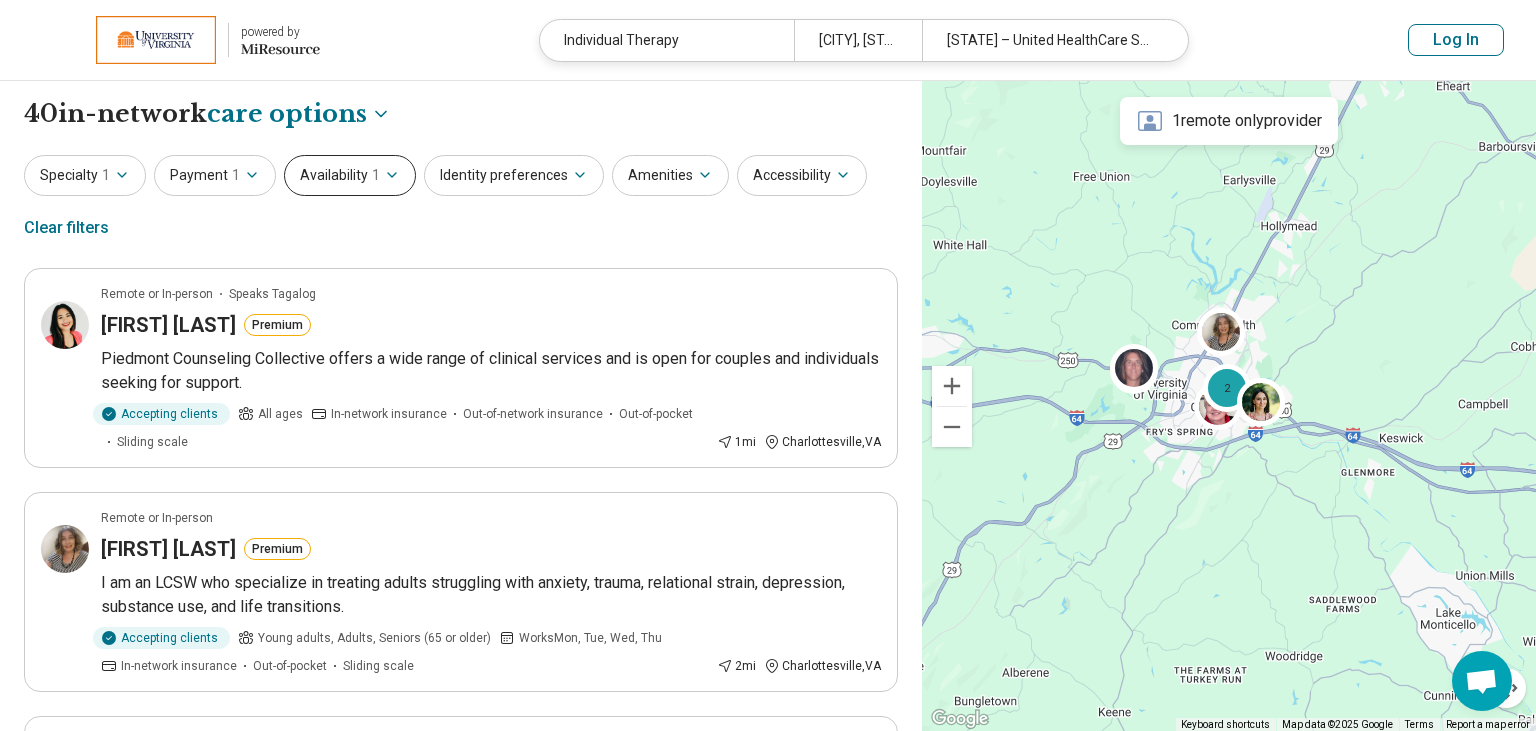 click on "Availability 1" at bounding box center [350, 175] 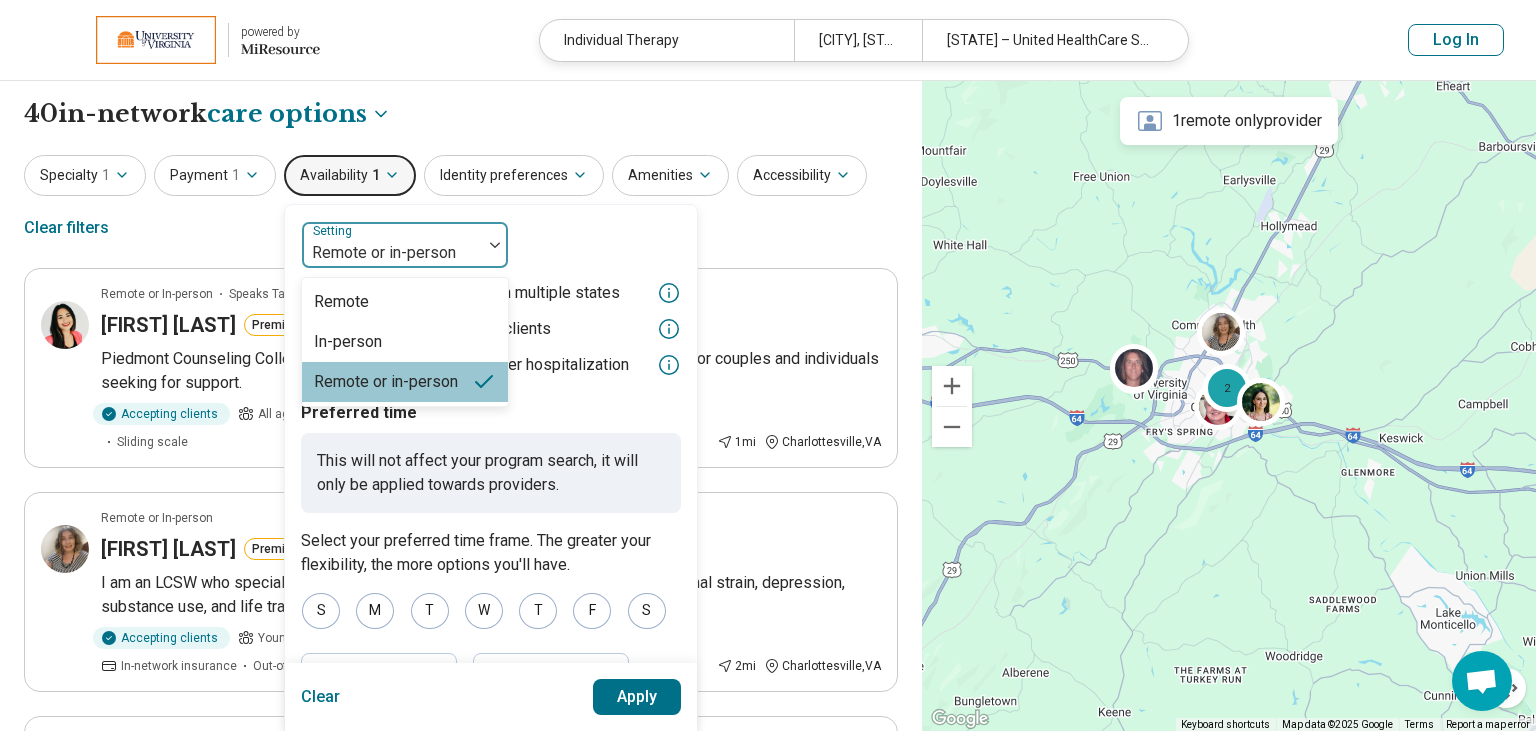 click on "Remote or in-person" at bounding box center [392, 245] 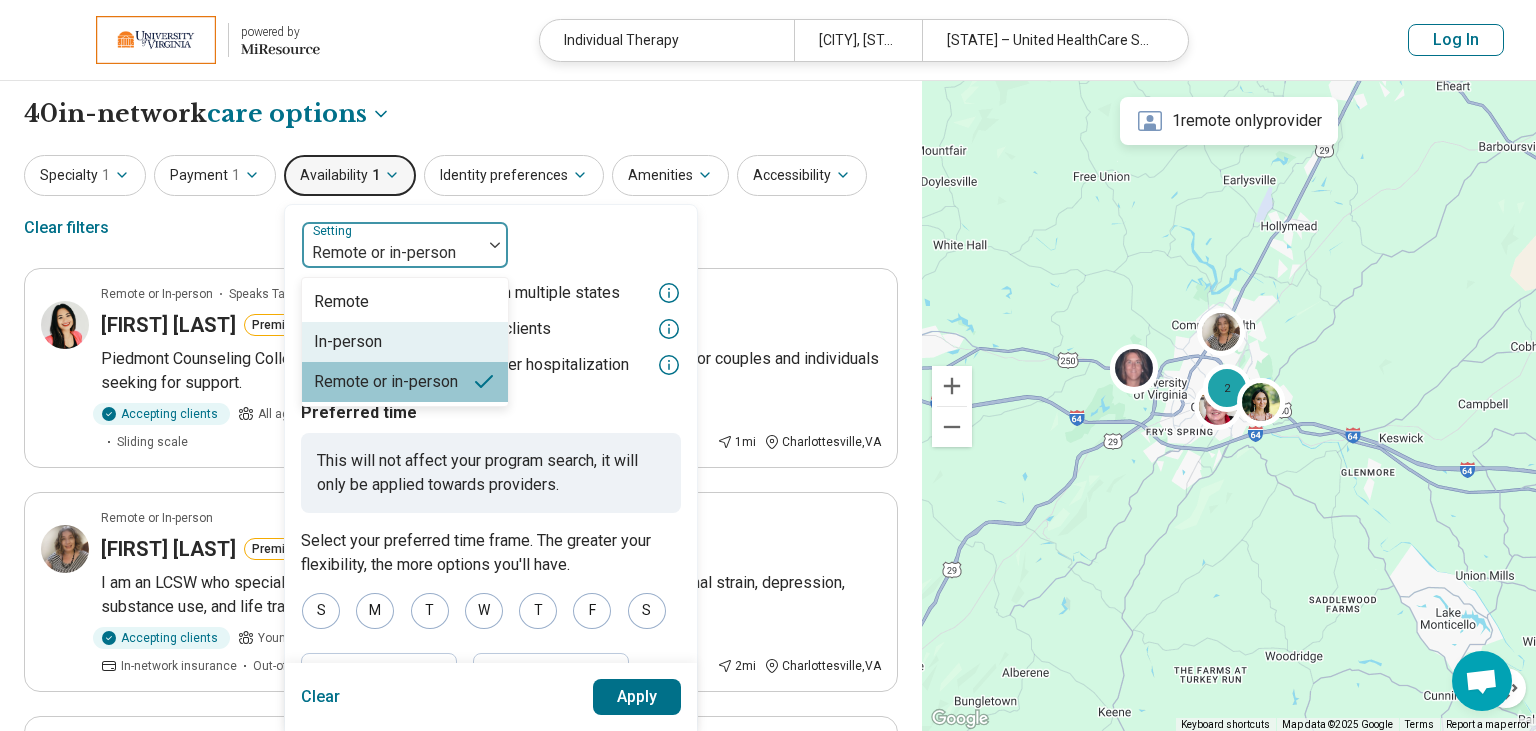 click on "In-person" at bounding box center (405, 342) 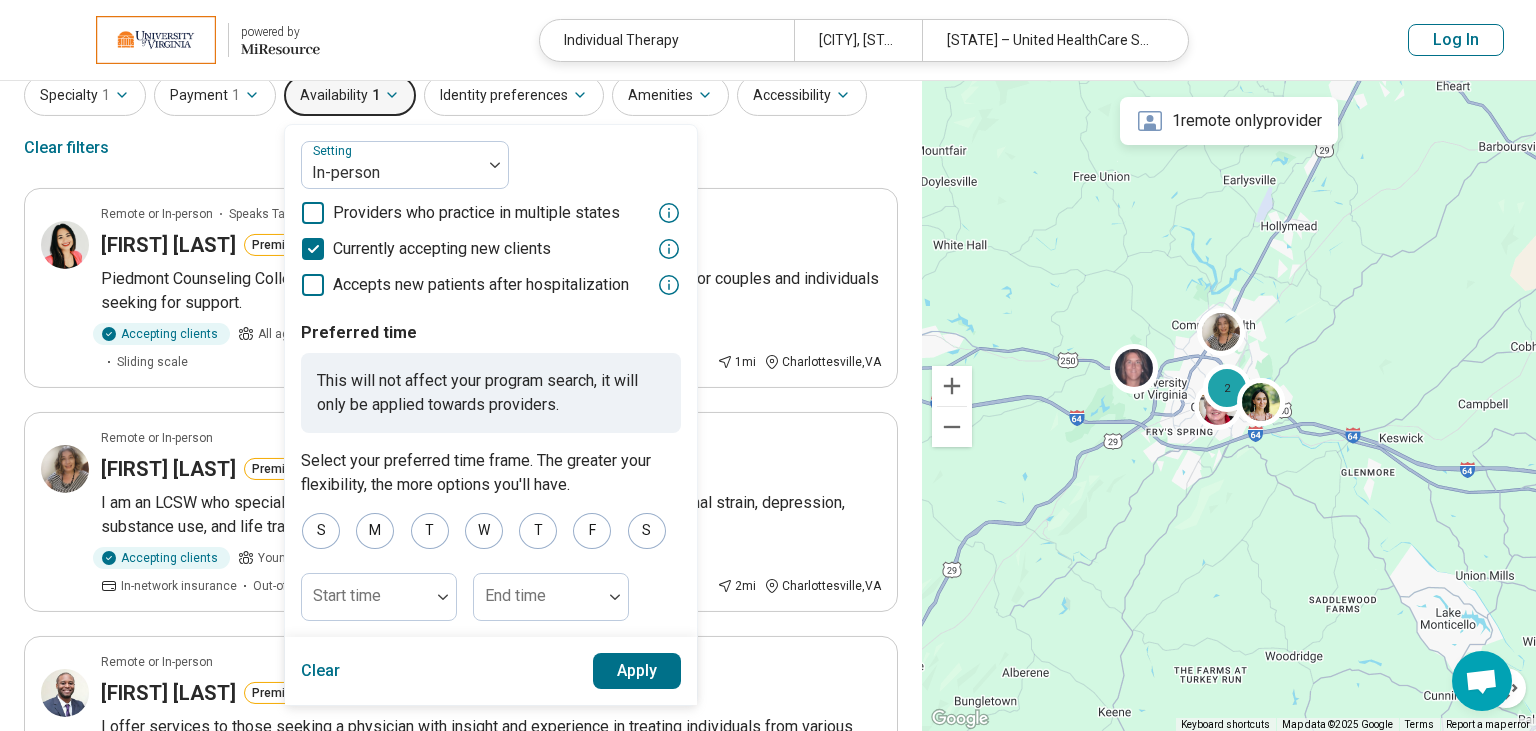 scroll, scrollTop: 0, scrollLeft: 0, axis: both 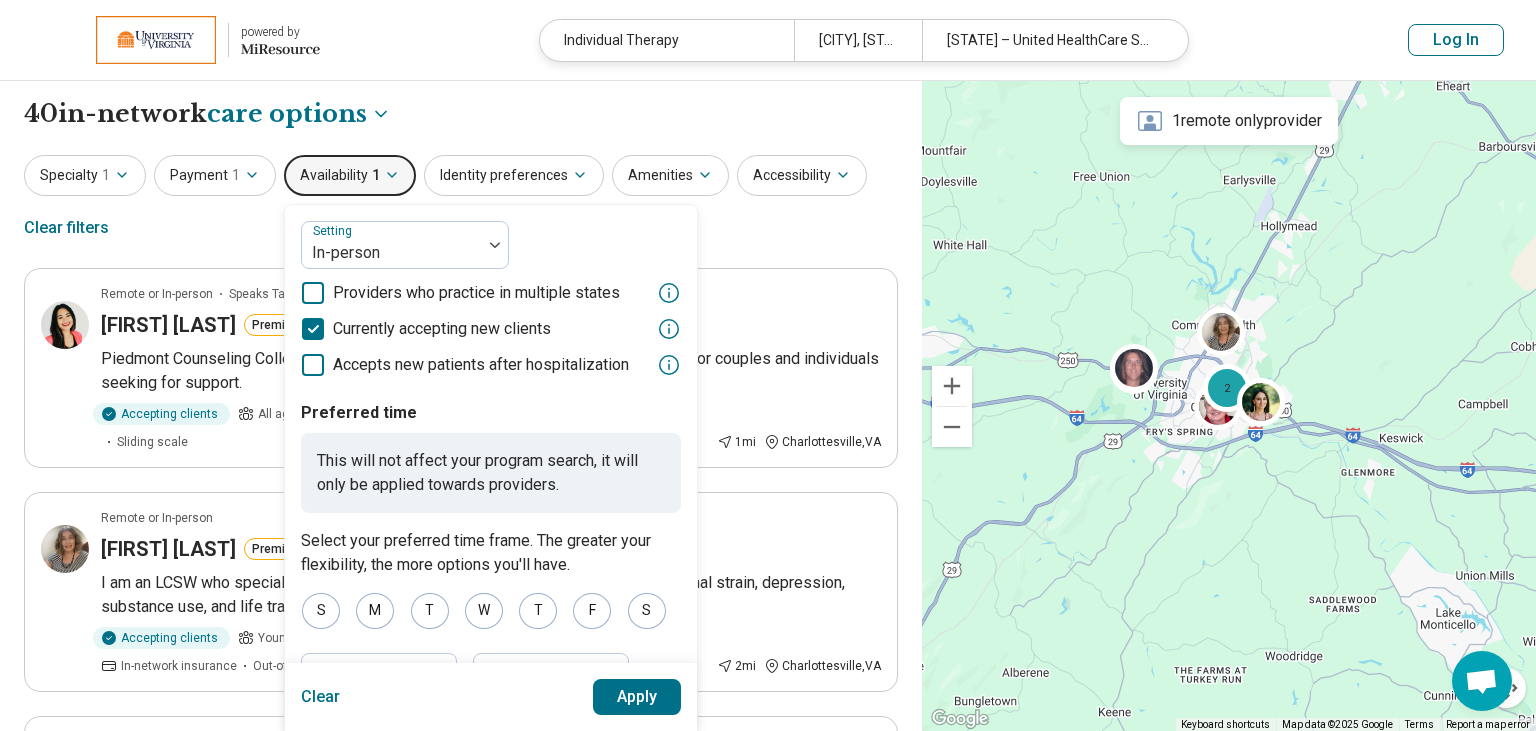 click on "Apply" at bounding box center [637, 697] 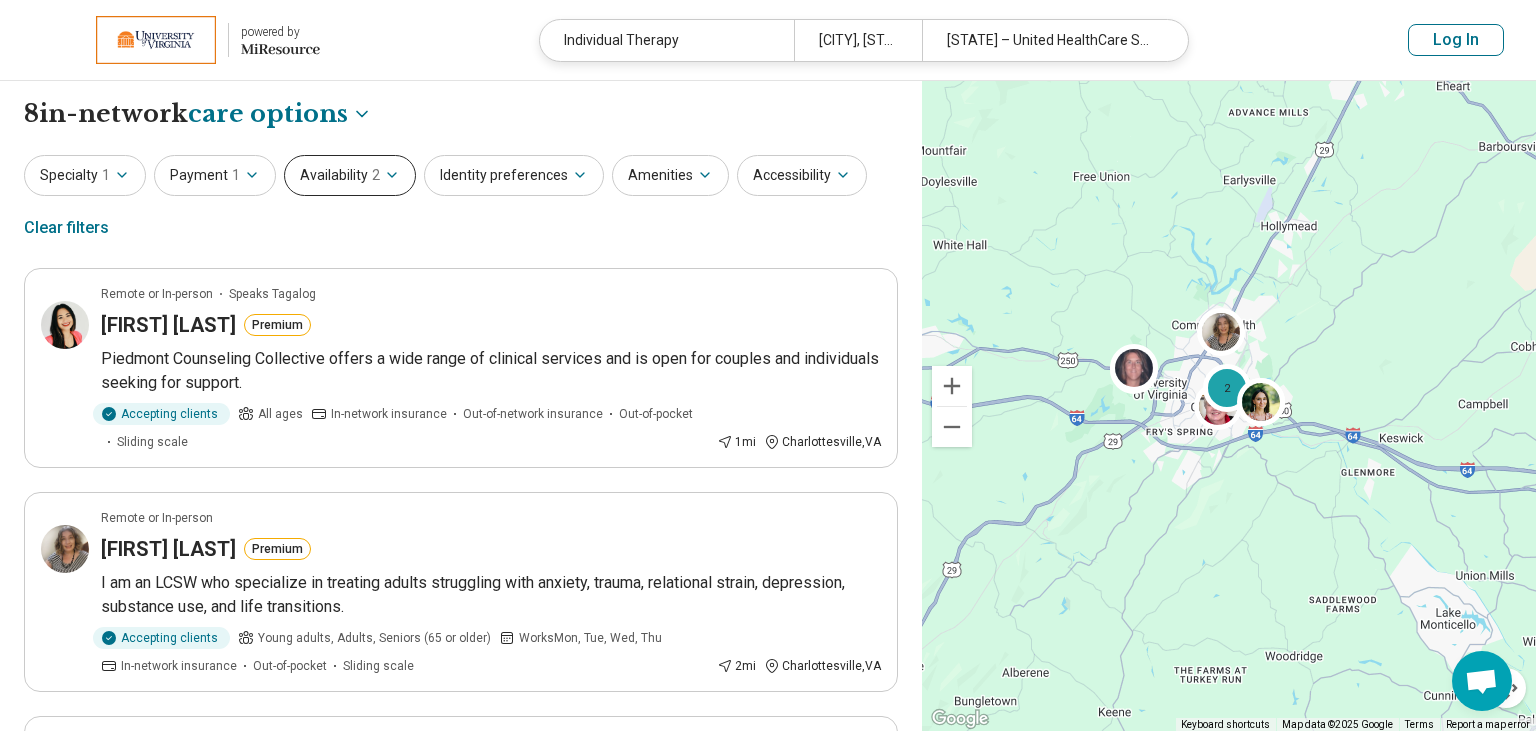 click on "Availability 2" at bounding box center (350, 175) 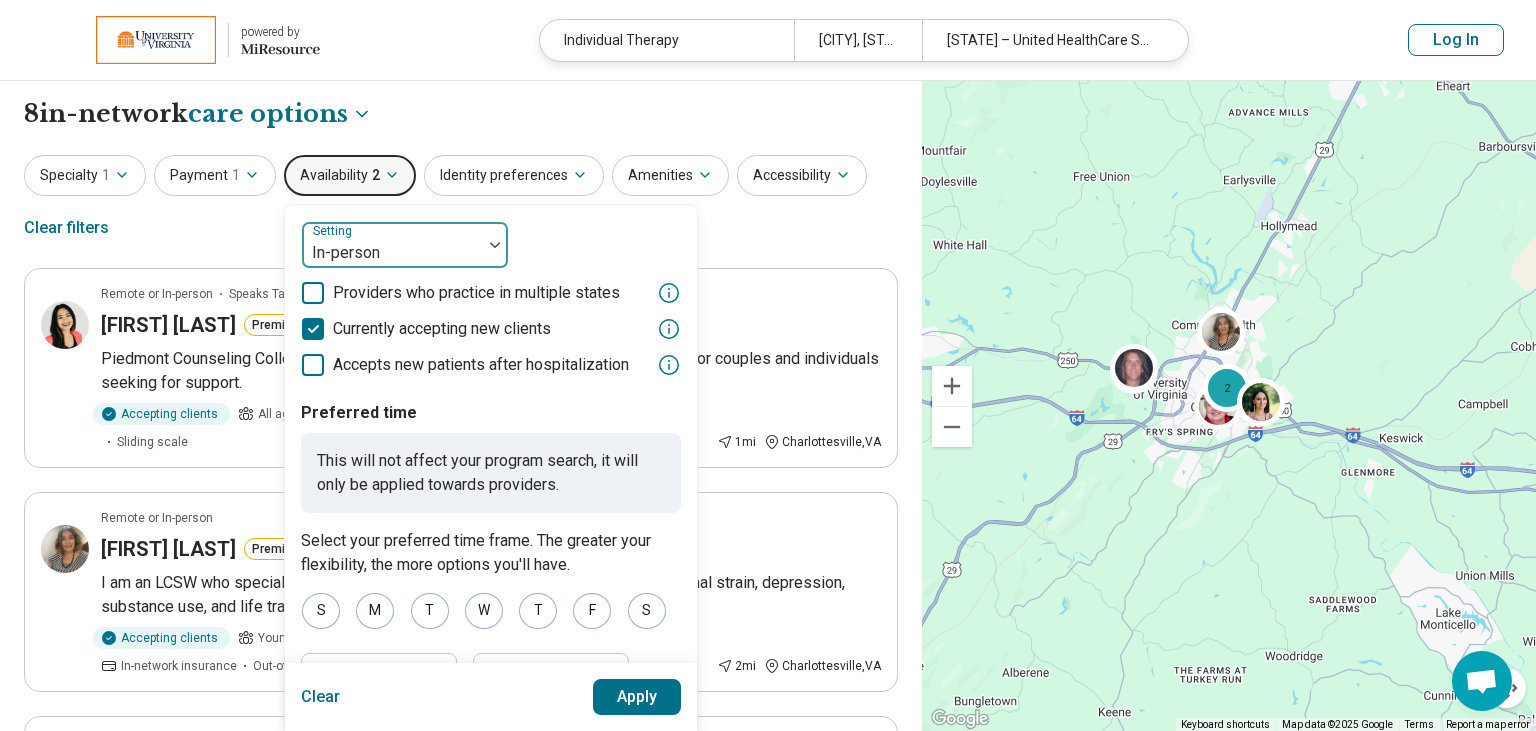 click at bounding box center [392, 253] 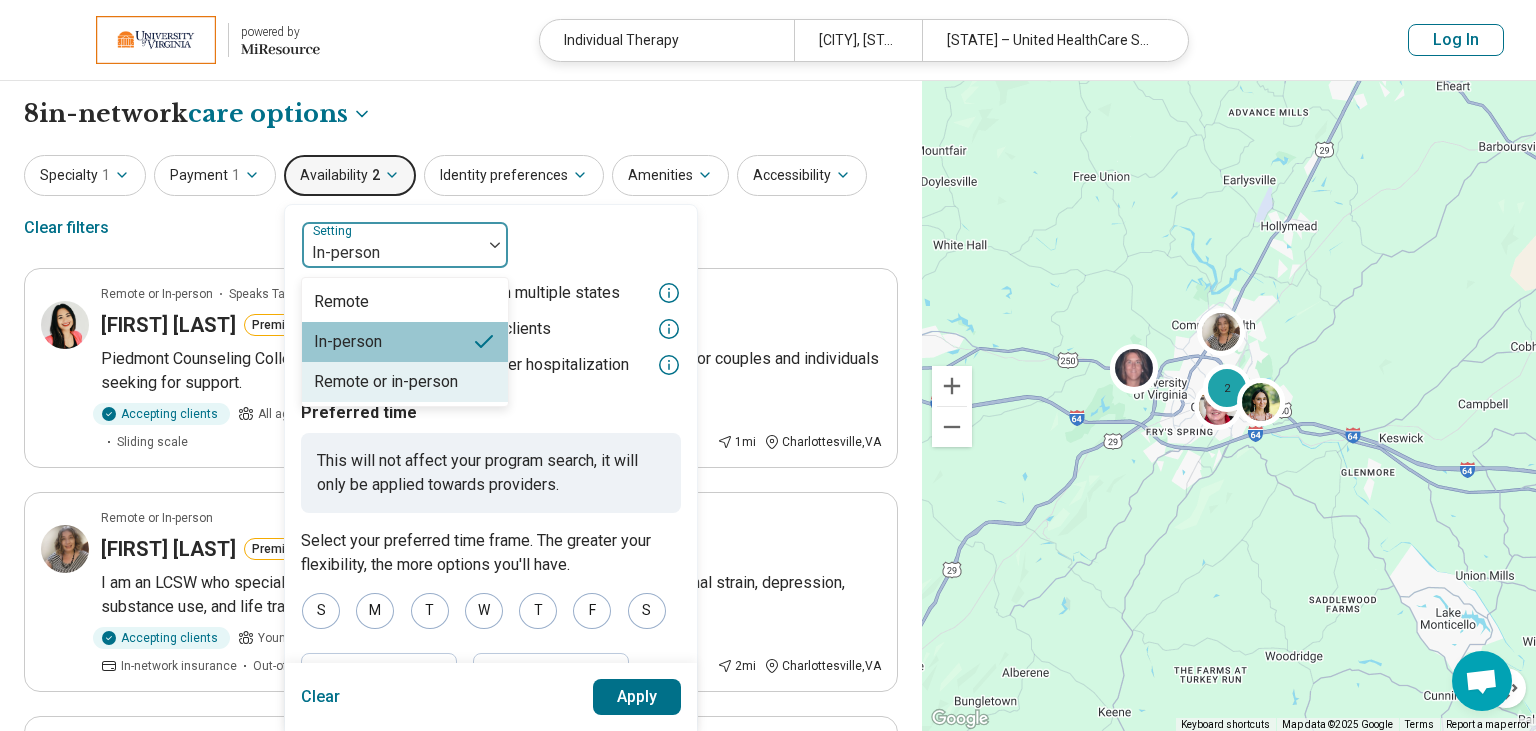 click on "Remote or in-person" at bounding box center [386, 382] 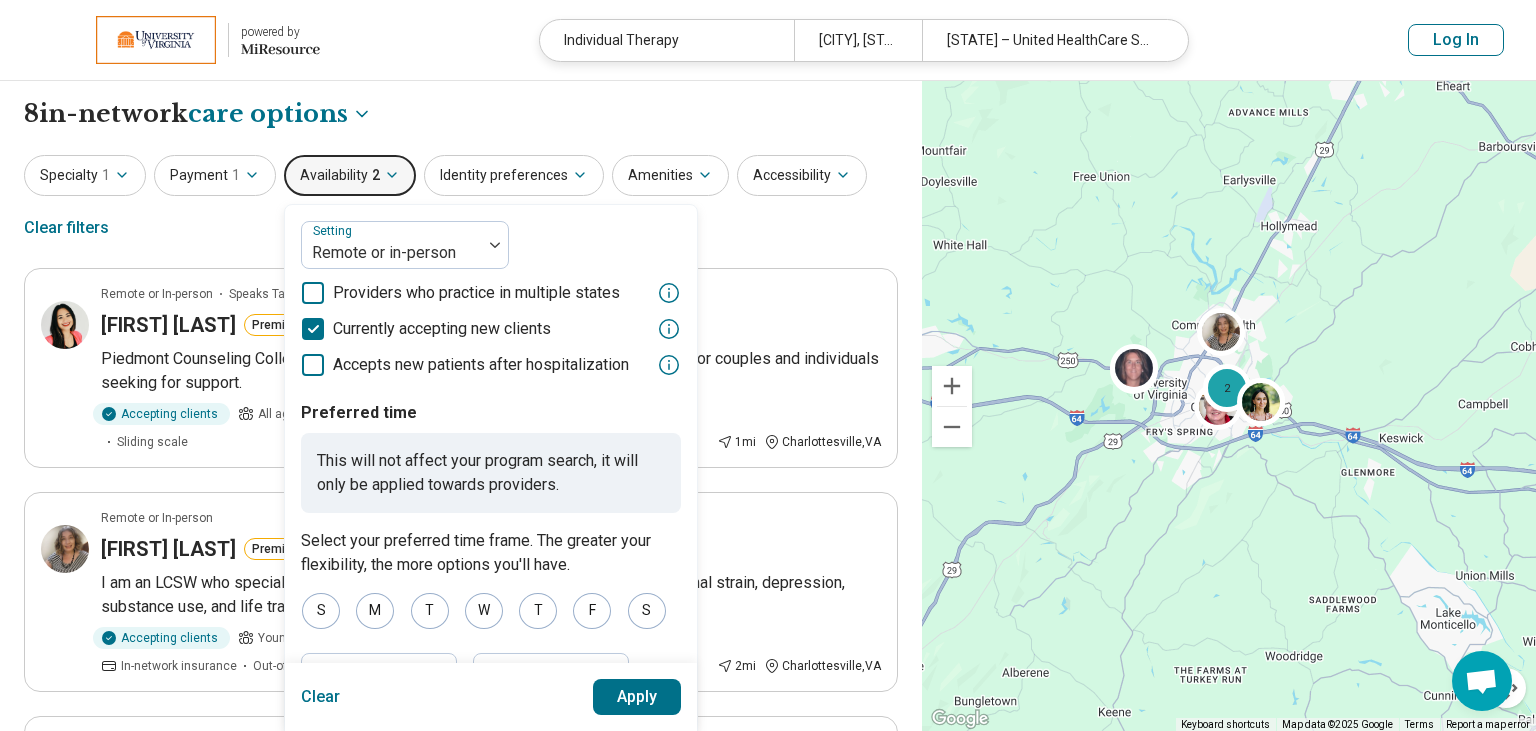 click on "Apply" at bounding box center [637, 697] 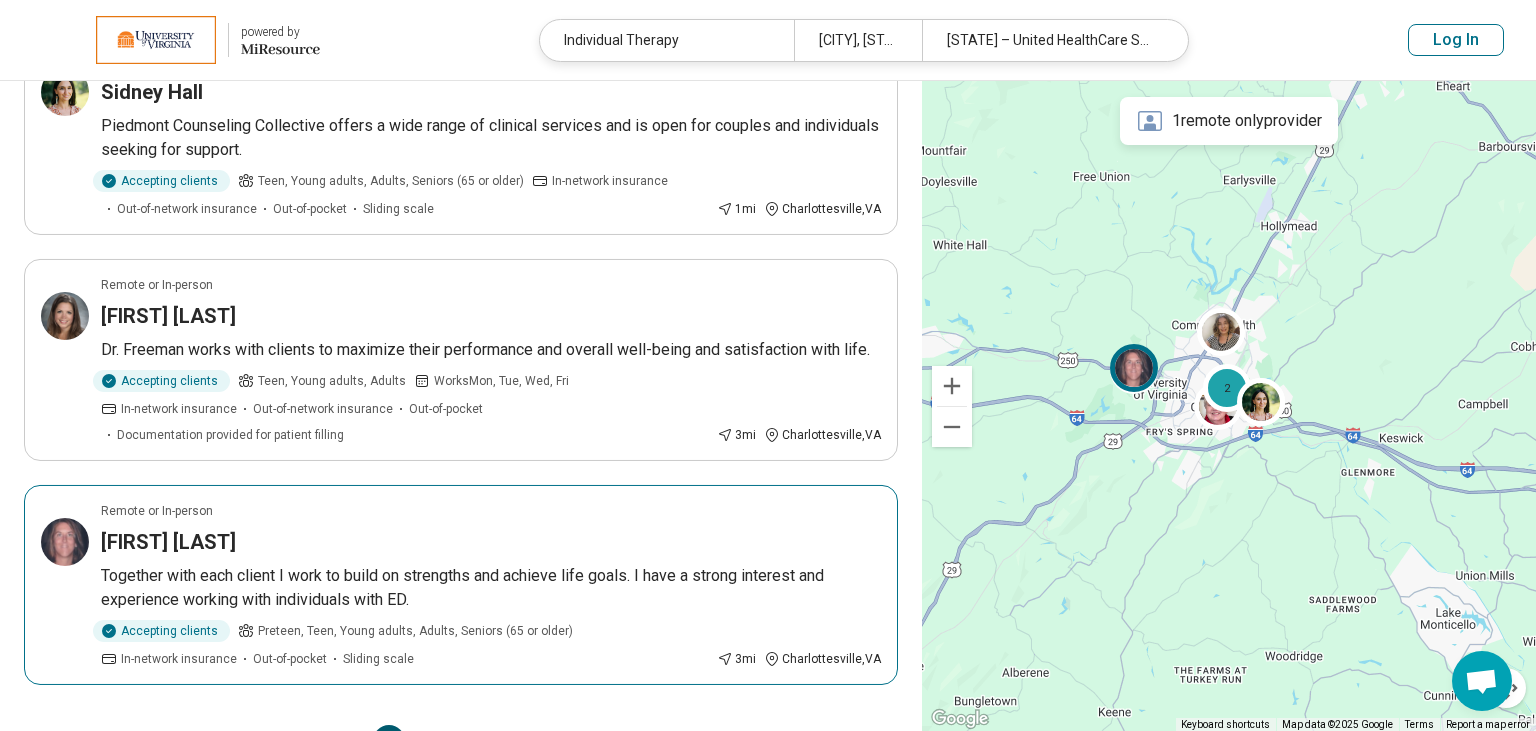 scroll, scrollTop: 1876, scrollLeft: 0, axis: vertical 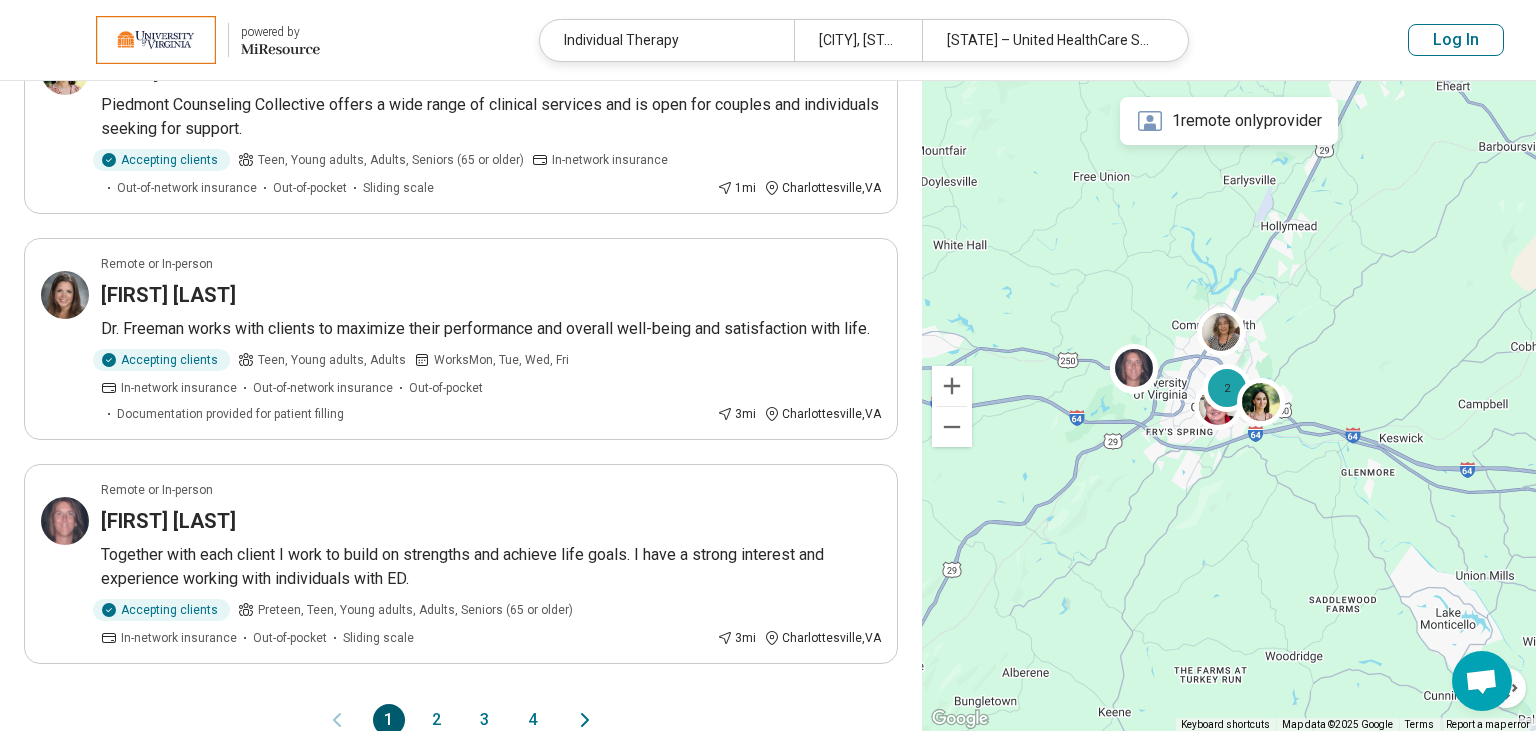 click on "2" at bounding box center [437, 720] 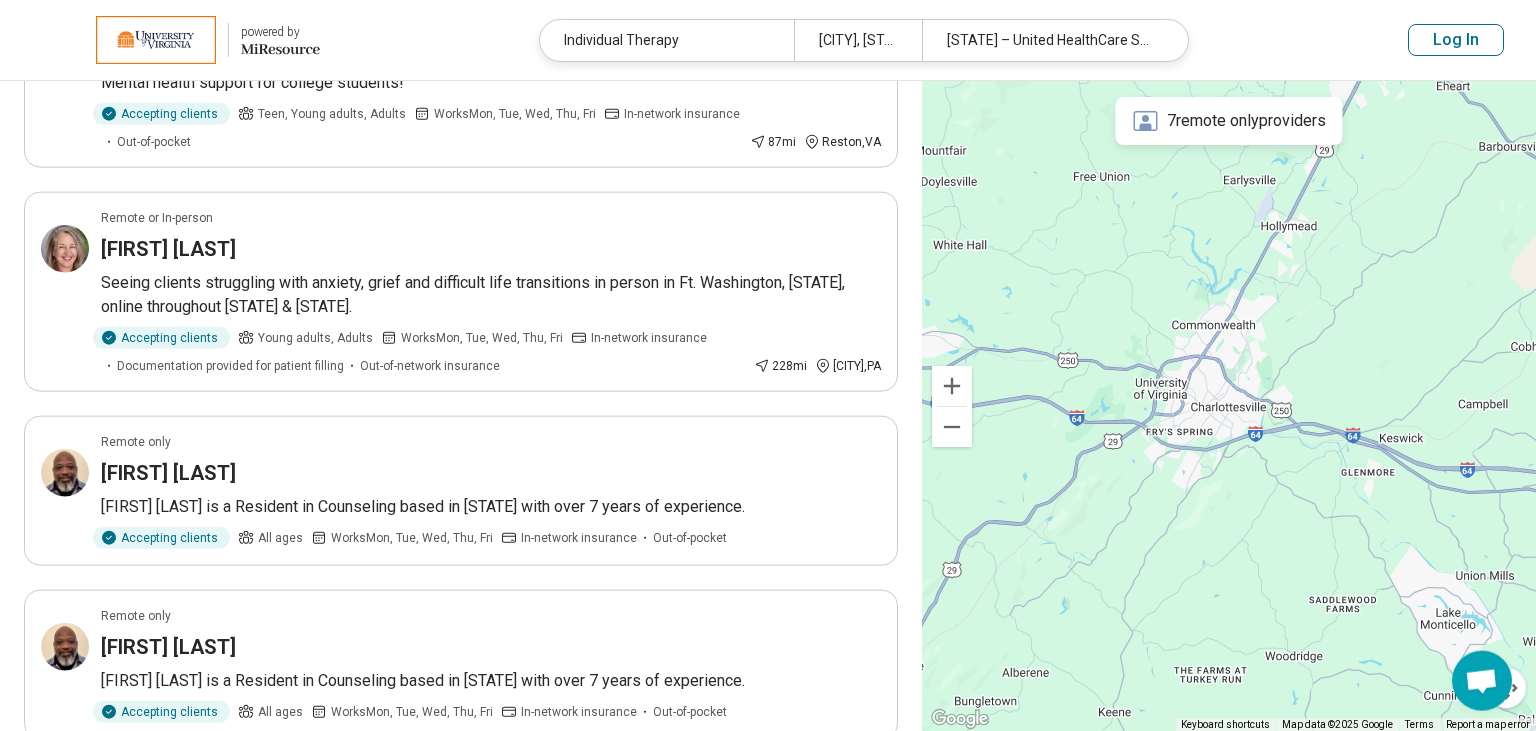 scroll, scrollTop: 0, scrollLeft: 0, axis: both 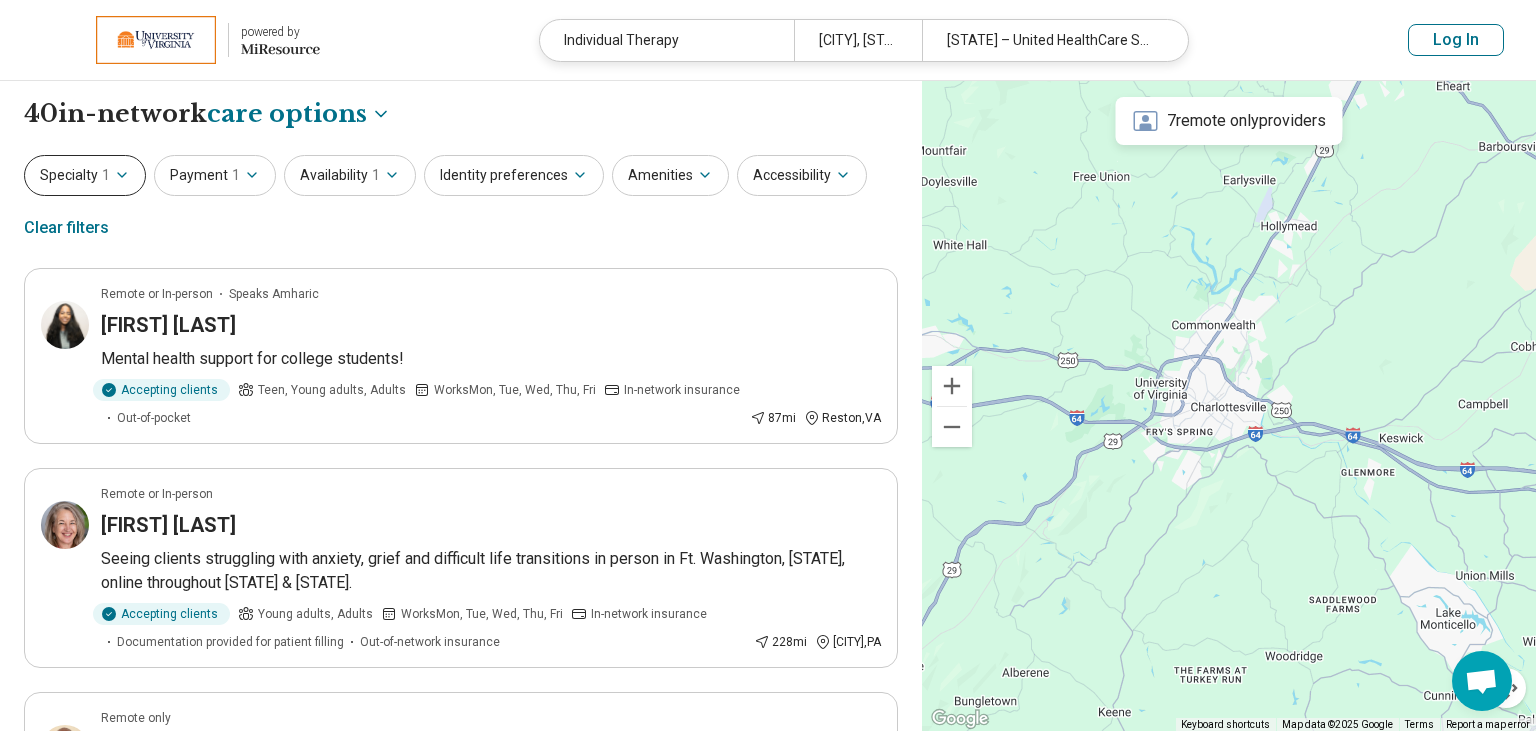 click on "Specialty 1" at bounding box center (85, 175) 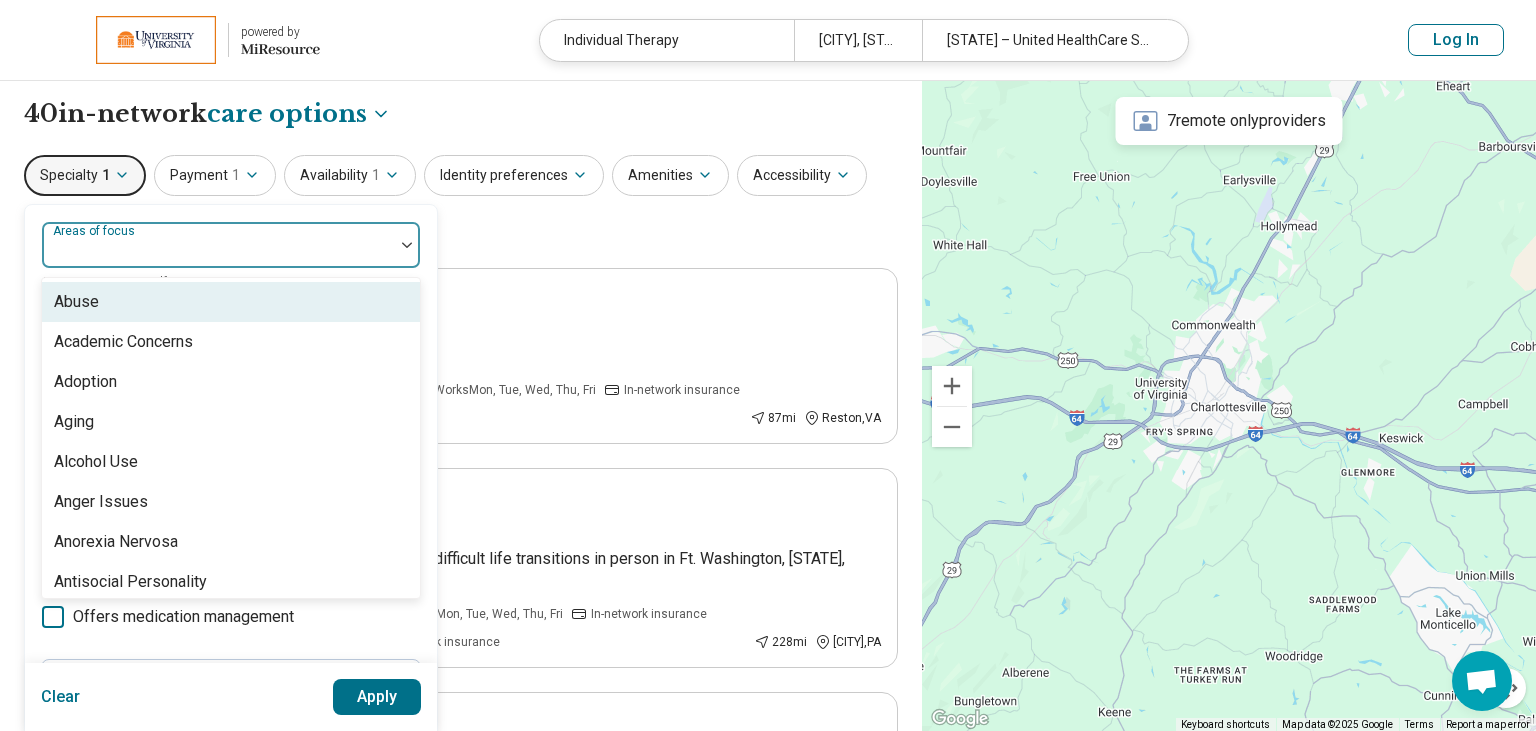 click at bounding box center (218, 253) 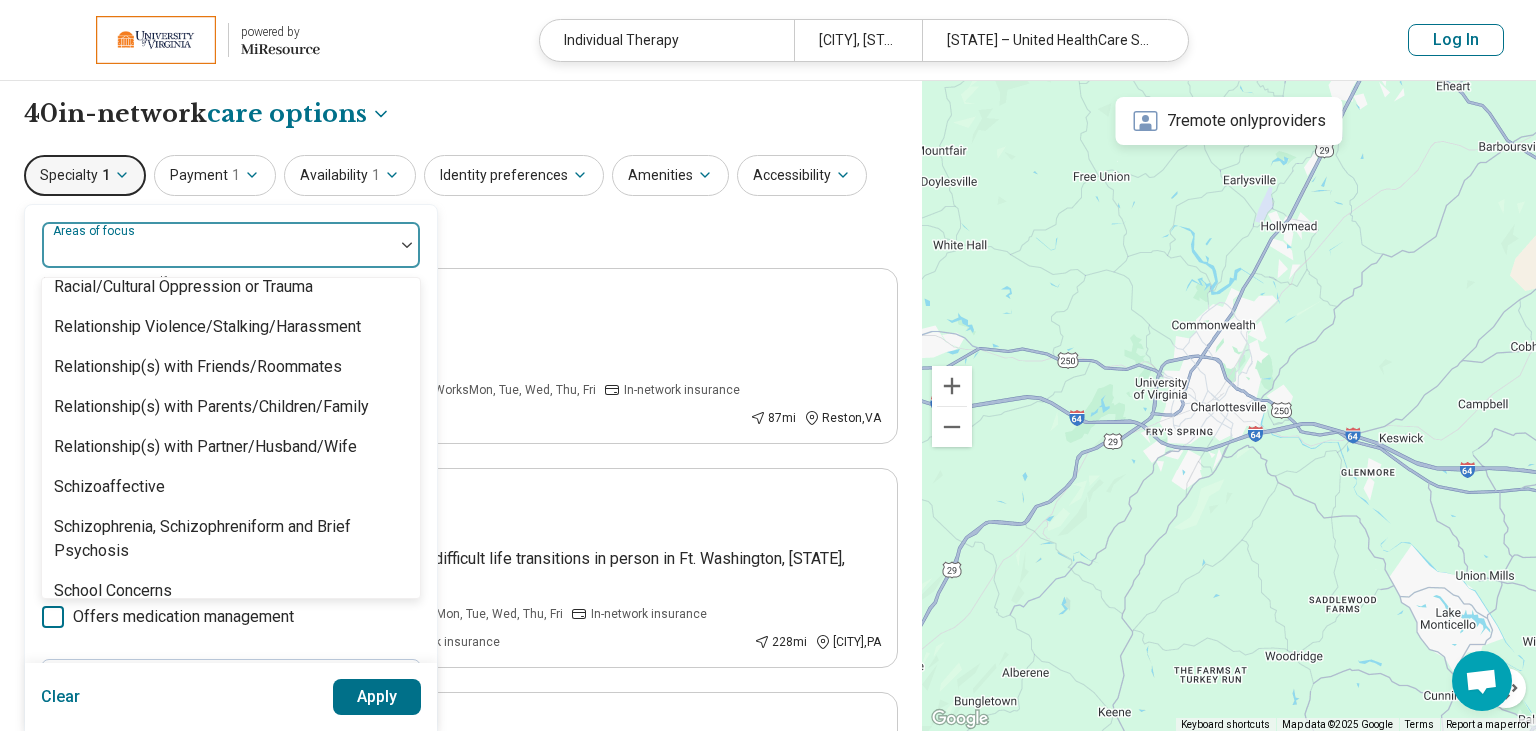 scroll, scrollTop: 3736, scrollLeft: 0, axis: vertical 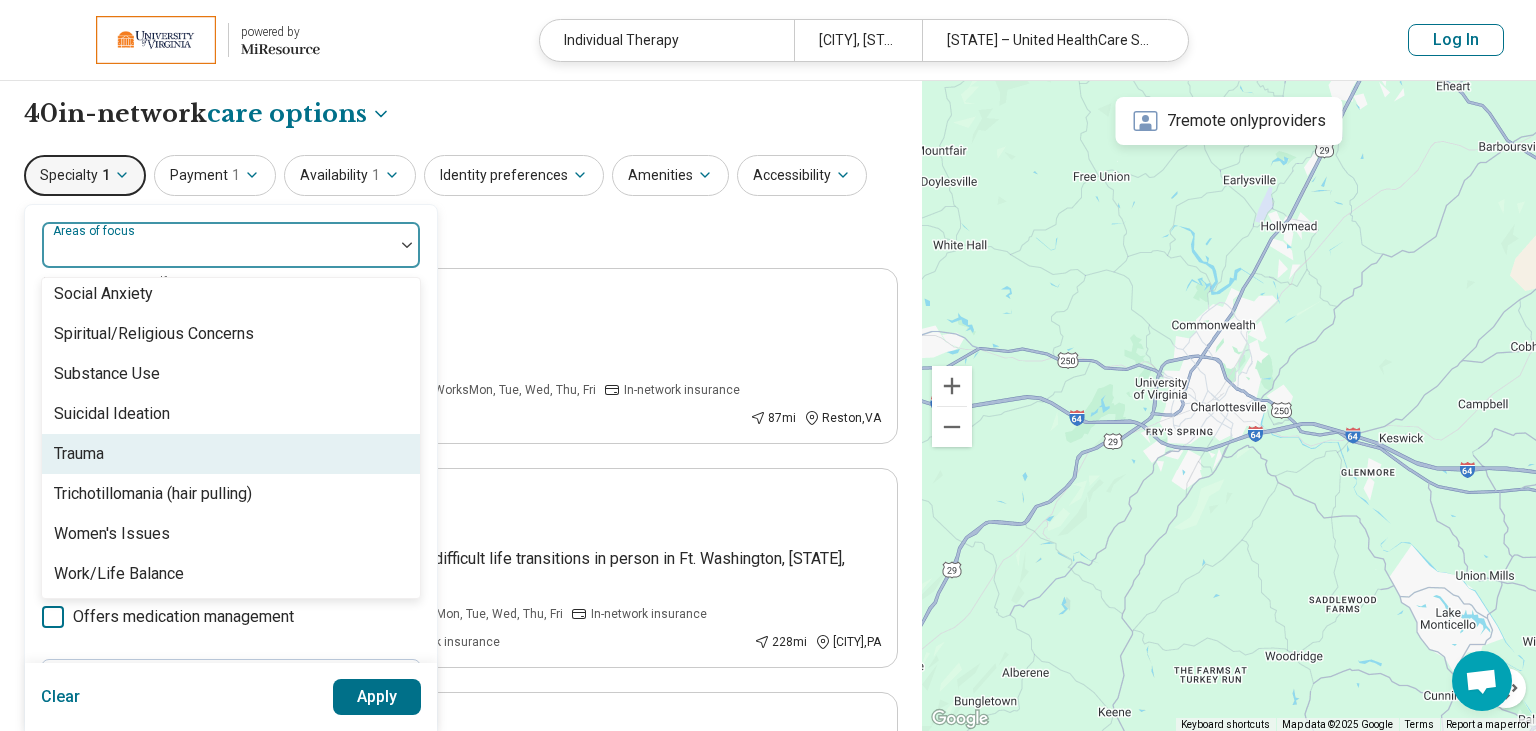 click on "Trauma" at bounding box center [231, 454] 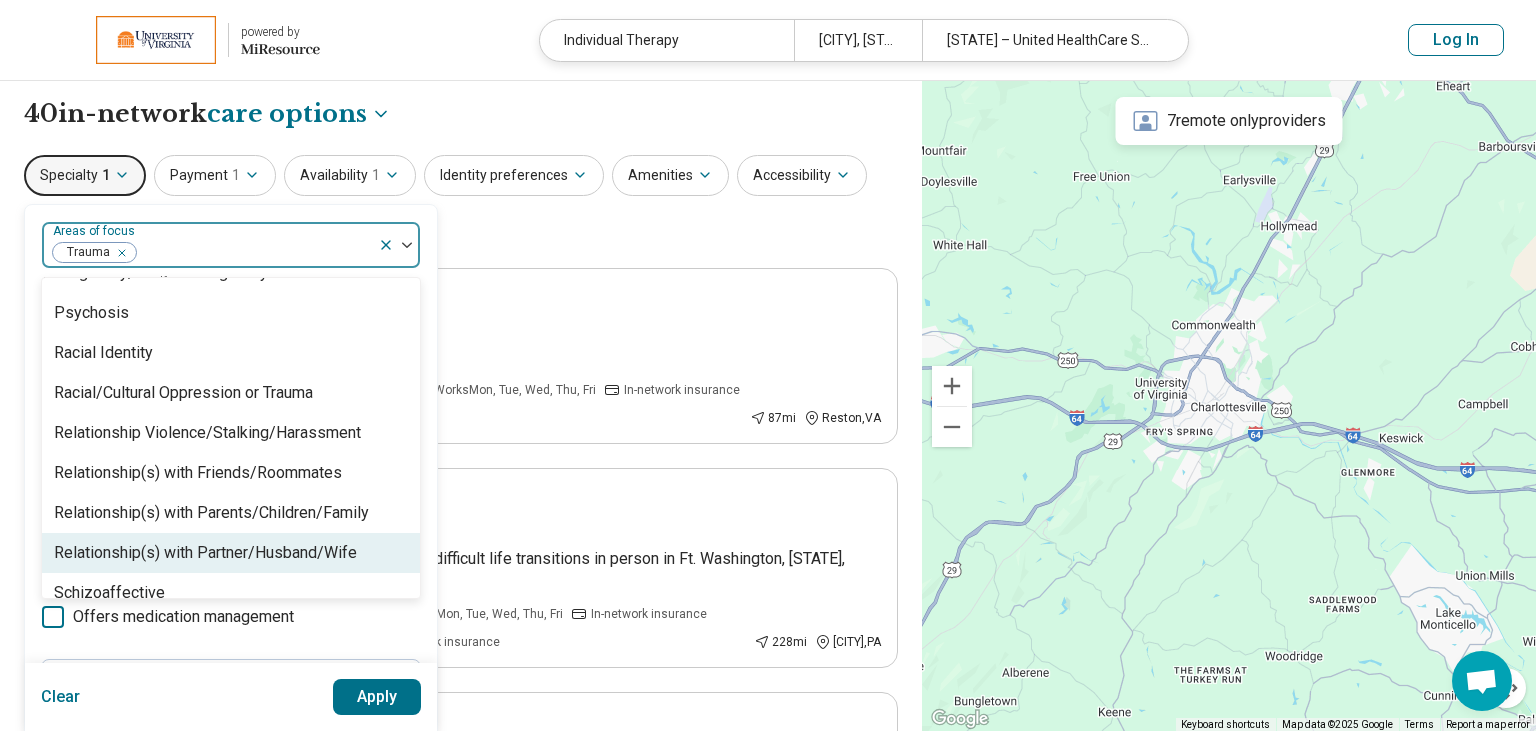 scroll, scrollTop: 3012, scrollLeft: 0, axis: vertical 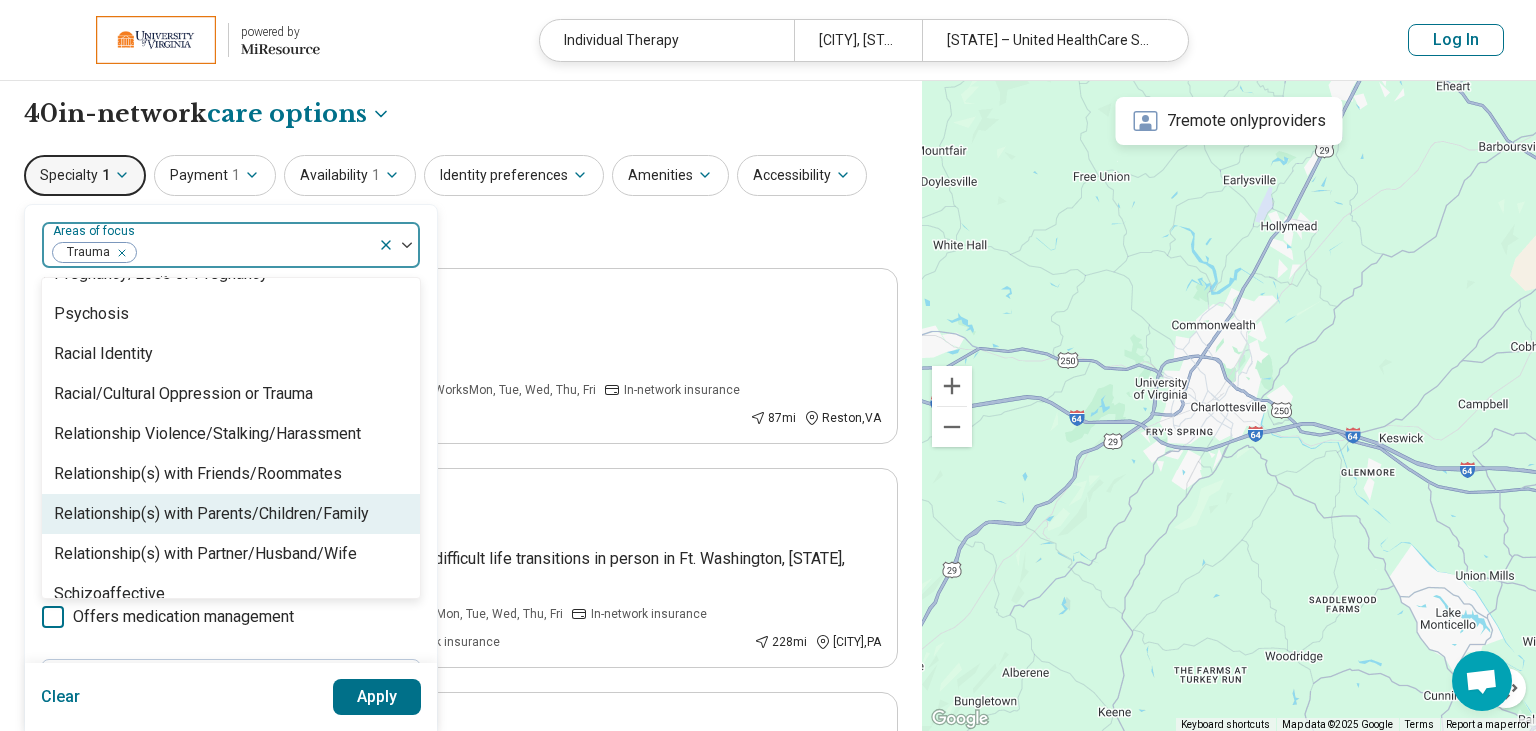 click on "Relationship(s) with Parents/Children/Family" at bounding box center [211, 514] 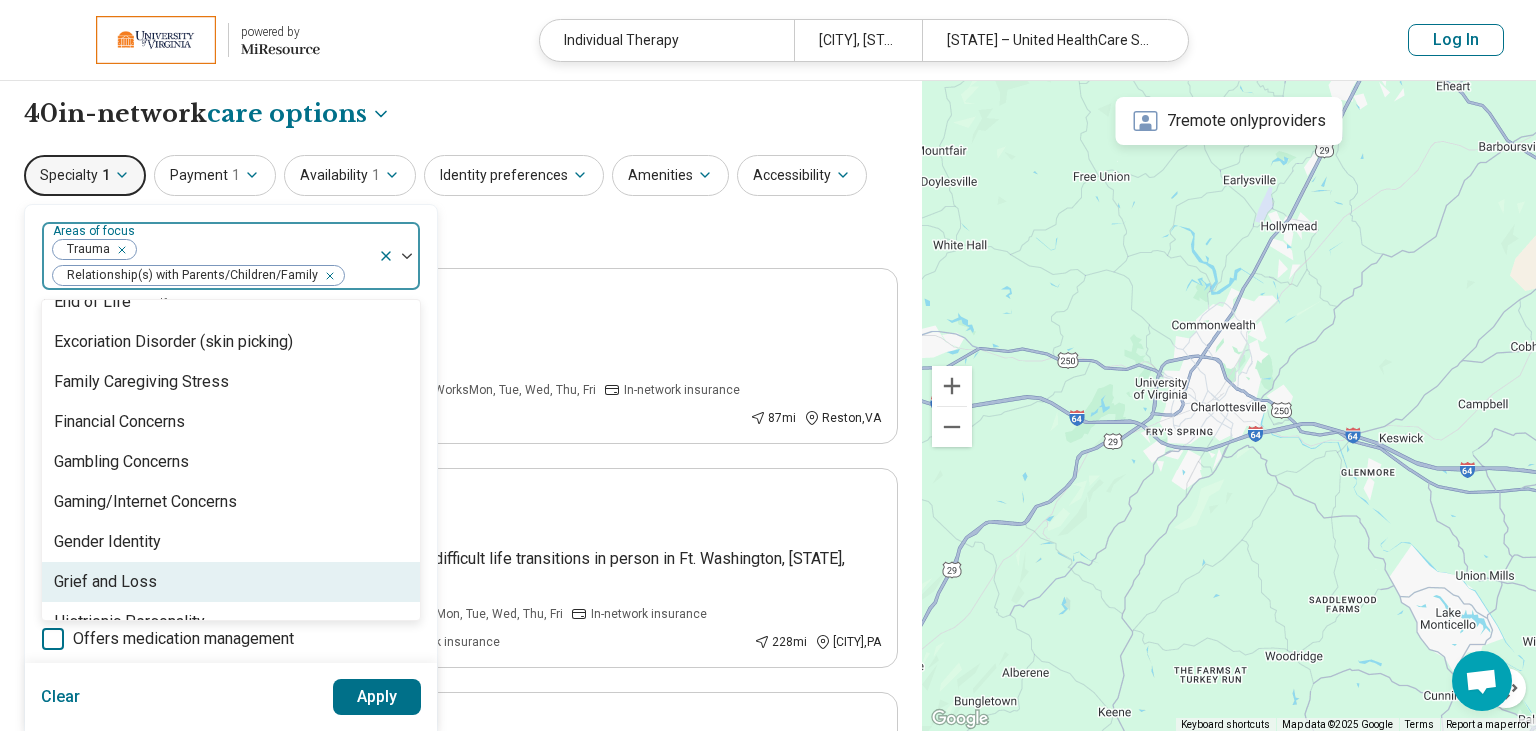 scroll, scrollTop: 1408, scrollLeft: 0, axis: vertical 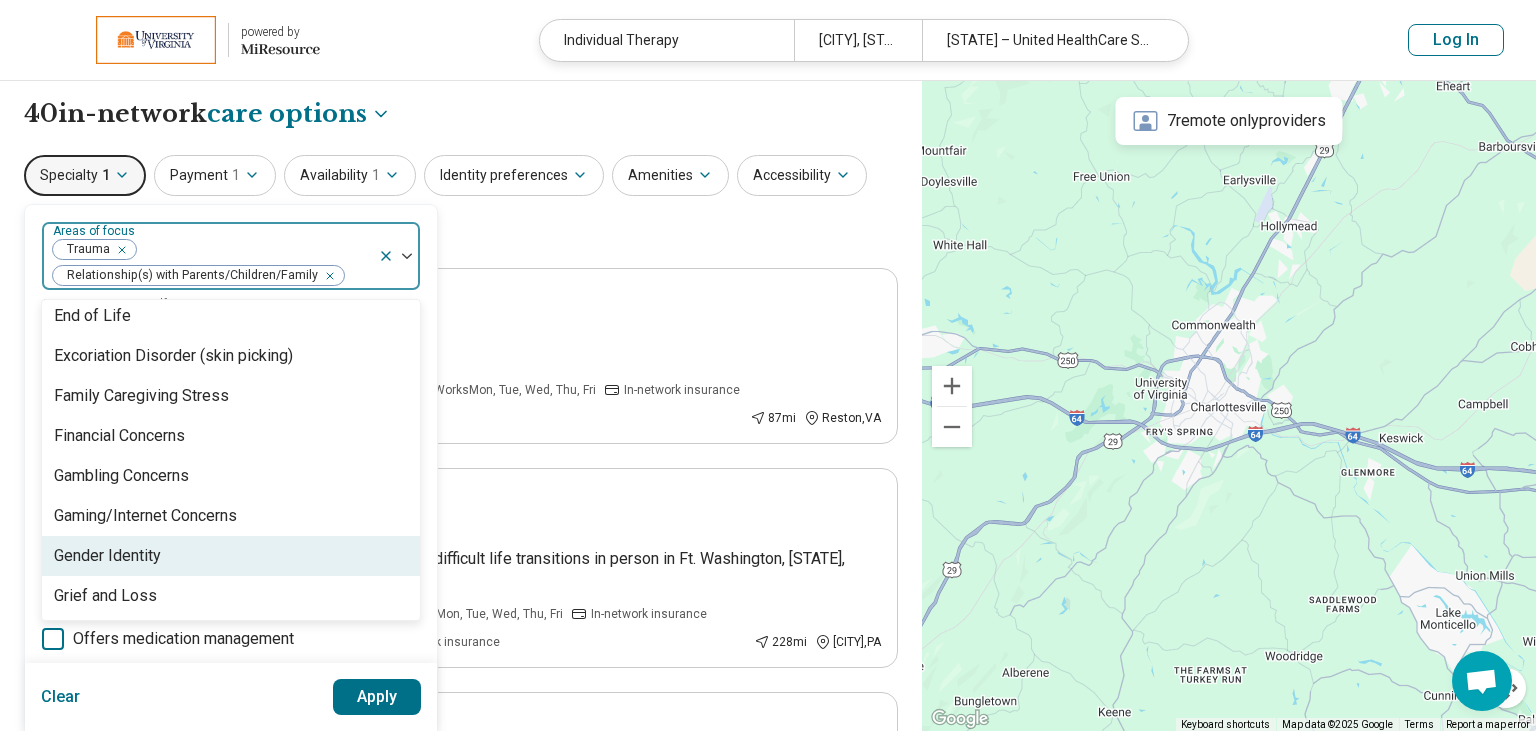 click on "Gender Identity" at bounding box center [231, 556] 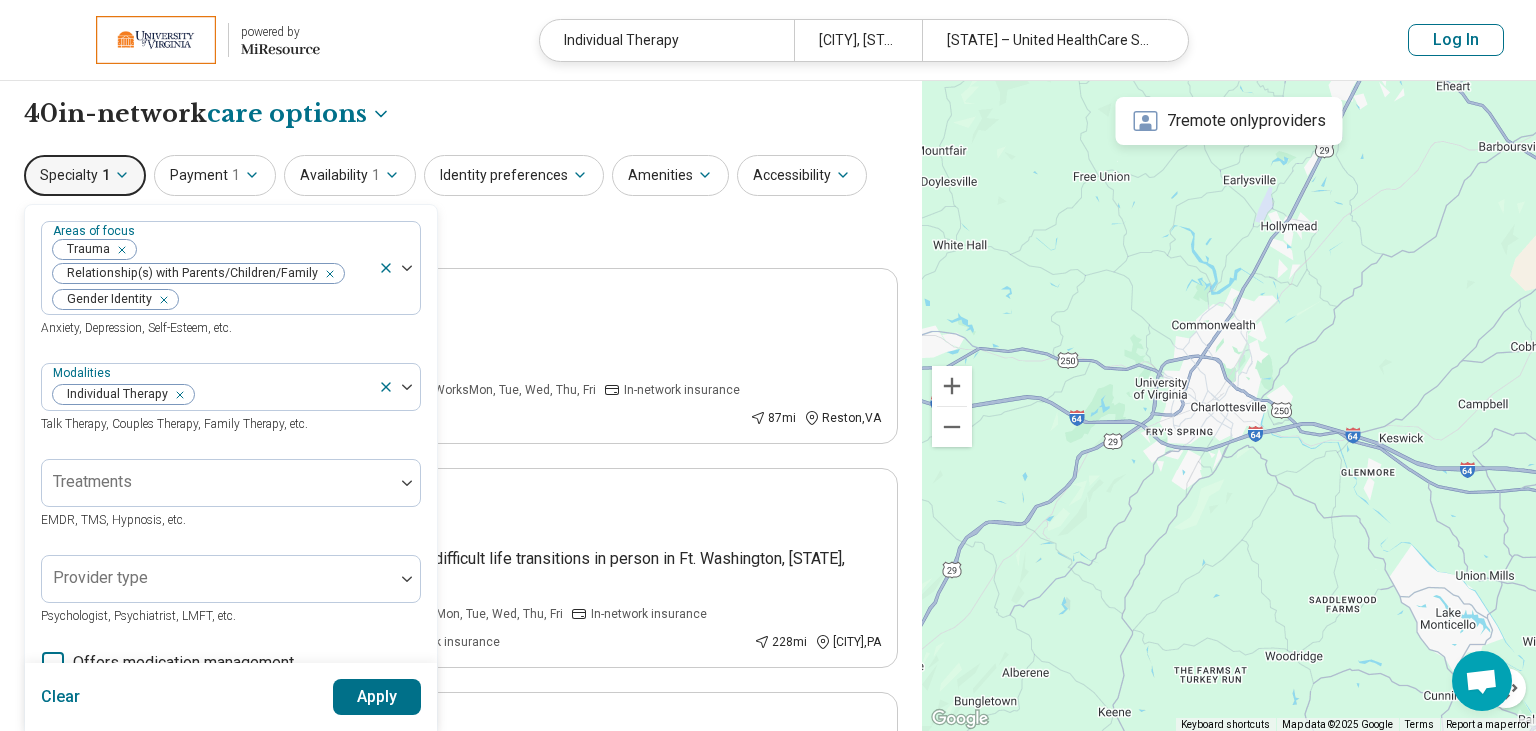 click on "Apply" at bounding box center (377, 697) 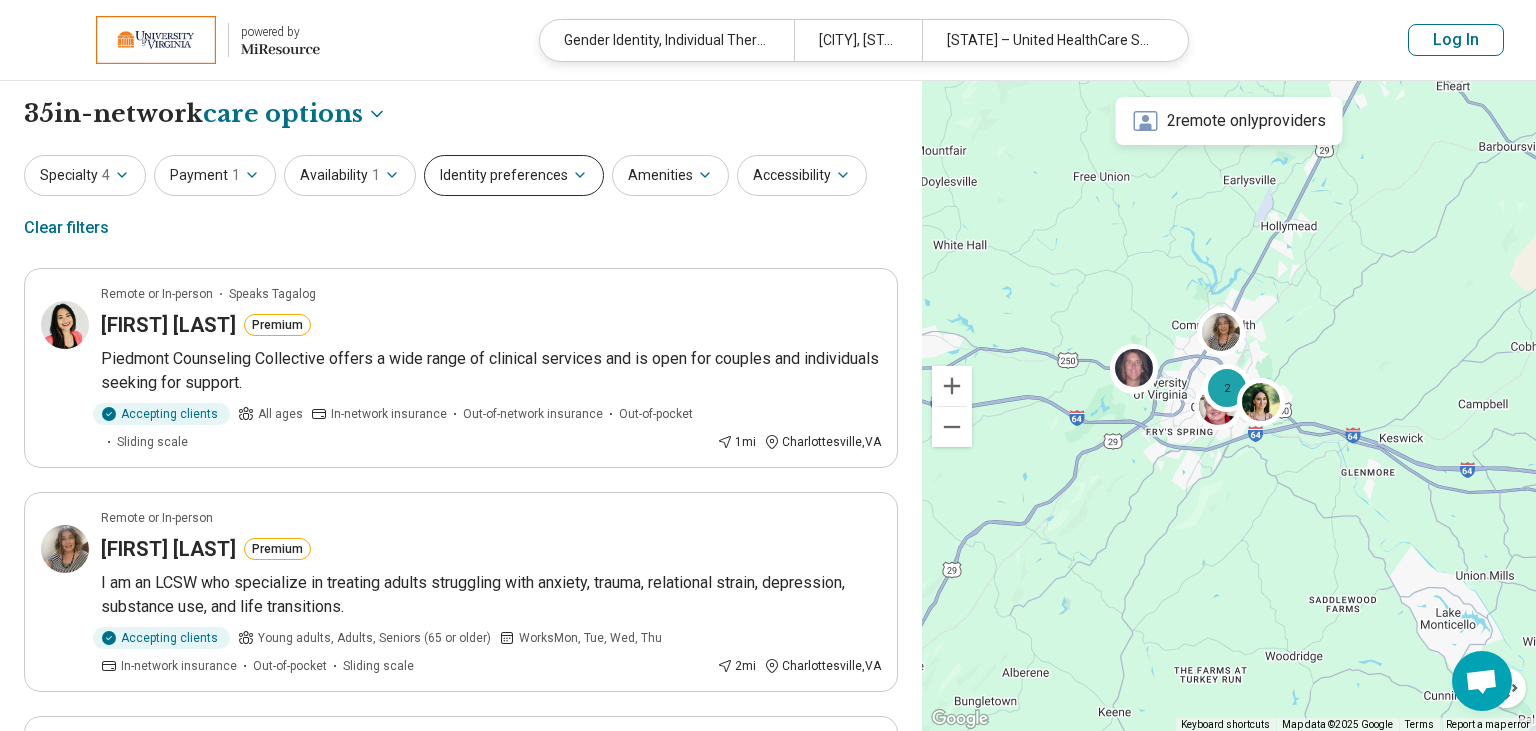 click on "Identity preferences" at bounding box center [514, 175] 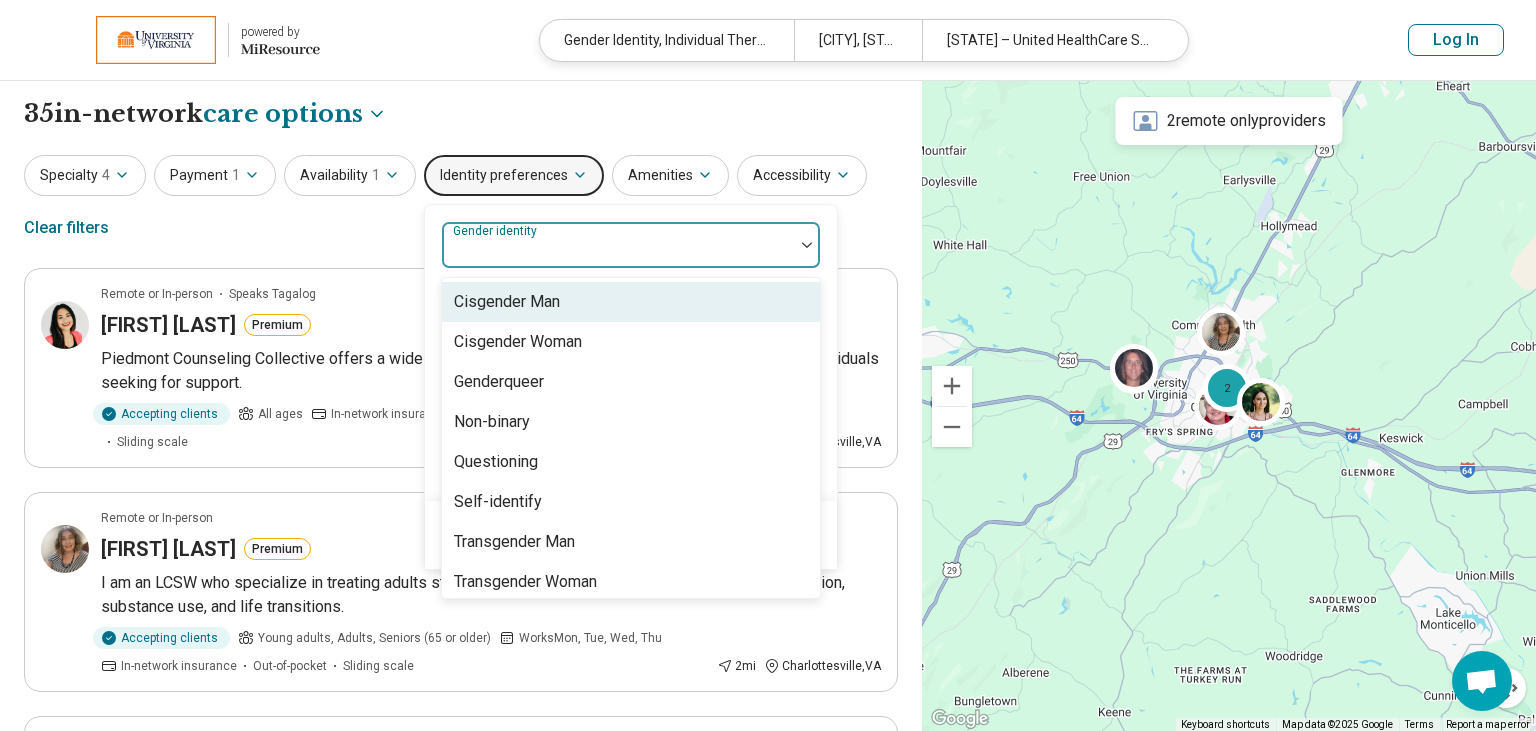 click on "Gender identity" at bounding box center [631, 245] 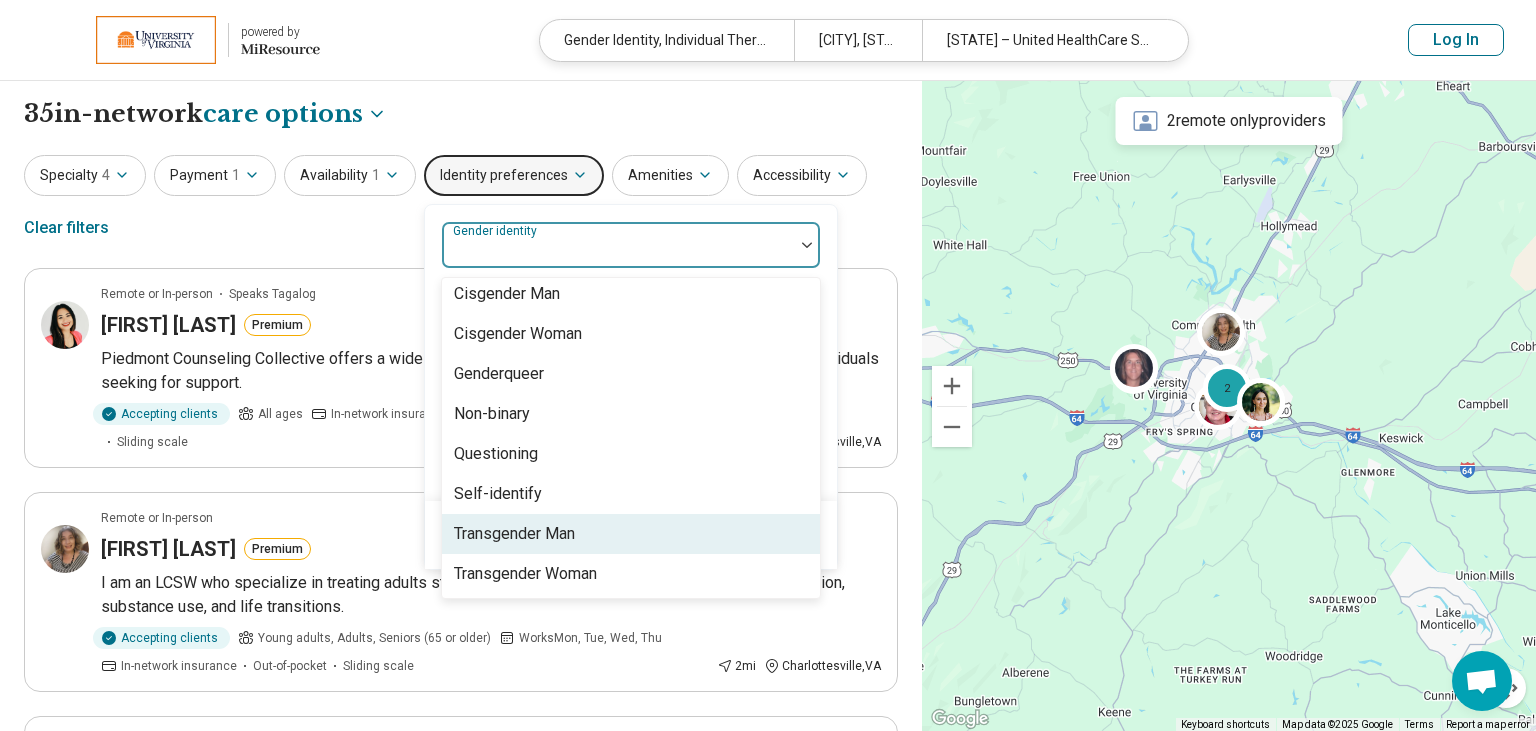 scroll, scrollTop: 0, scrollLeft: 0, axis: both 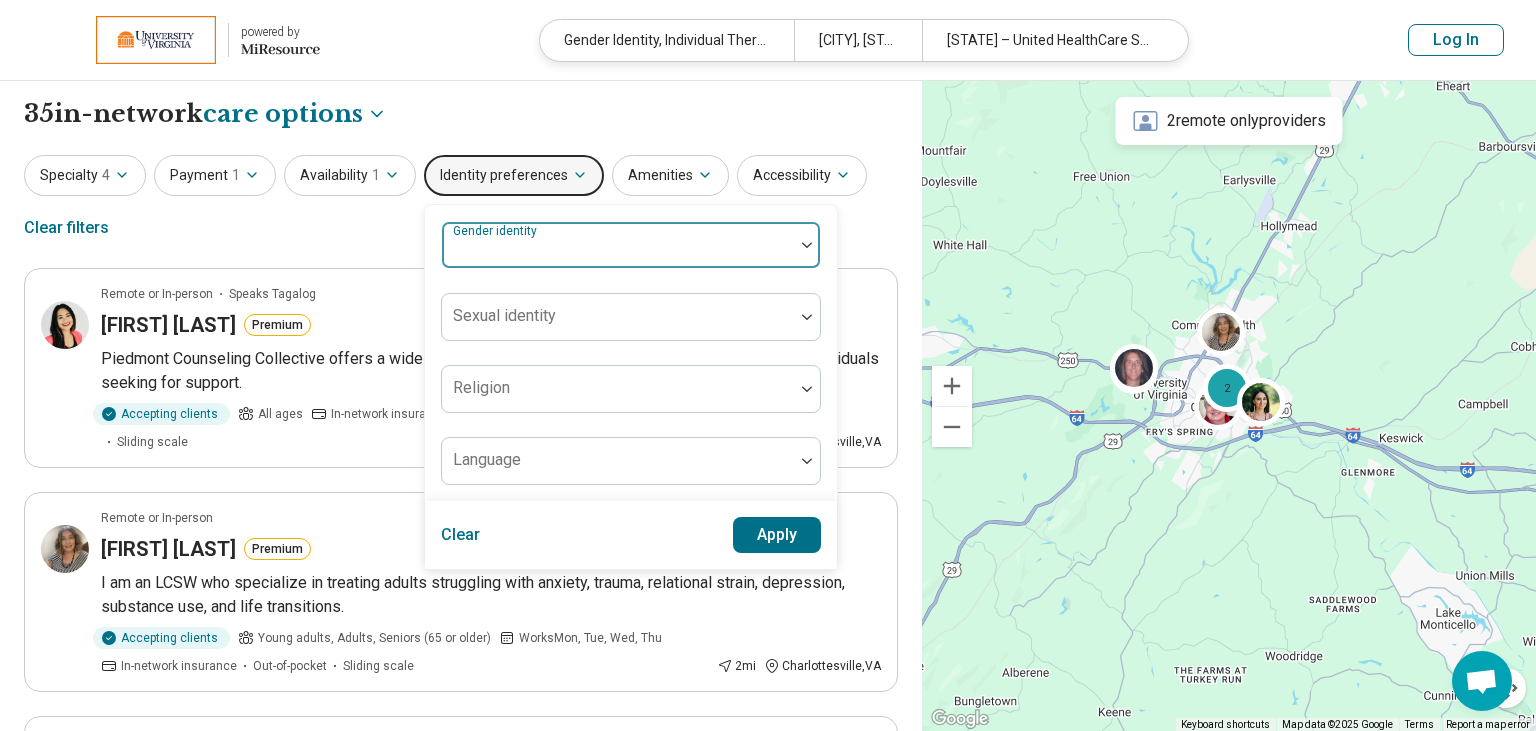 click at bounding box center [618, 253] 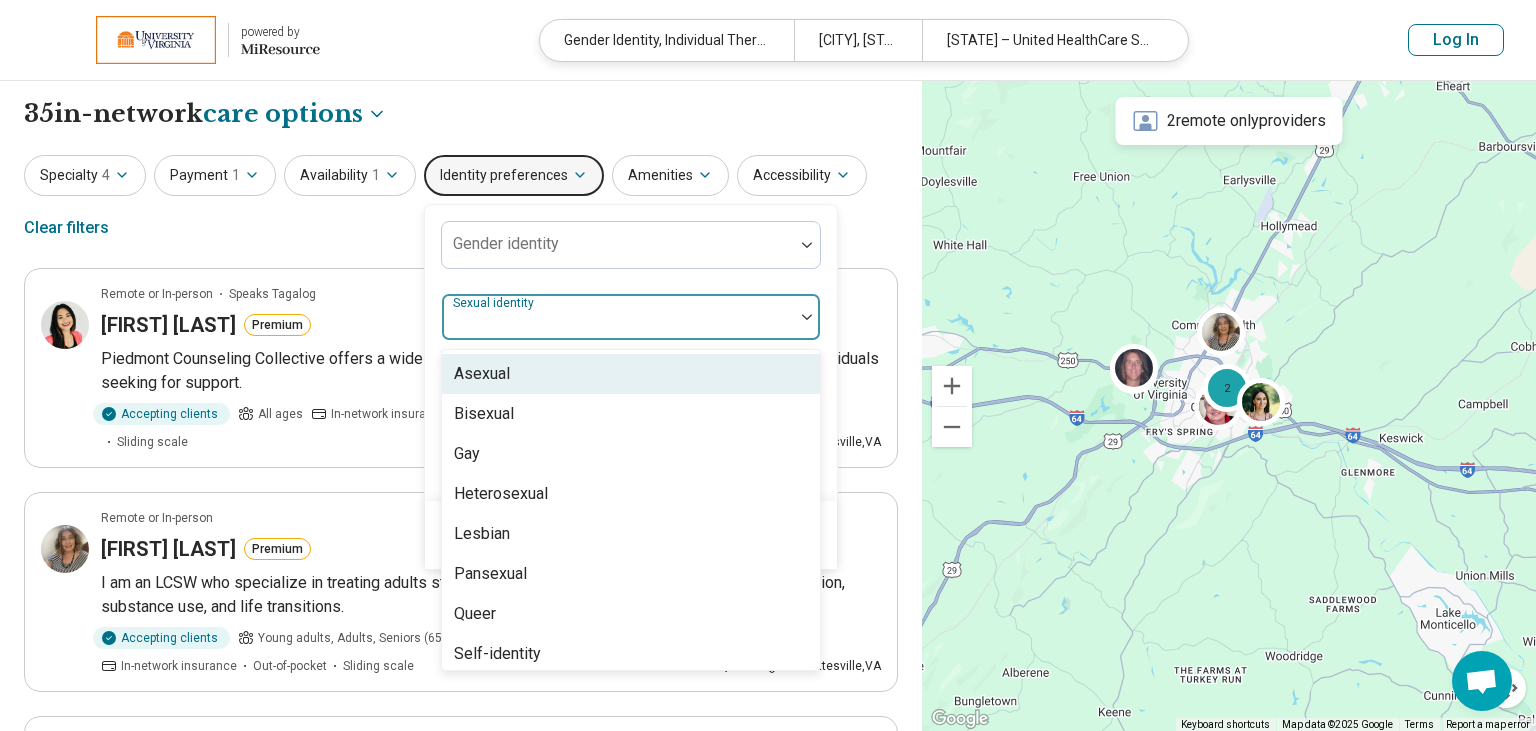 click at bounding box center [618, 325] 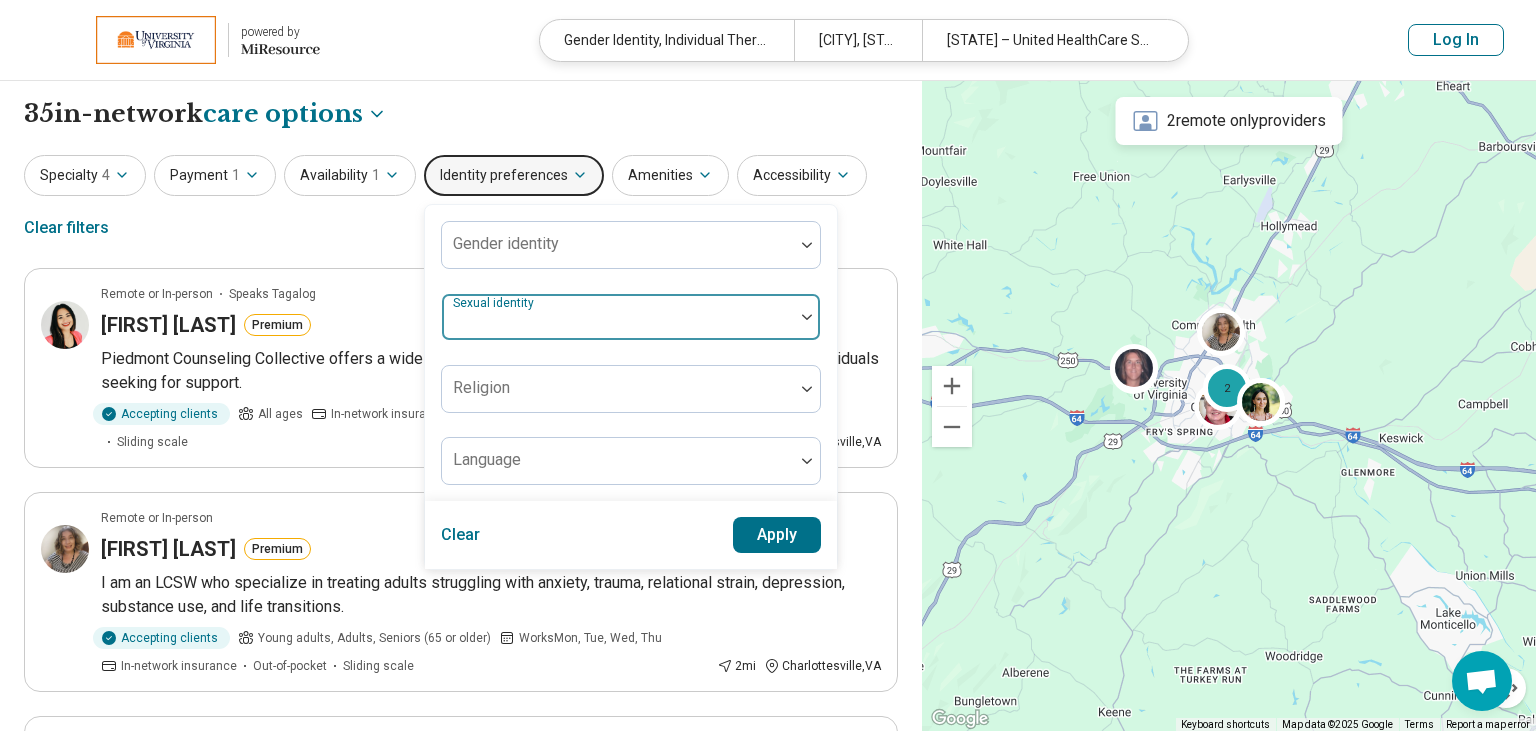click at bounding box center (618, 325) 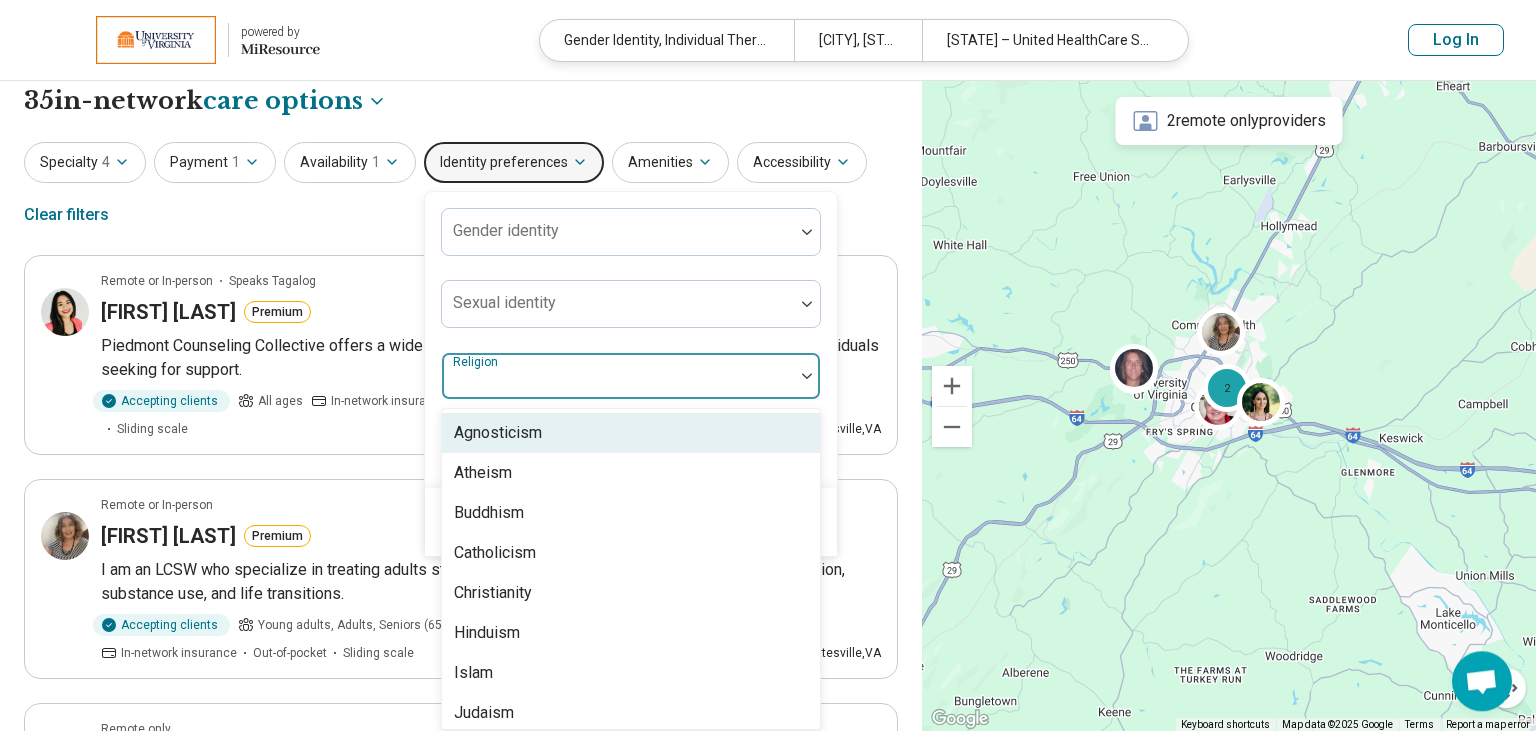 click at bounding box center (618, 384) 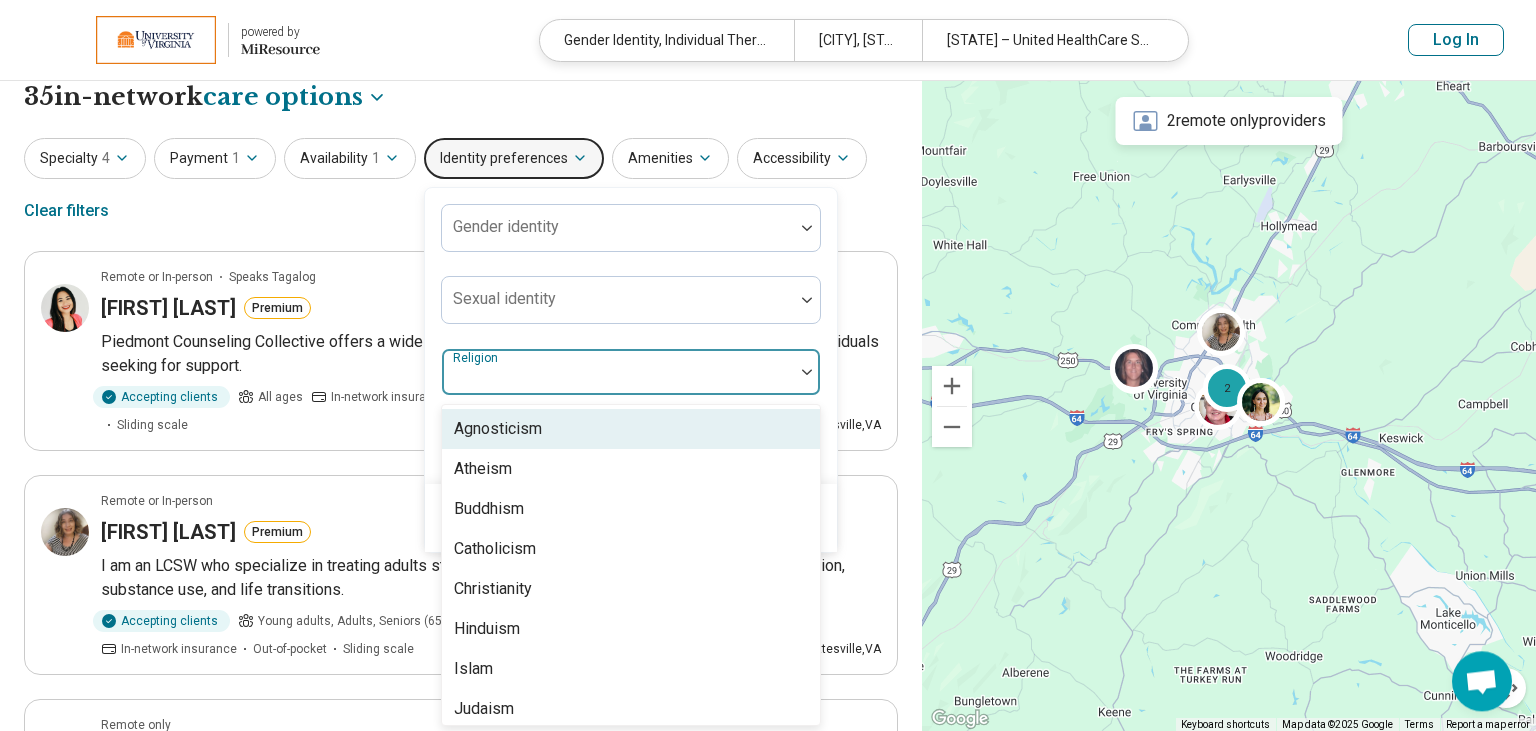 scroll, scrollTop: 18, scrollLeft: 0, axis: vertical 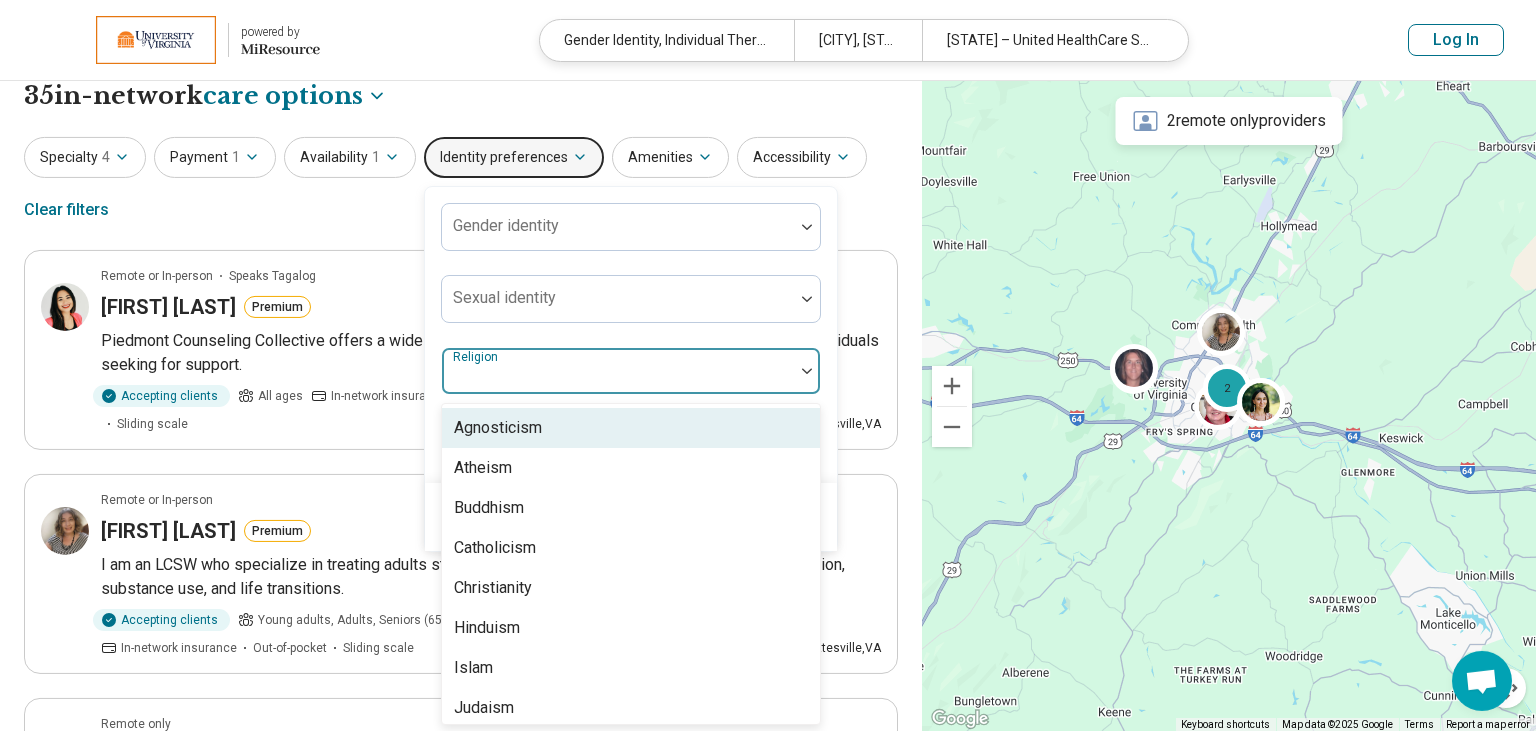 click at bounding box center [618, 379] 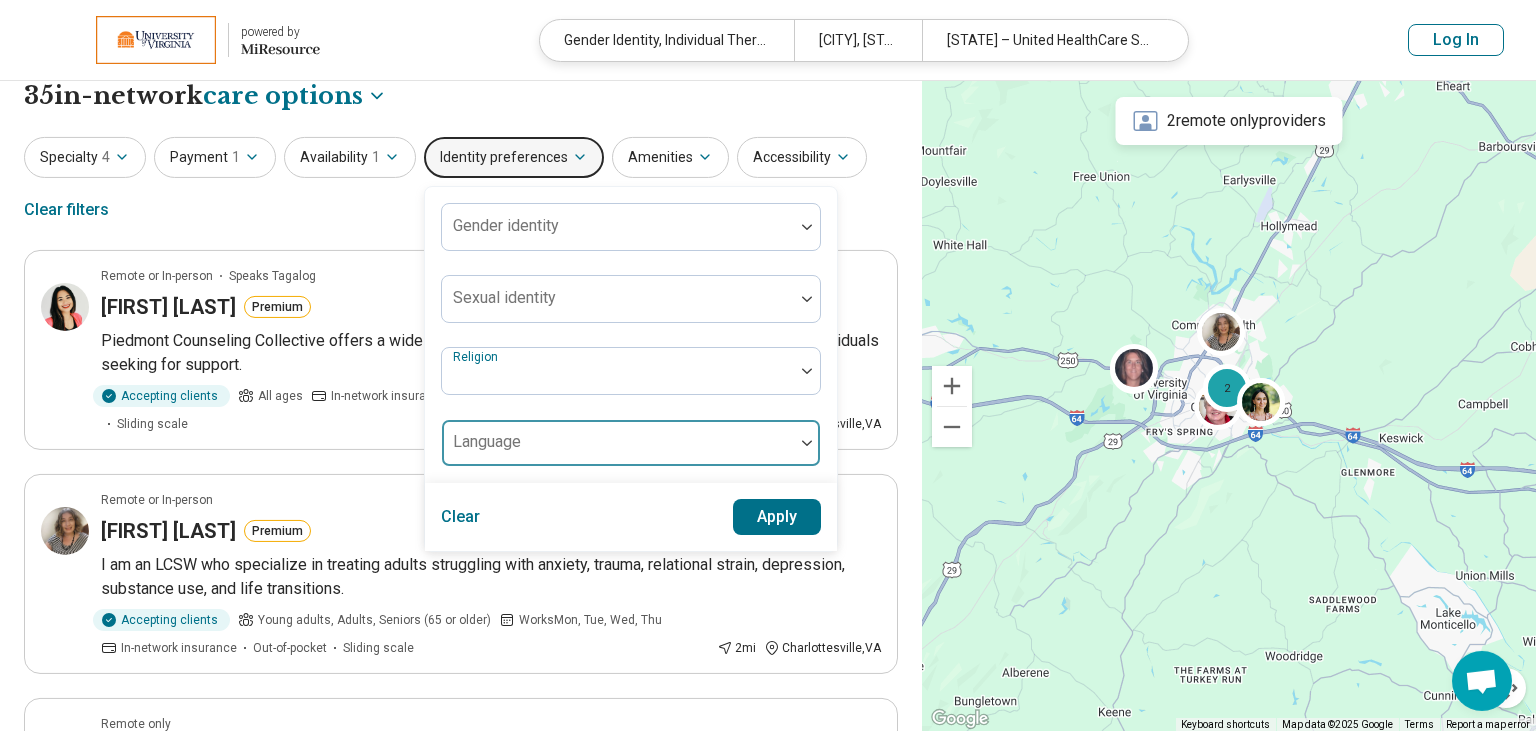 click at bounding box center (618, 443) 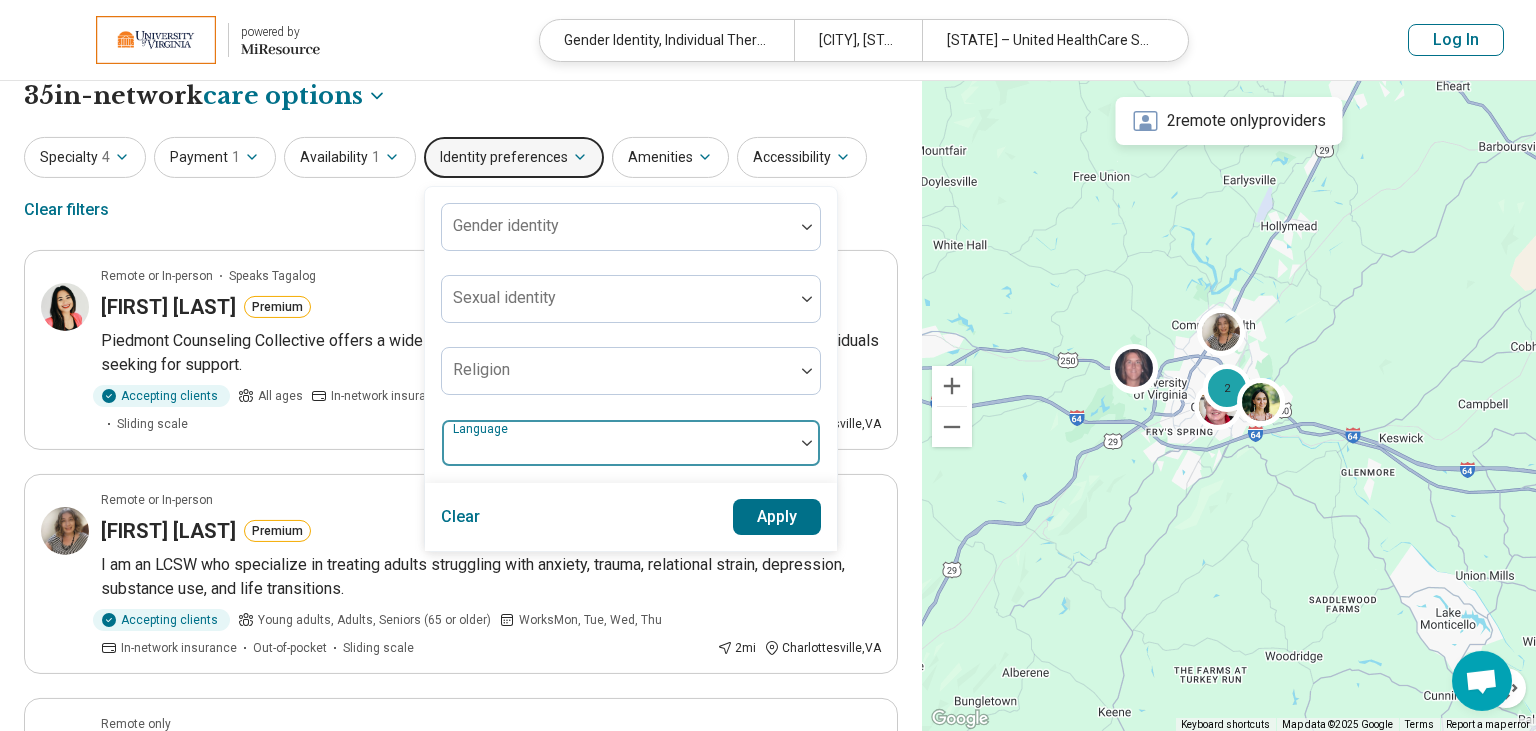 click at bounding box center [618, 443] 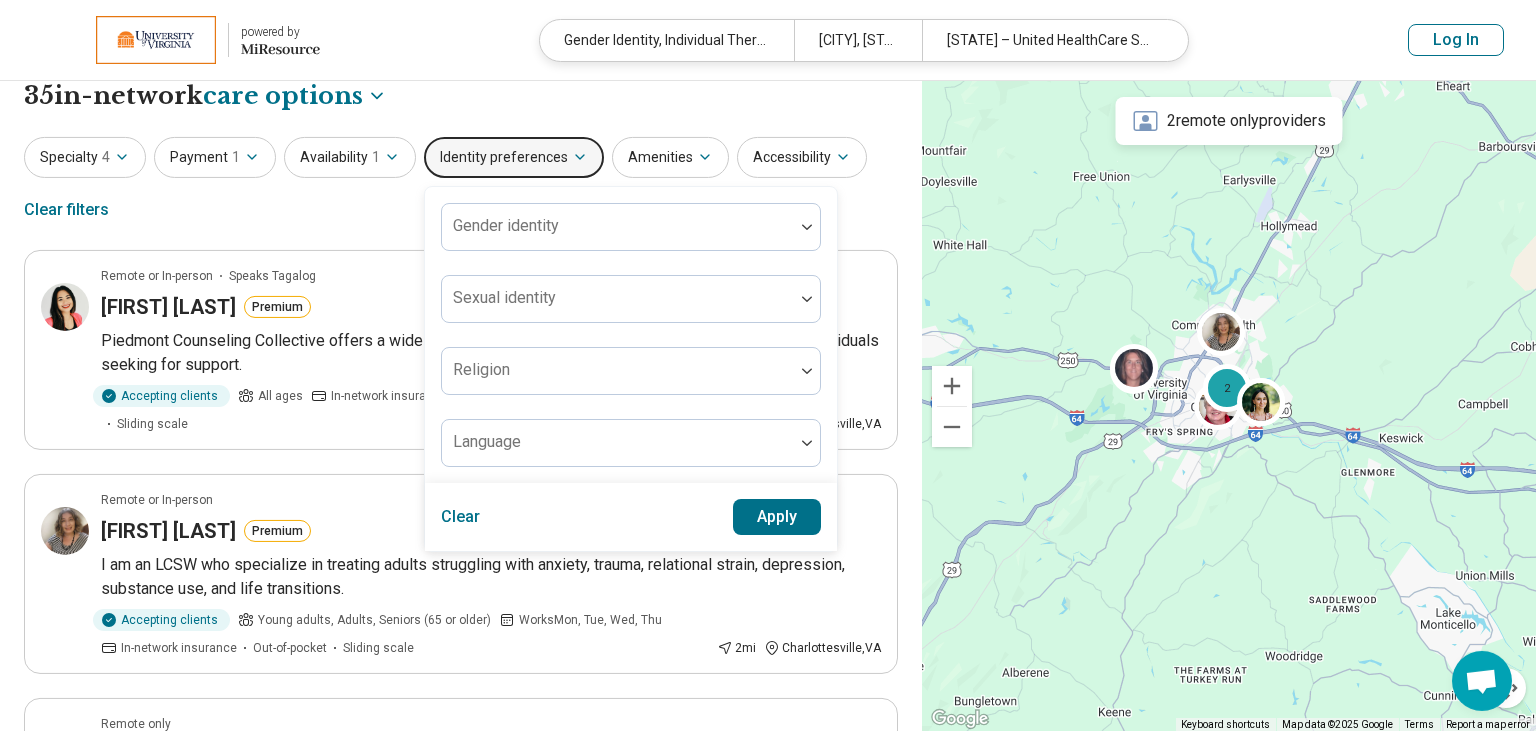 click on "Specialty 4 Payment 1 Availability 1 Identity preferences Gender identity Sexual identity Religion Language Clear Apply Amenities Accessibility Clear filters" at bounding box center [461, 185] 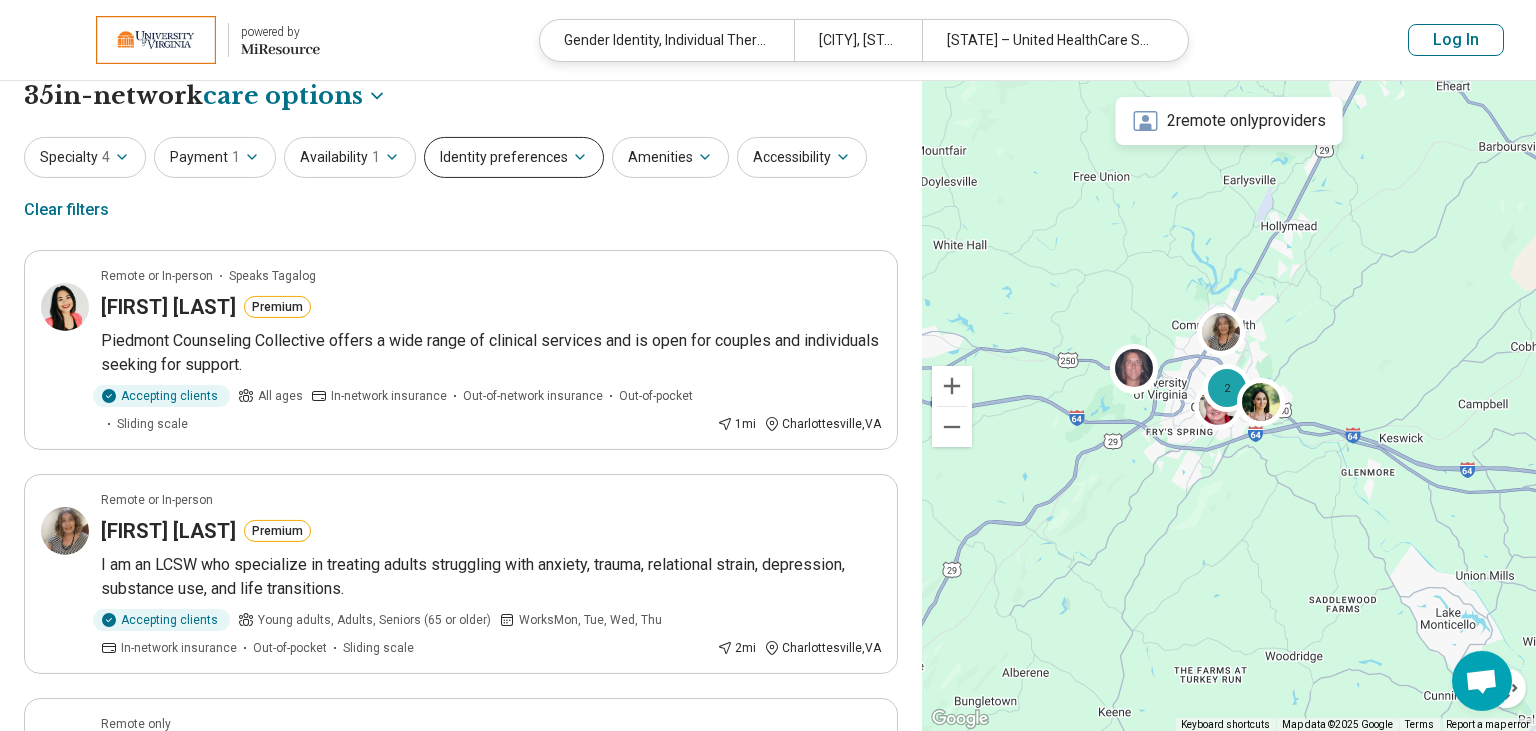 click on "Identity preferences" at bounding box center [514, 157] 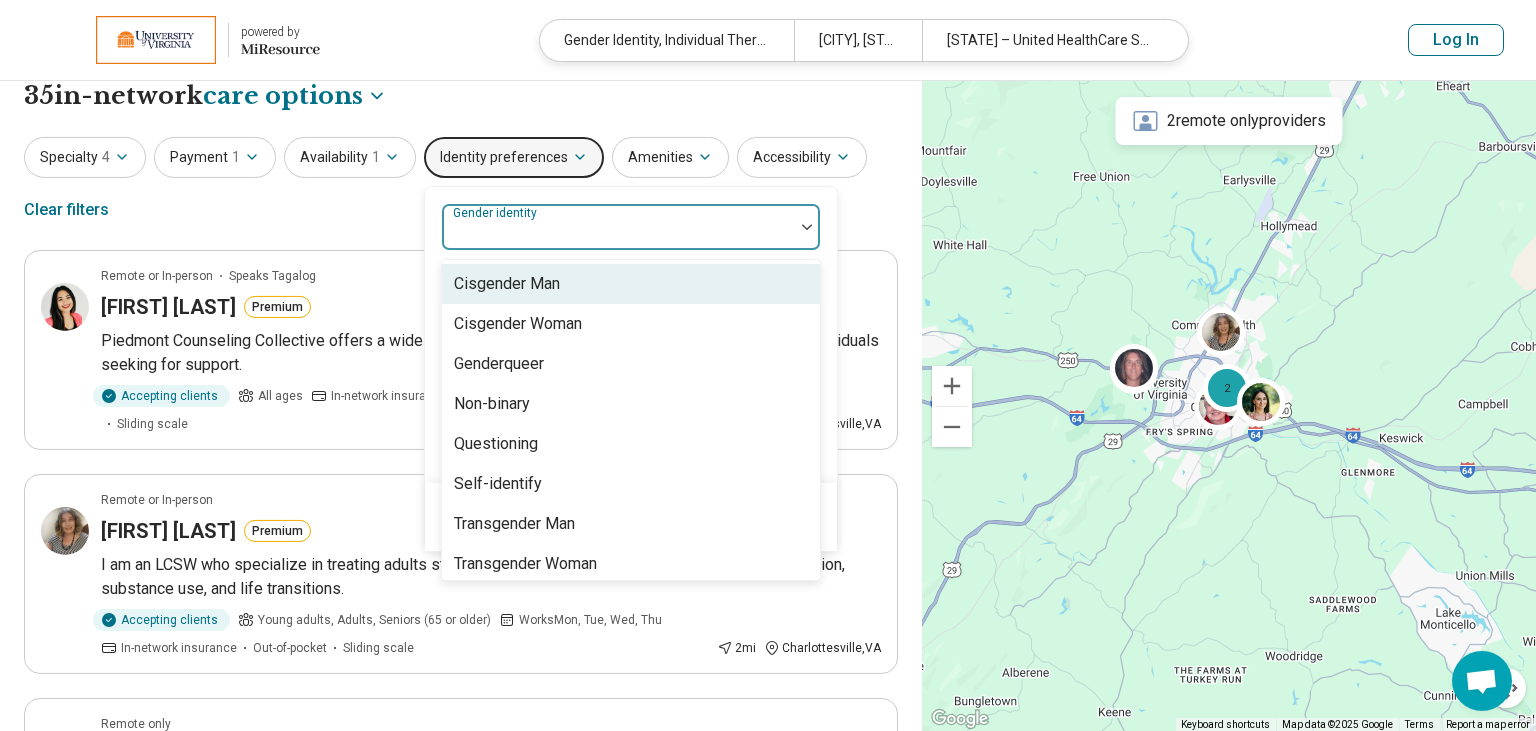click on "Gender identity" at bounding box center (631, 227) 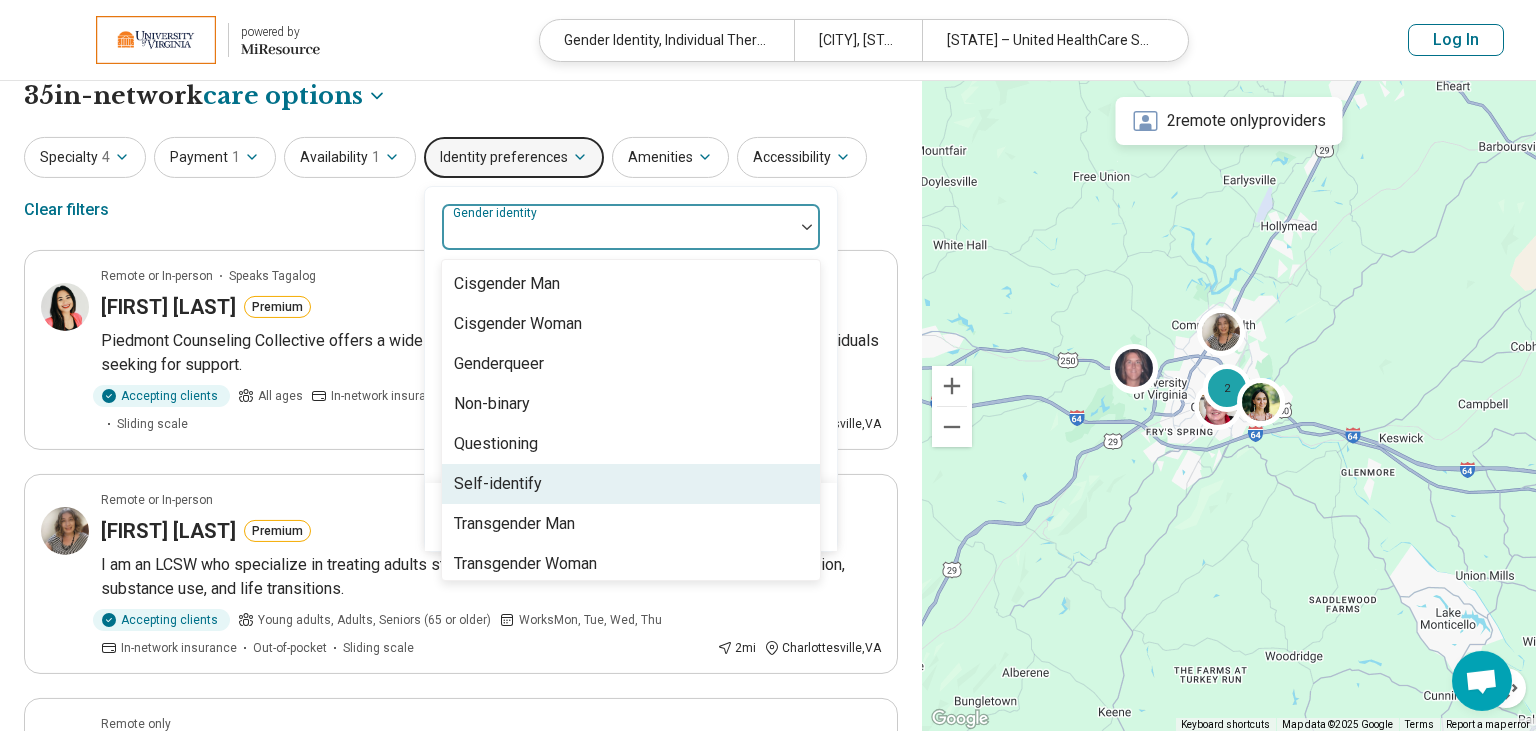 scroll, scrollTop: 8, scrollLeft: 0, axis: vertical 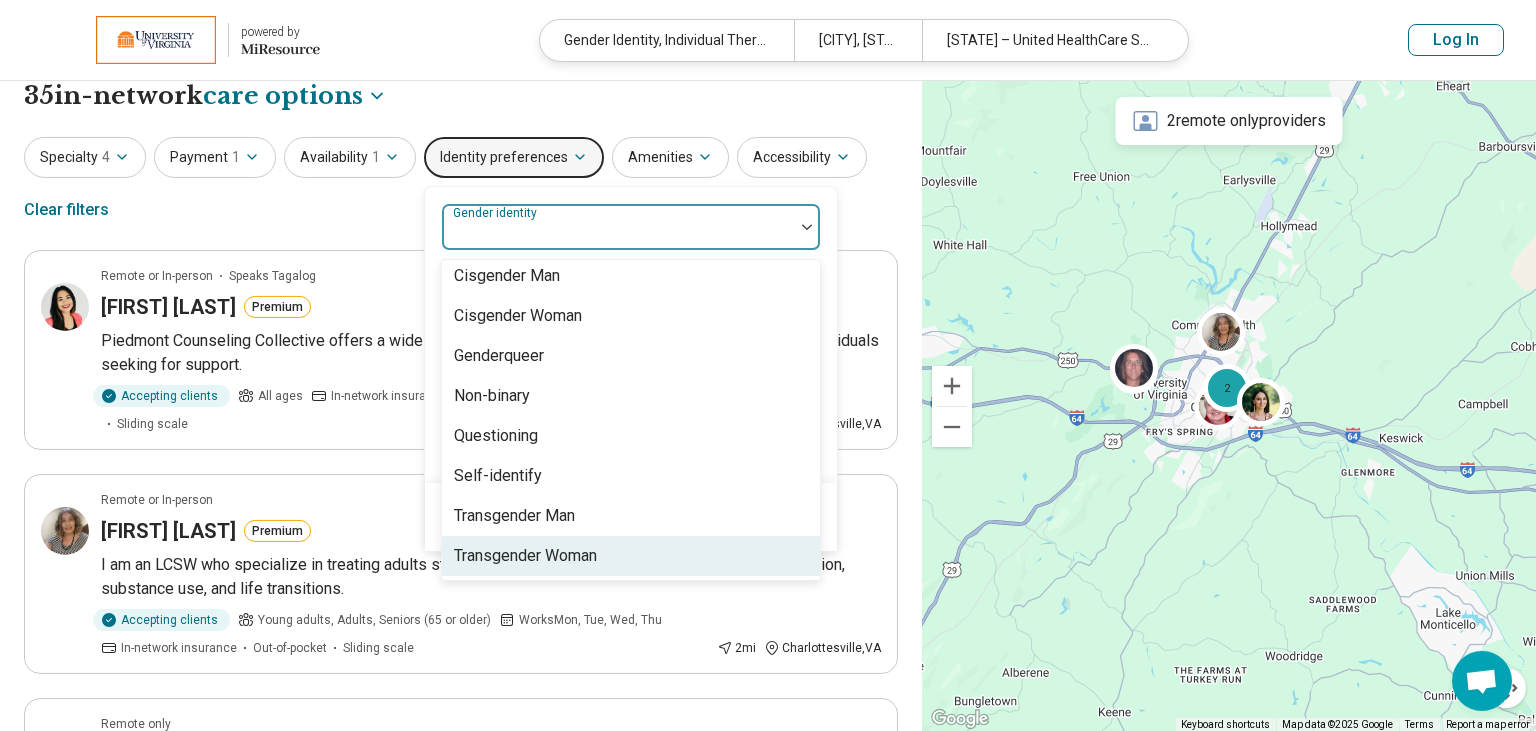 click on "Transgender Woman" at bounding box center (525, 556) 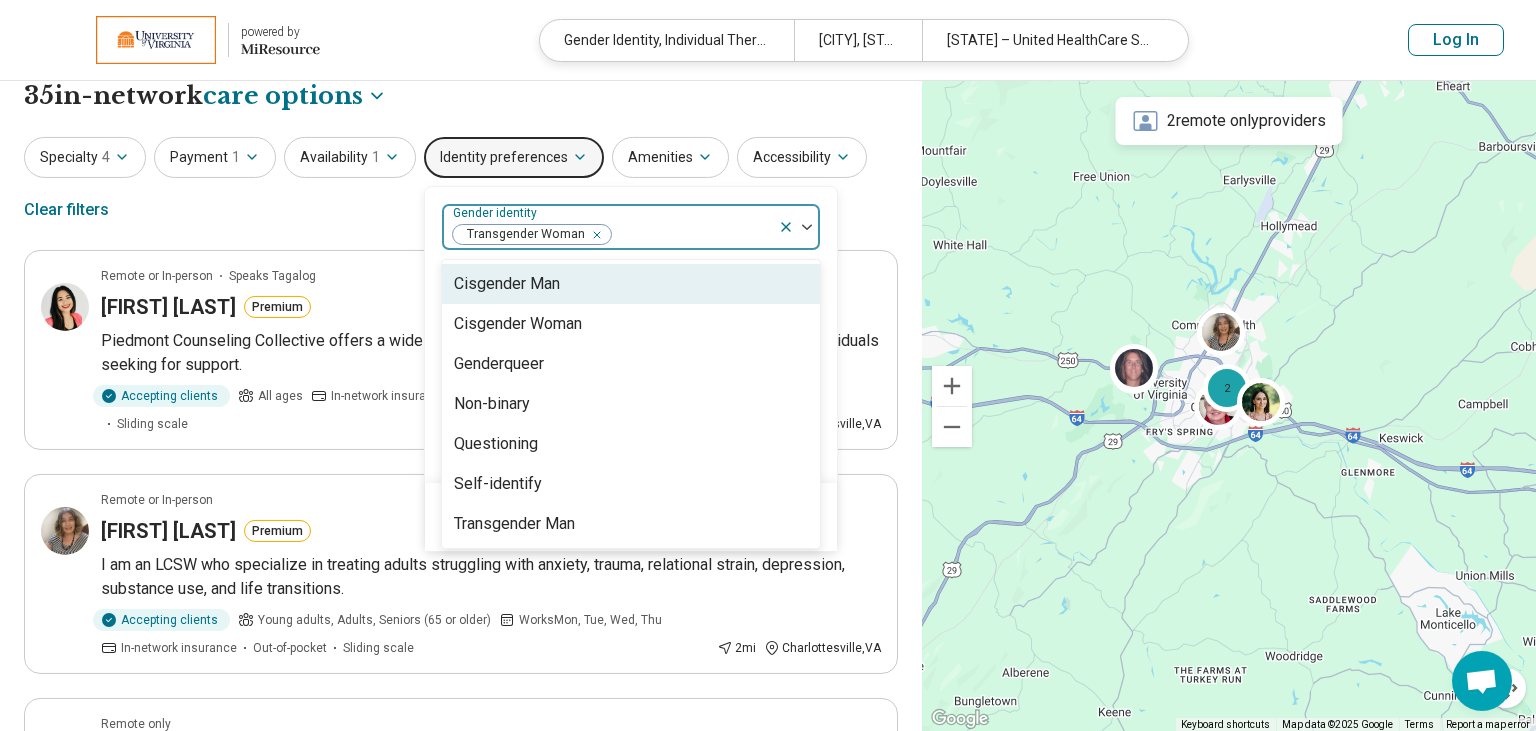 scroll, scrollTop: 0, scrollLeft: 0, axis: both 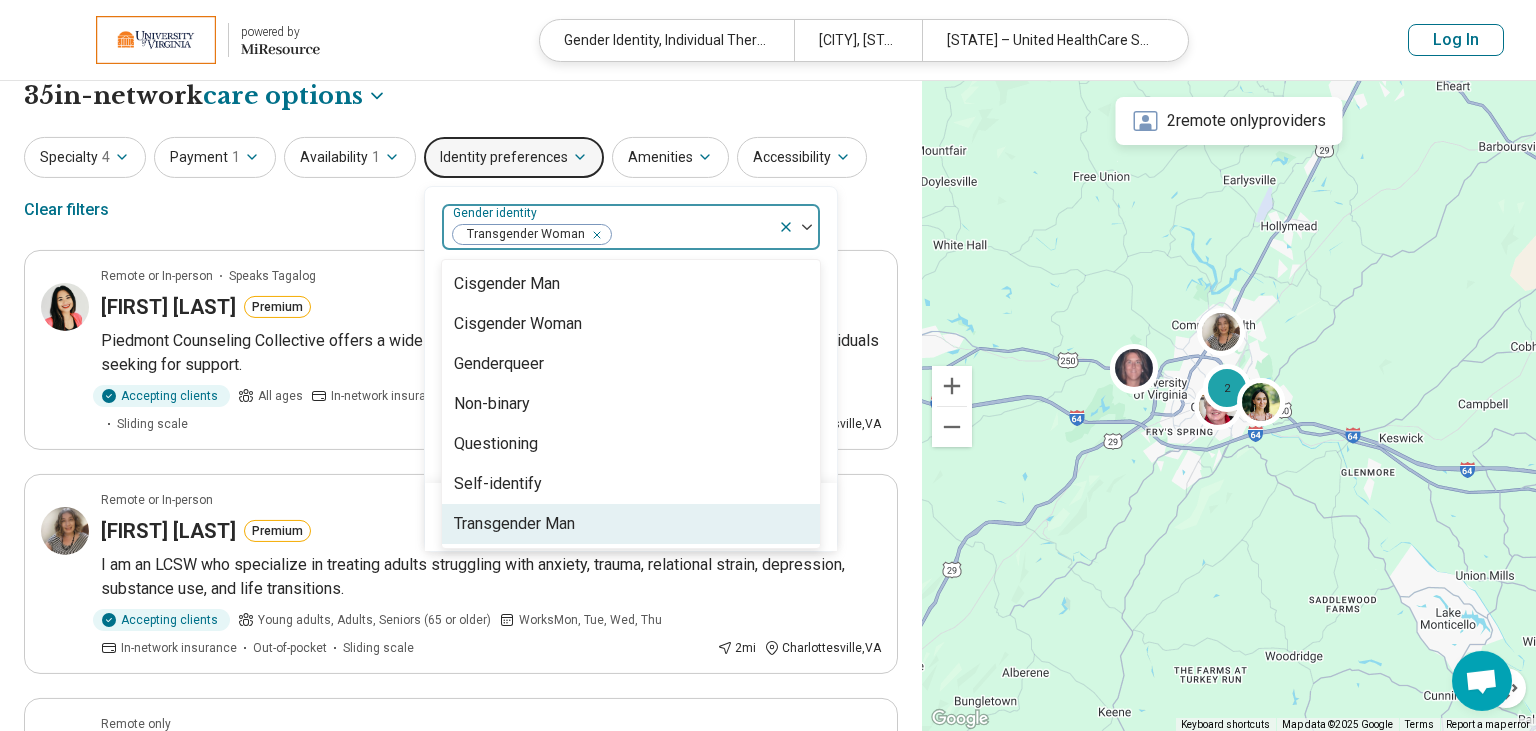 click on "Transgender Man" at bounding box center (631, 524) 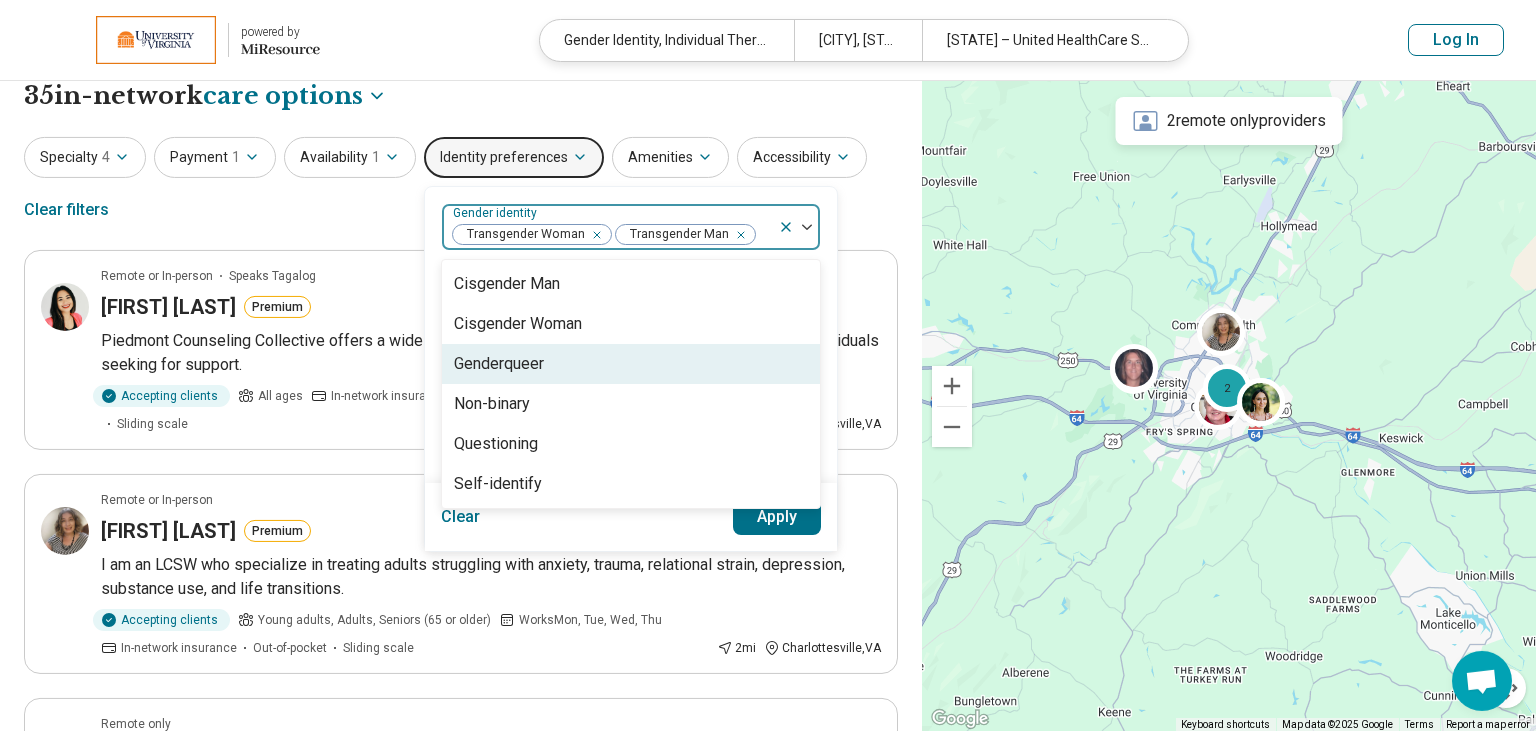 click on "Genderqueer" at bounding box center (631, 364) 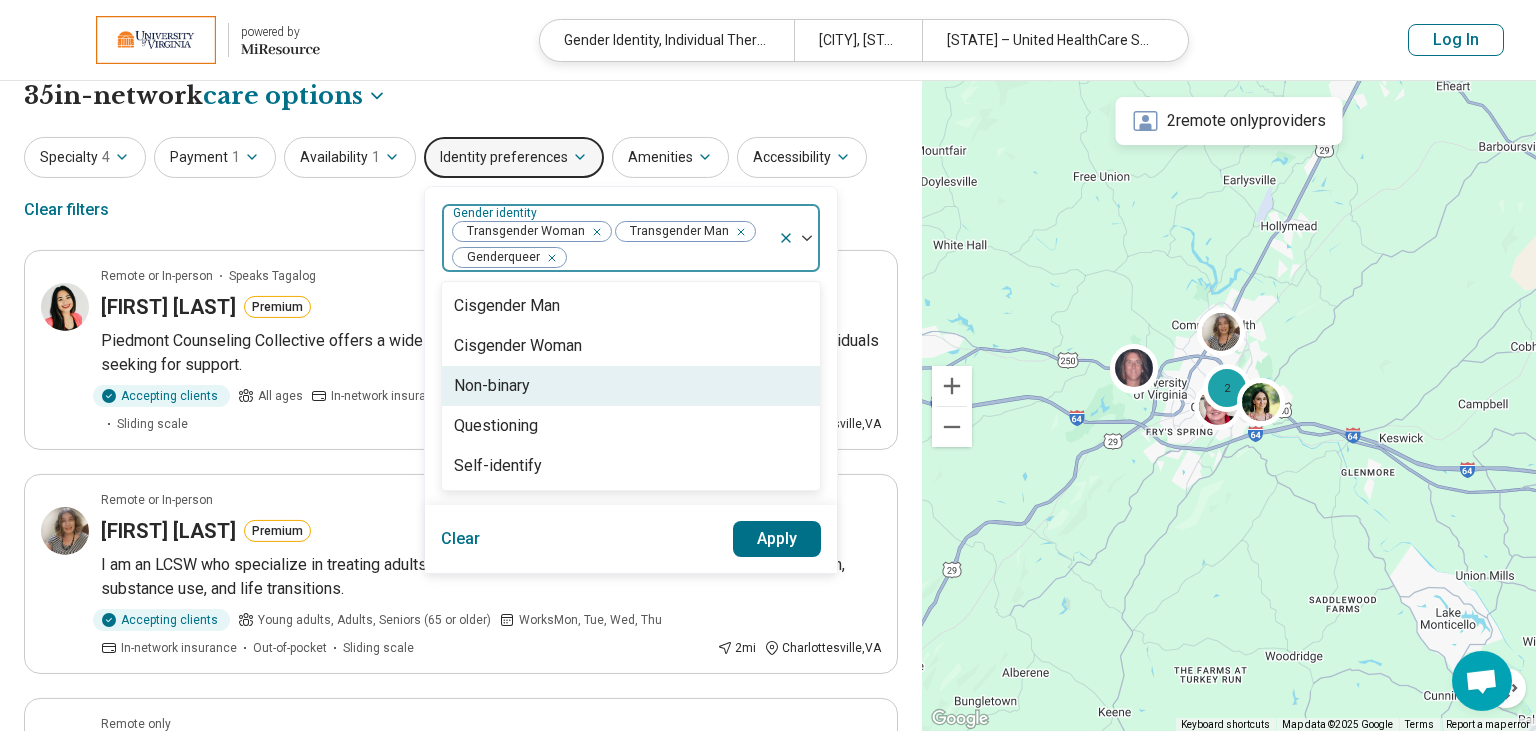 click on "Non-binary" at bounding box center (631, 386) 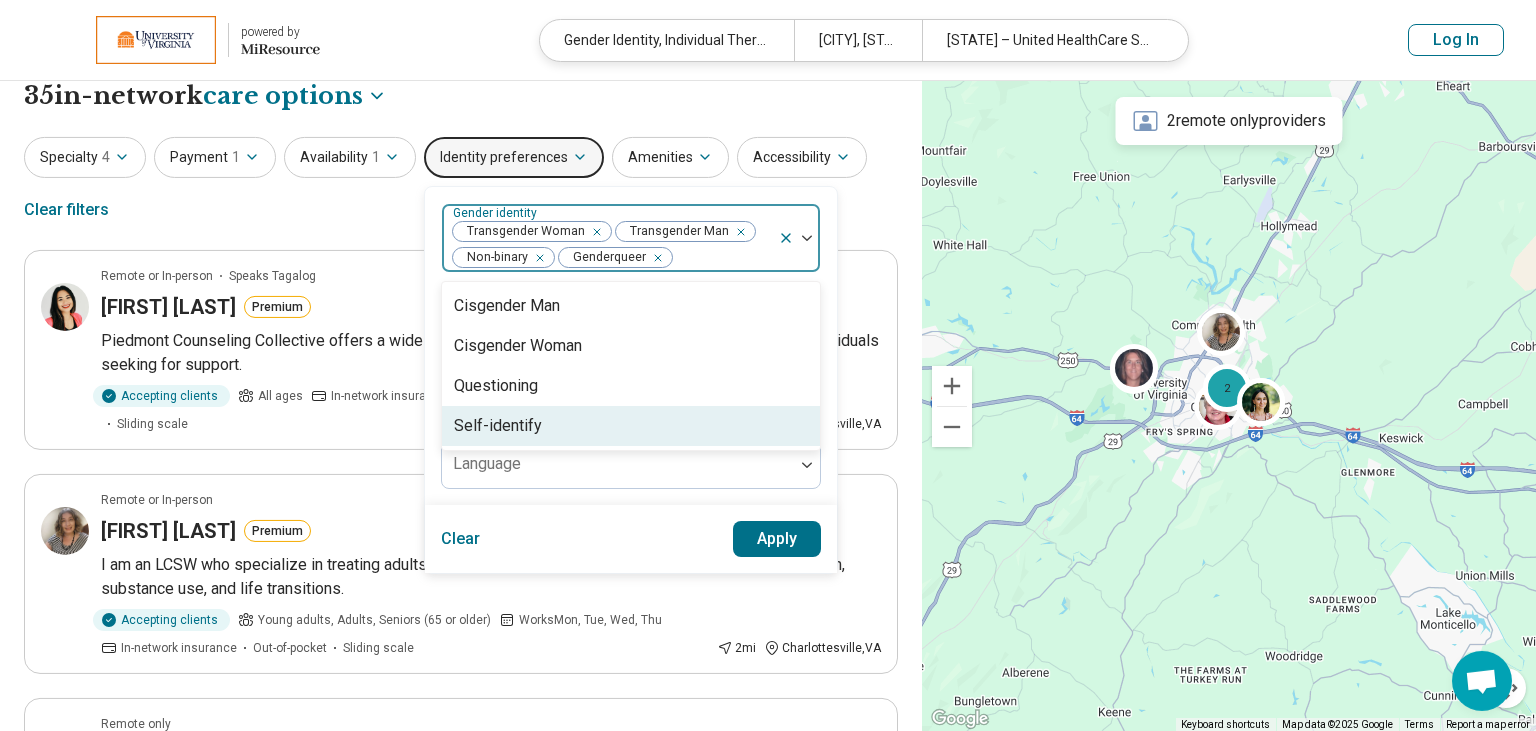 click on "Apply" at bounding box center (777, 539) 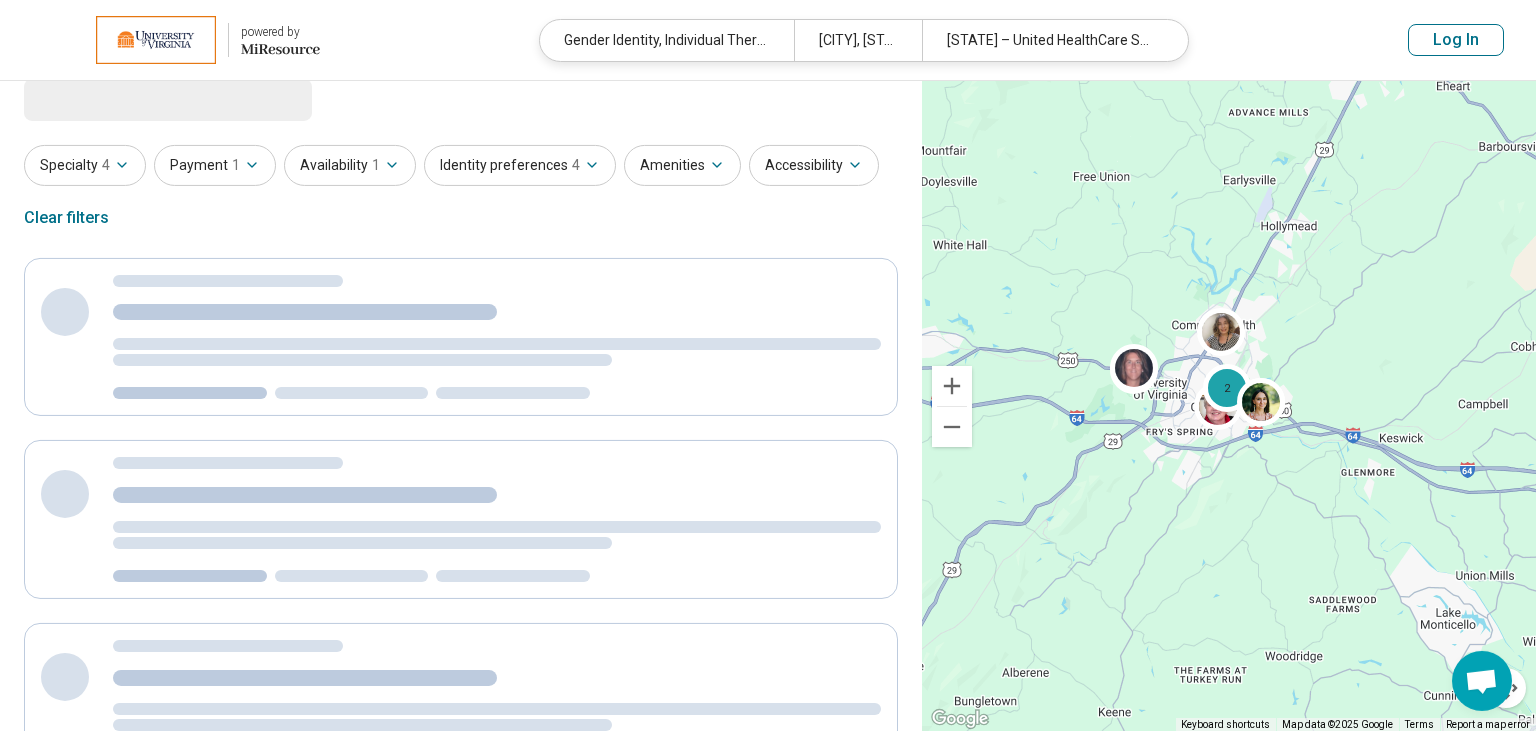 scroll, scrollTop: 4, scrollLeft: 0, axis: vertical 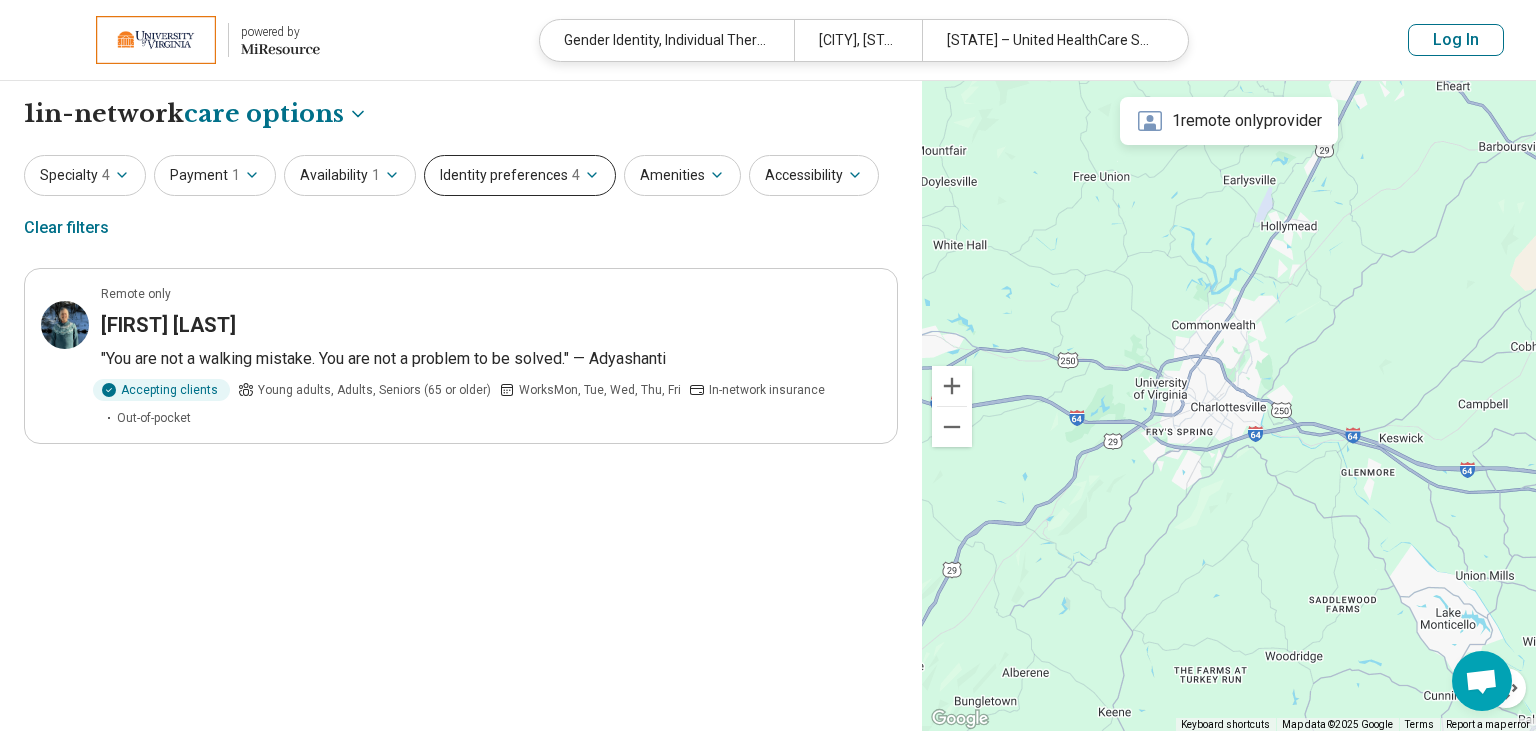 click on "Identity preferences 4" at bounding box center [520, 175] 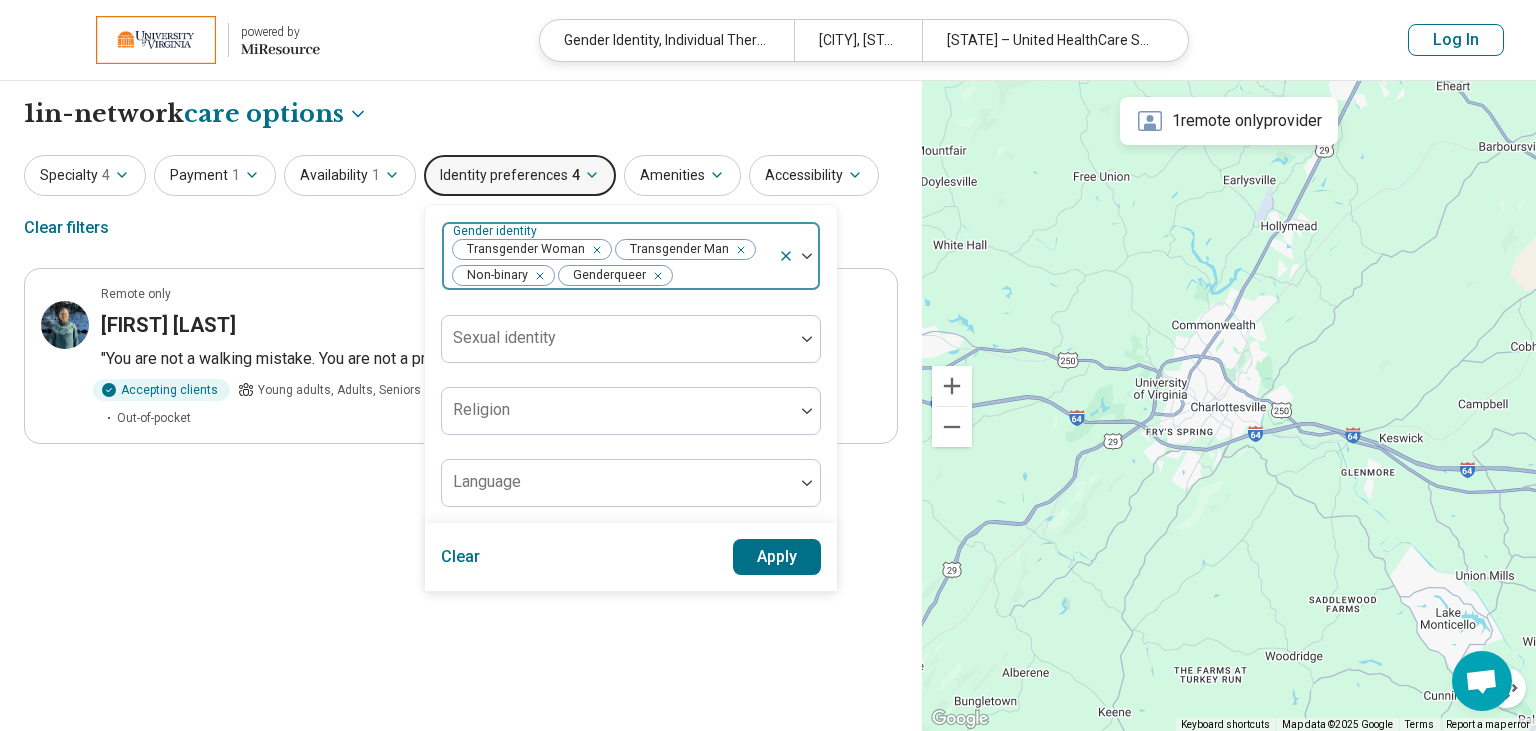 click 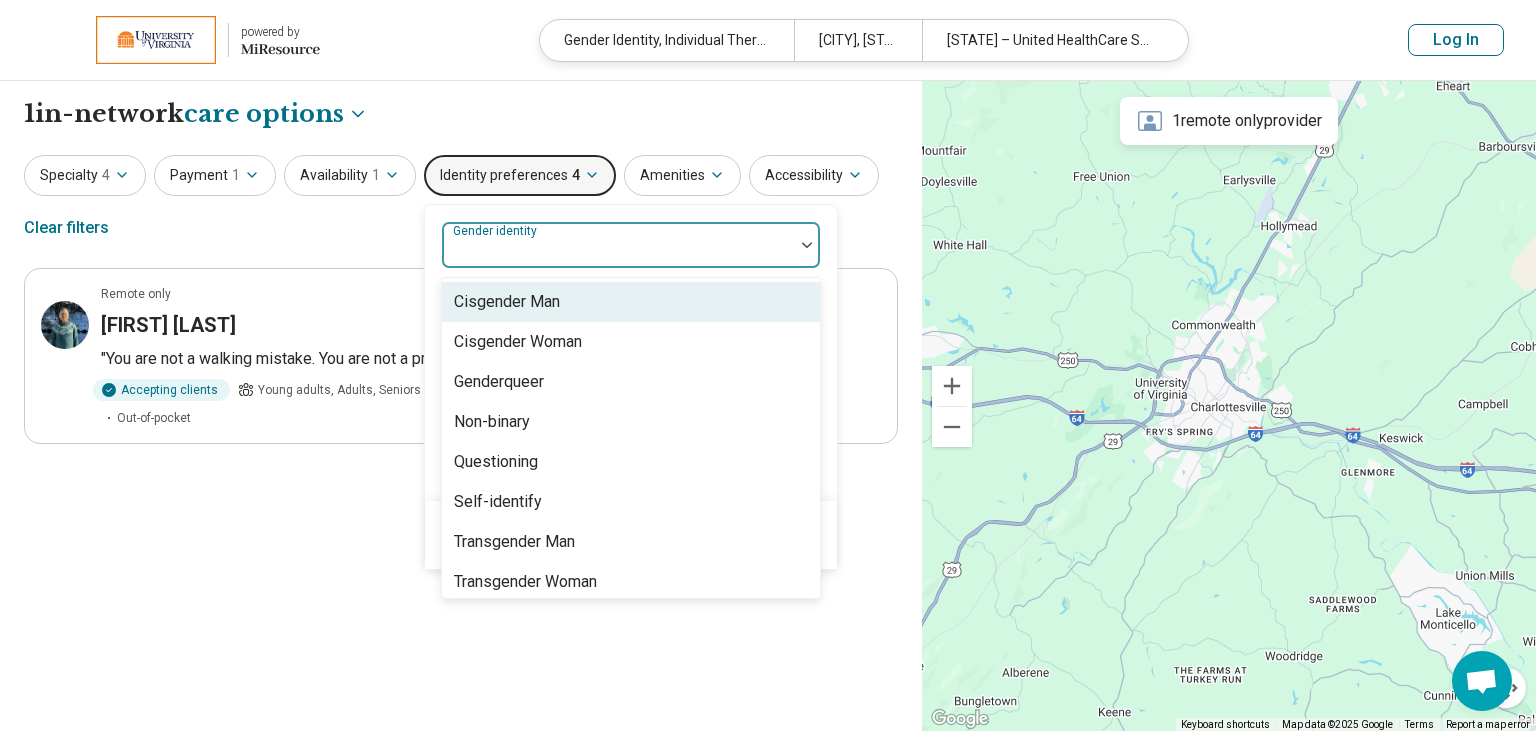 click at bounding box center [618, 253] 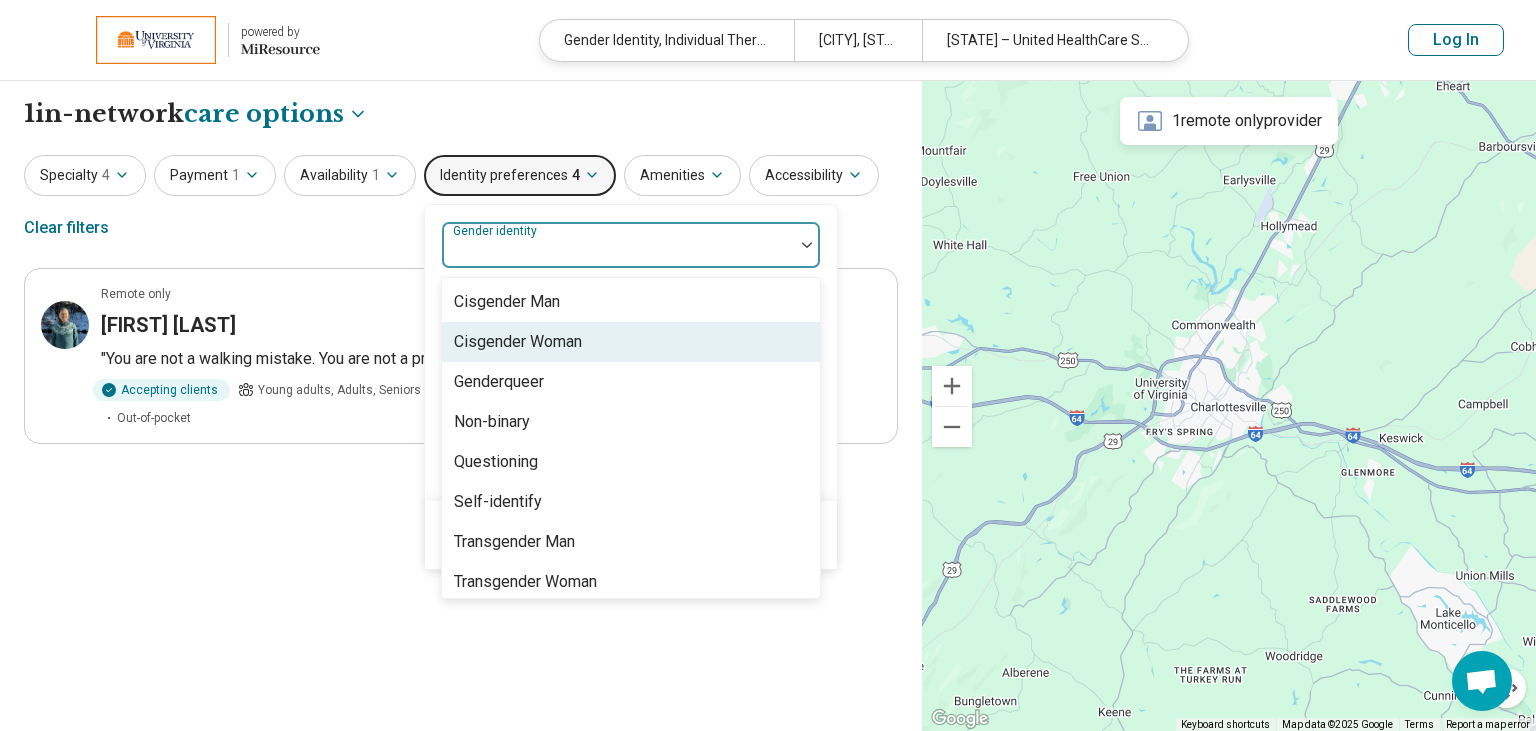 click on "Cisgender Woman" at bounding box center [631, 342] 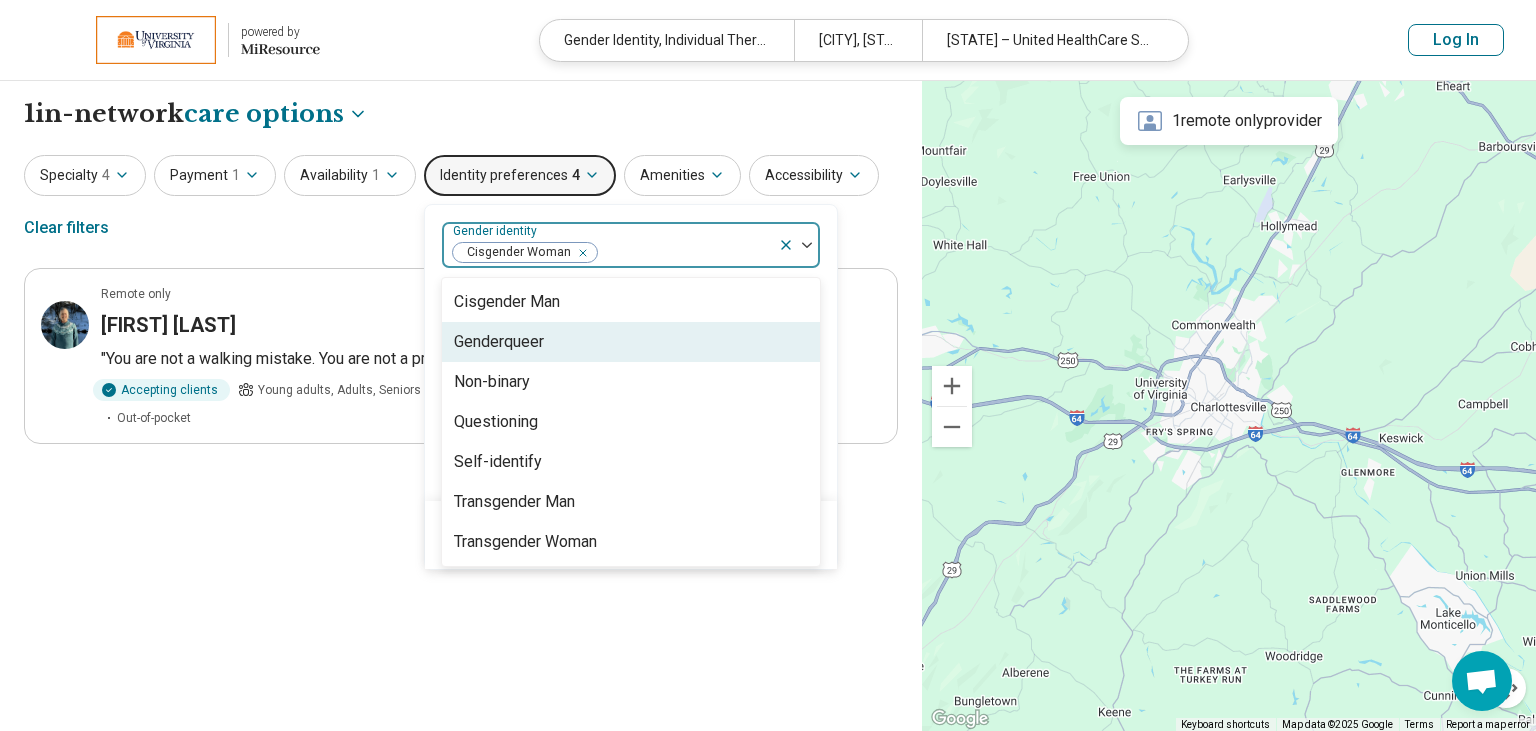 click on "Genderqueer" at bounding box center (631, 342) 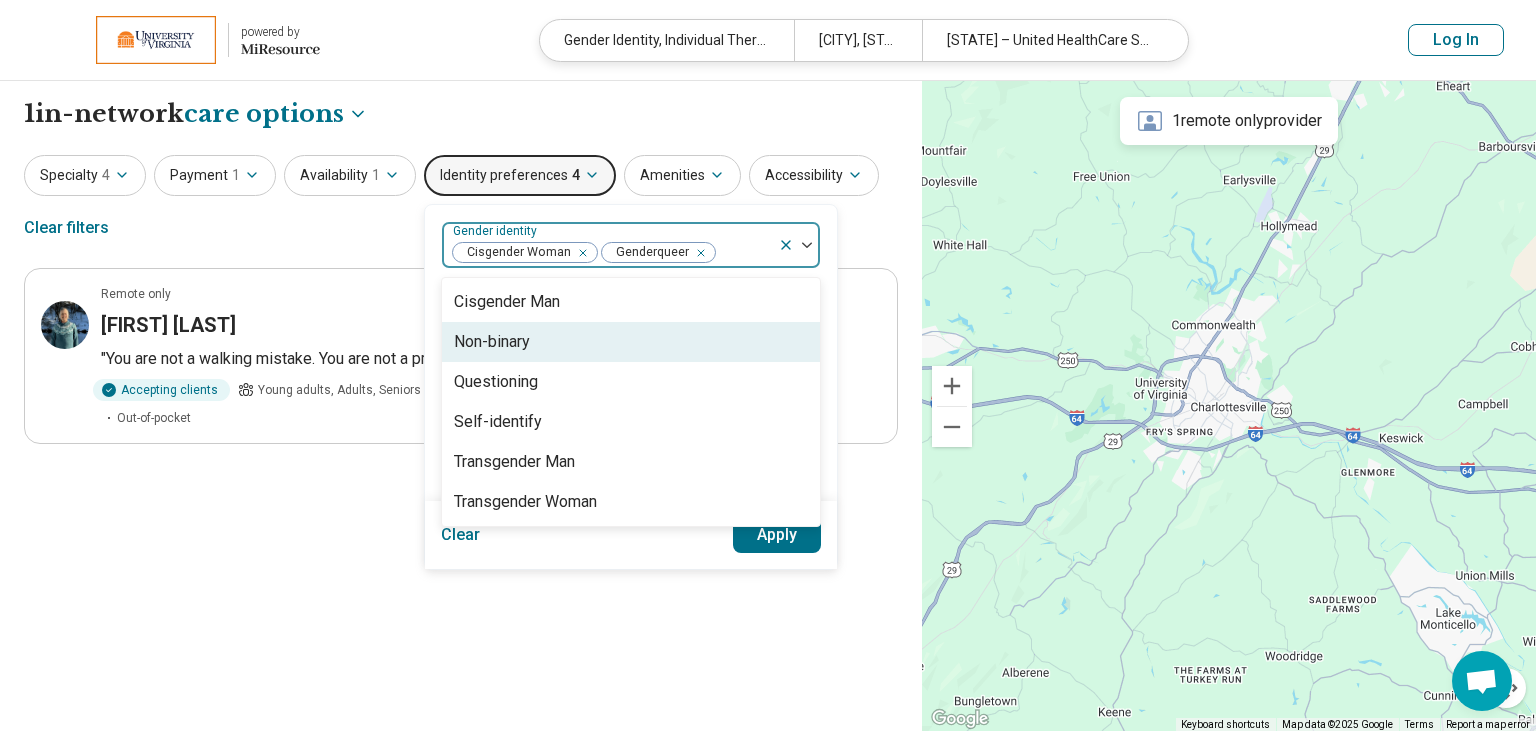 click on "Non-binary" at bounding box center [631, 342] 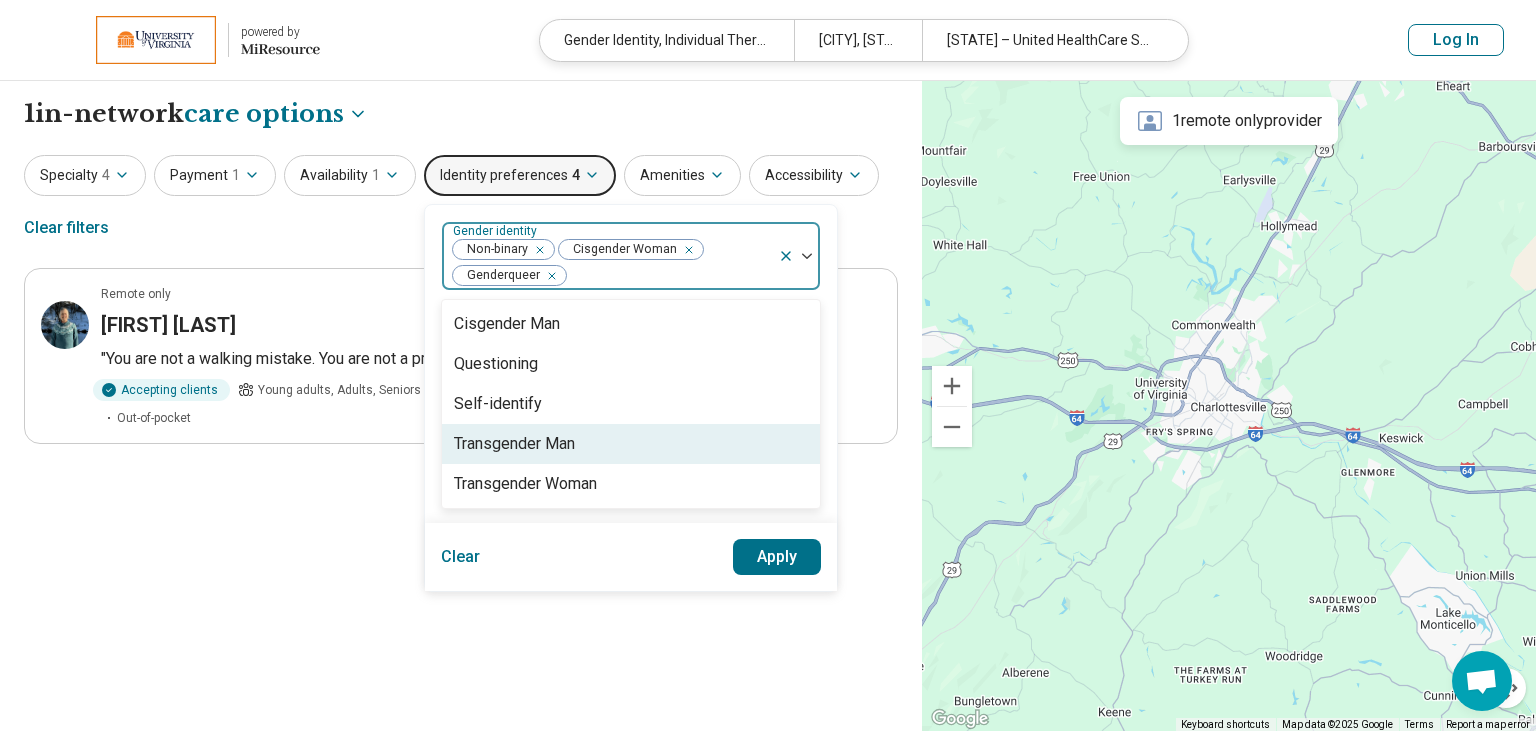click on "Transgender Man" at bounding box center (514, 444) 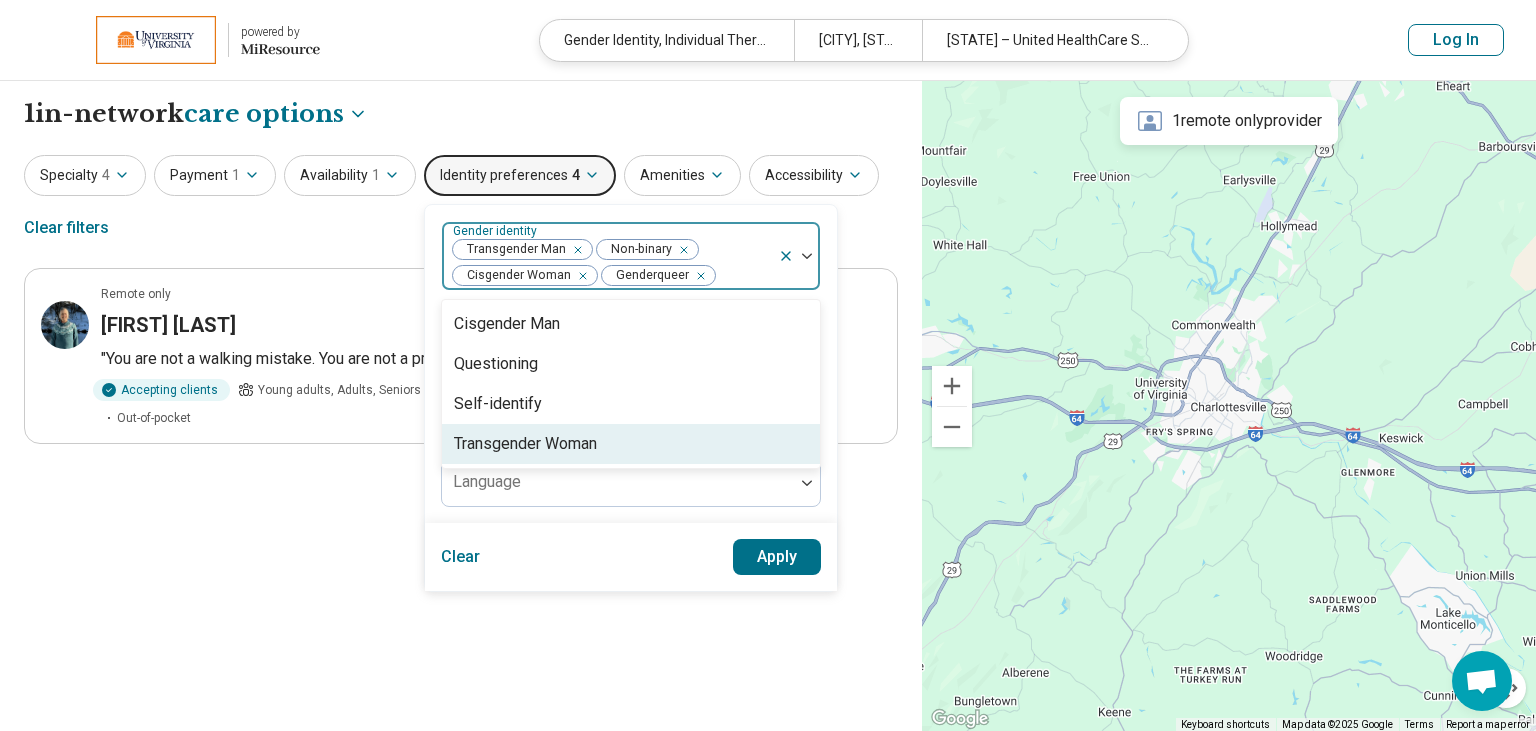 click on "Transgender Woman" at bounding box center [525, 444] 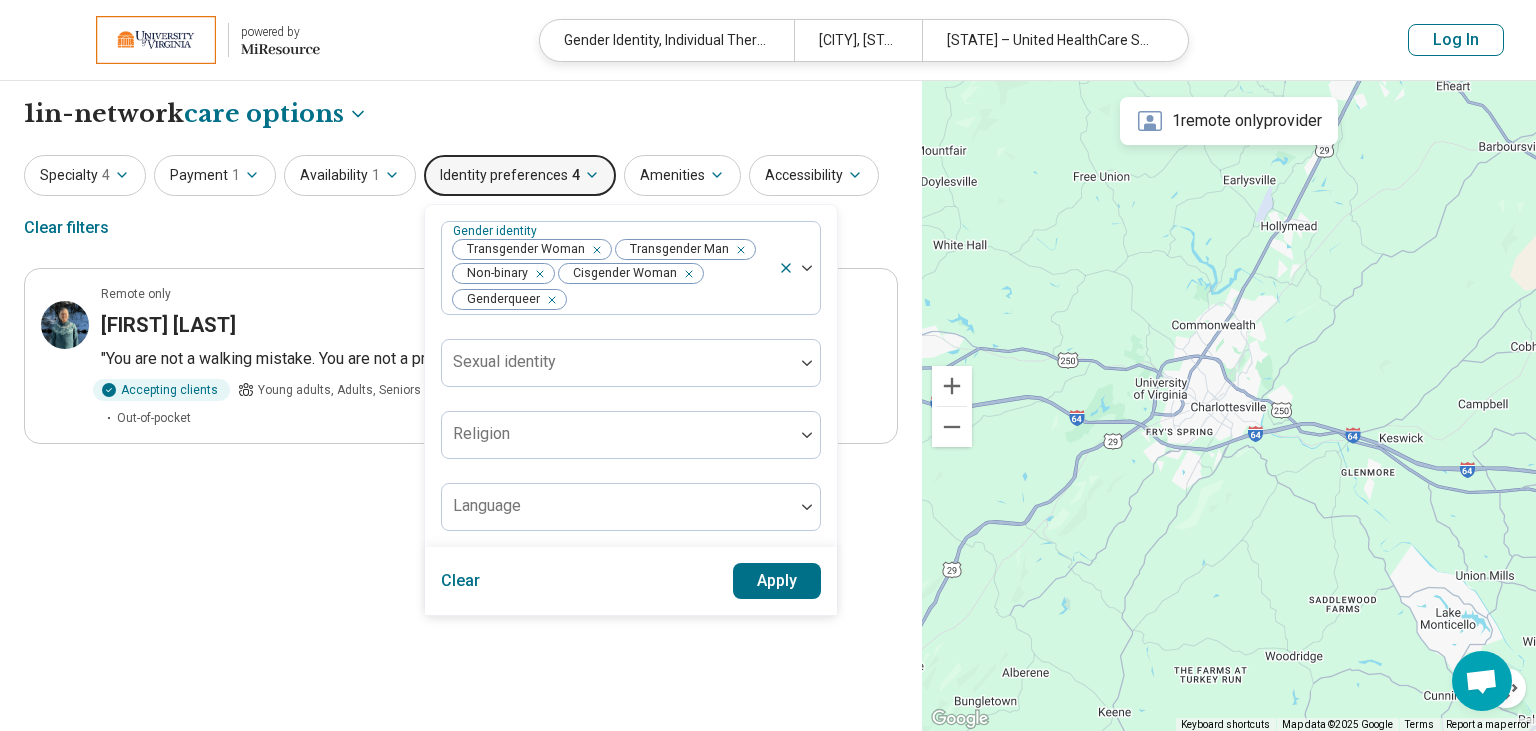 click on "Apply" at bounding box center (777, 581) 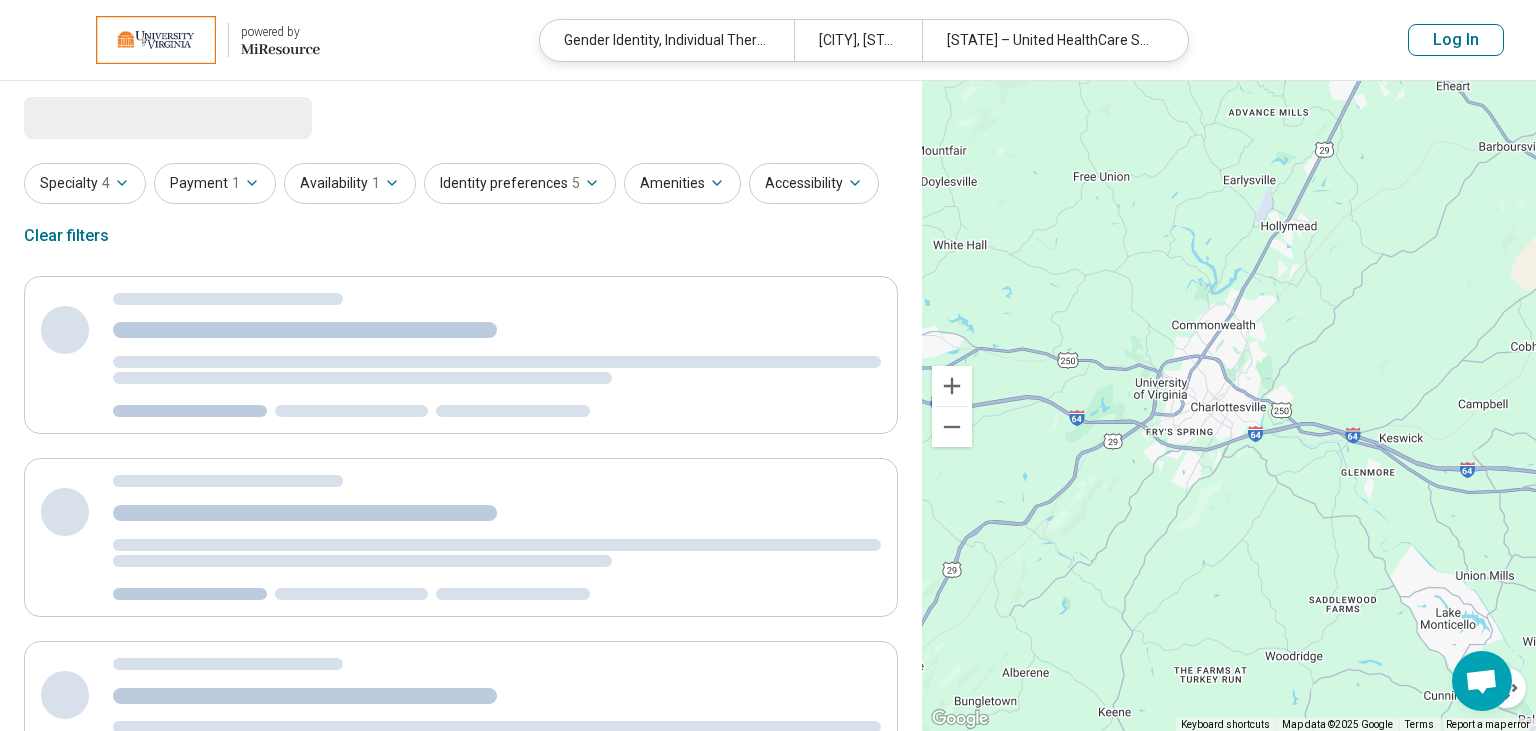 select on "***" 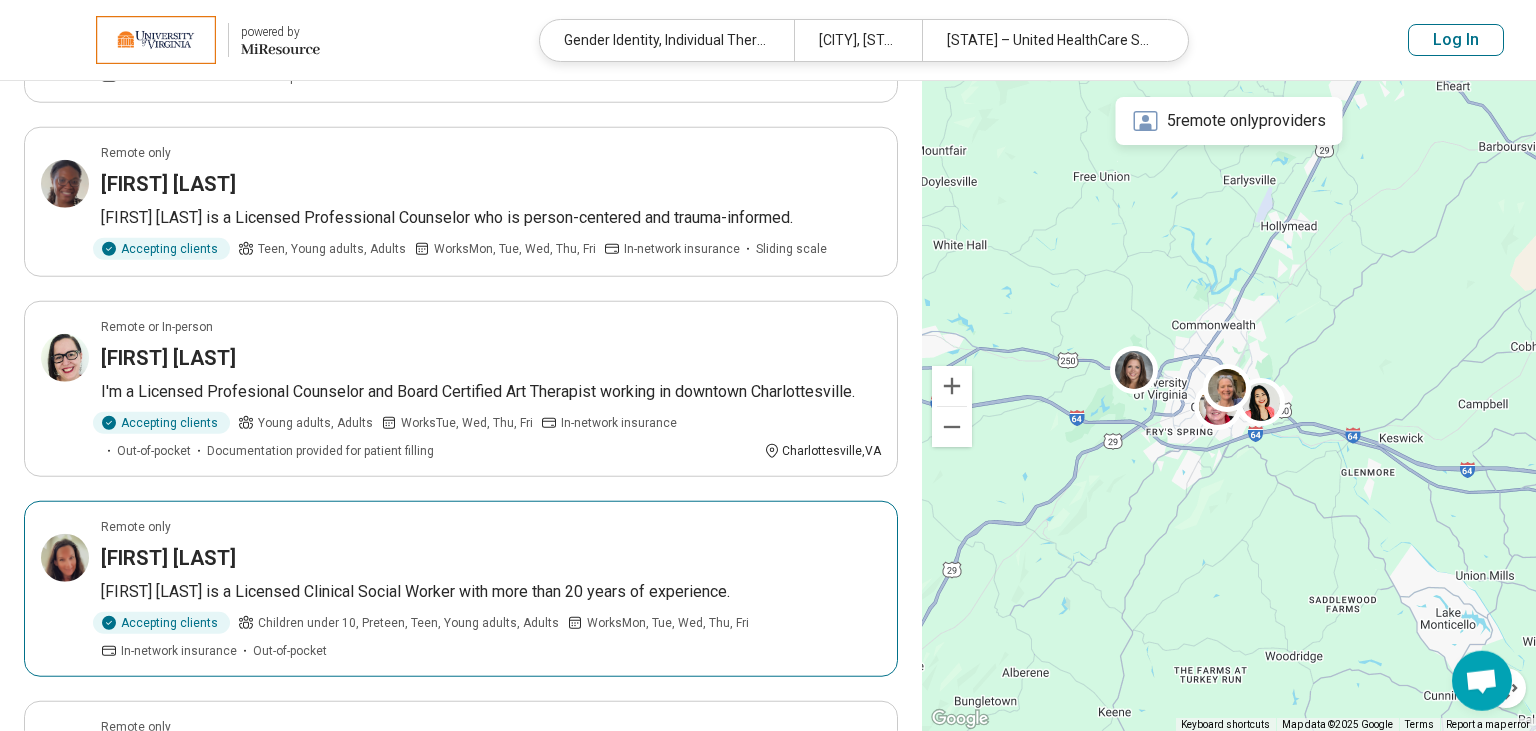 scroll, scrollTop: 1195, scrollLeft: 0, axis: vertical 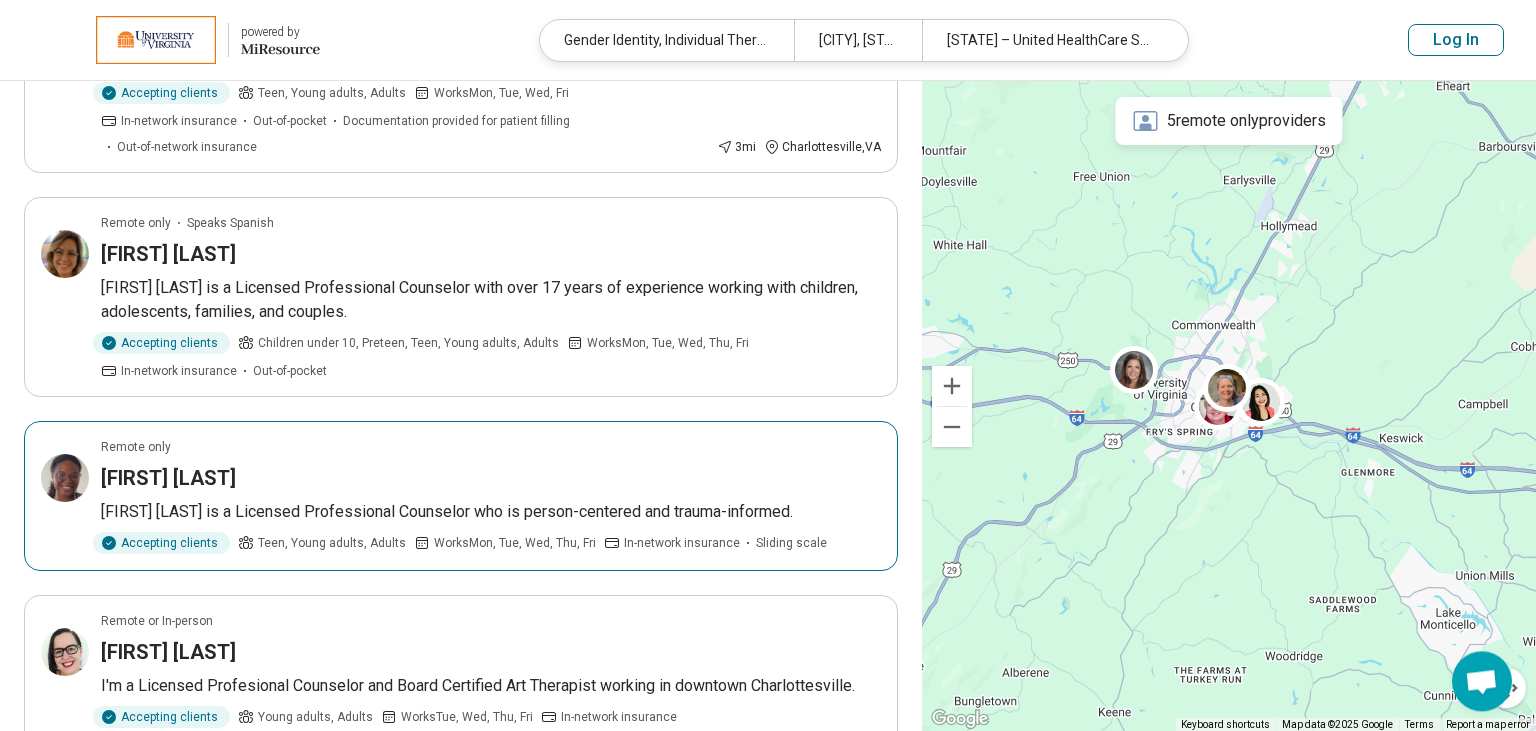 click on "Shareka Eldridge" at bounding box center [491, 478] 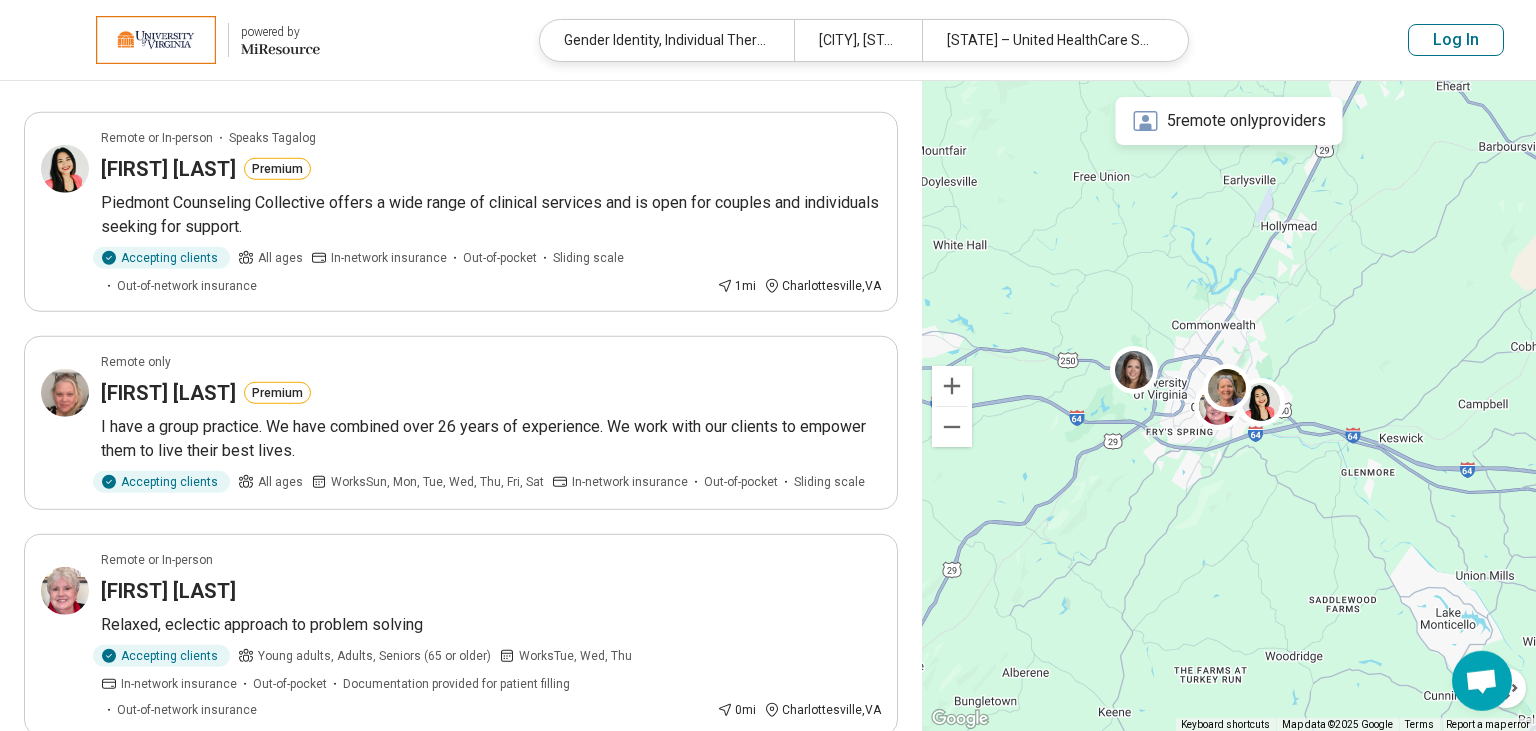 scroll, scrollTop: 0, scrollLeft: 0, axis: both 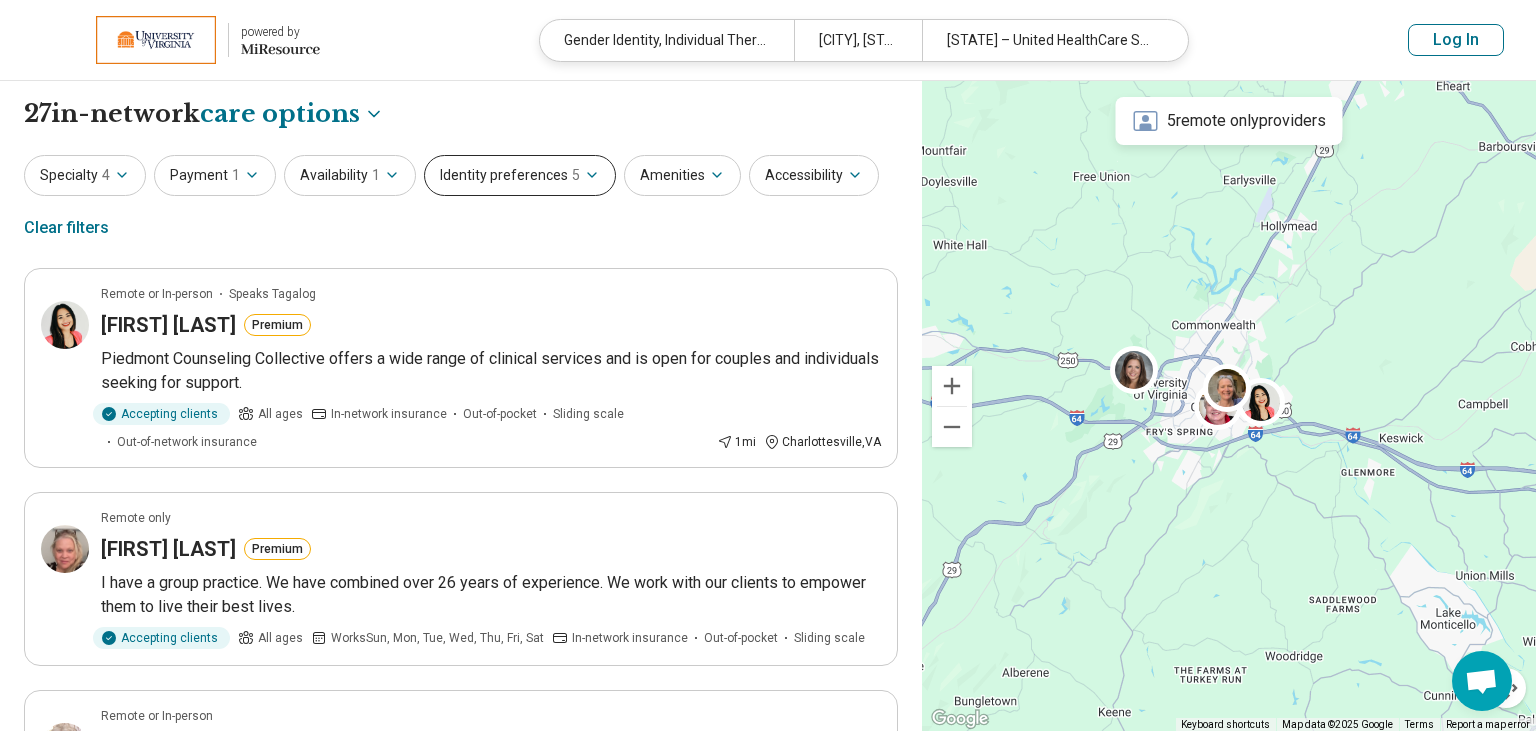 click on "Identity preferences 5" at bounding box center [520, 175] 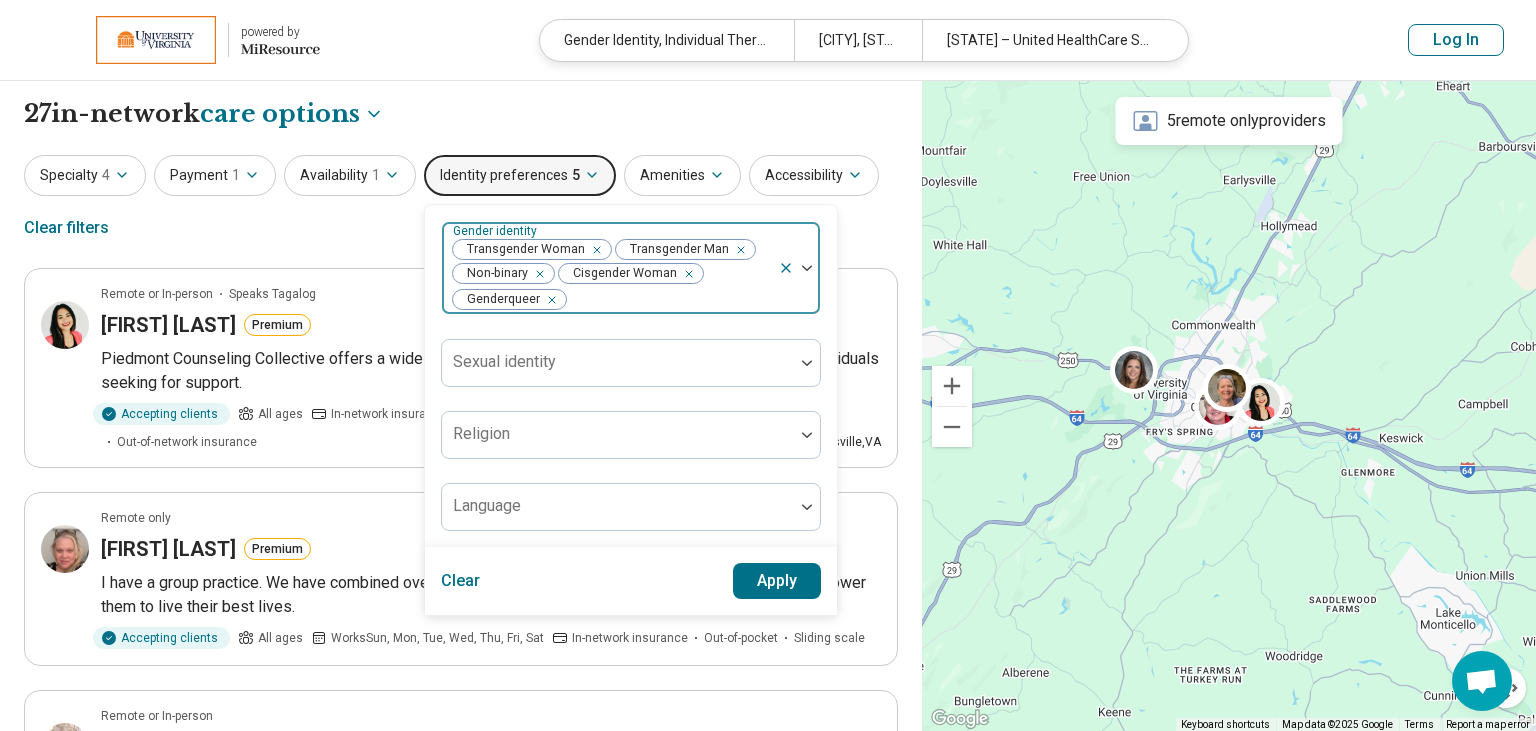 click on "Transgender Woman Transgender Man Non-binary Cisgender Woman Genderqueer" at bounding box center (610, 268) 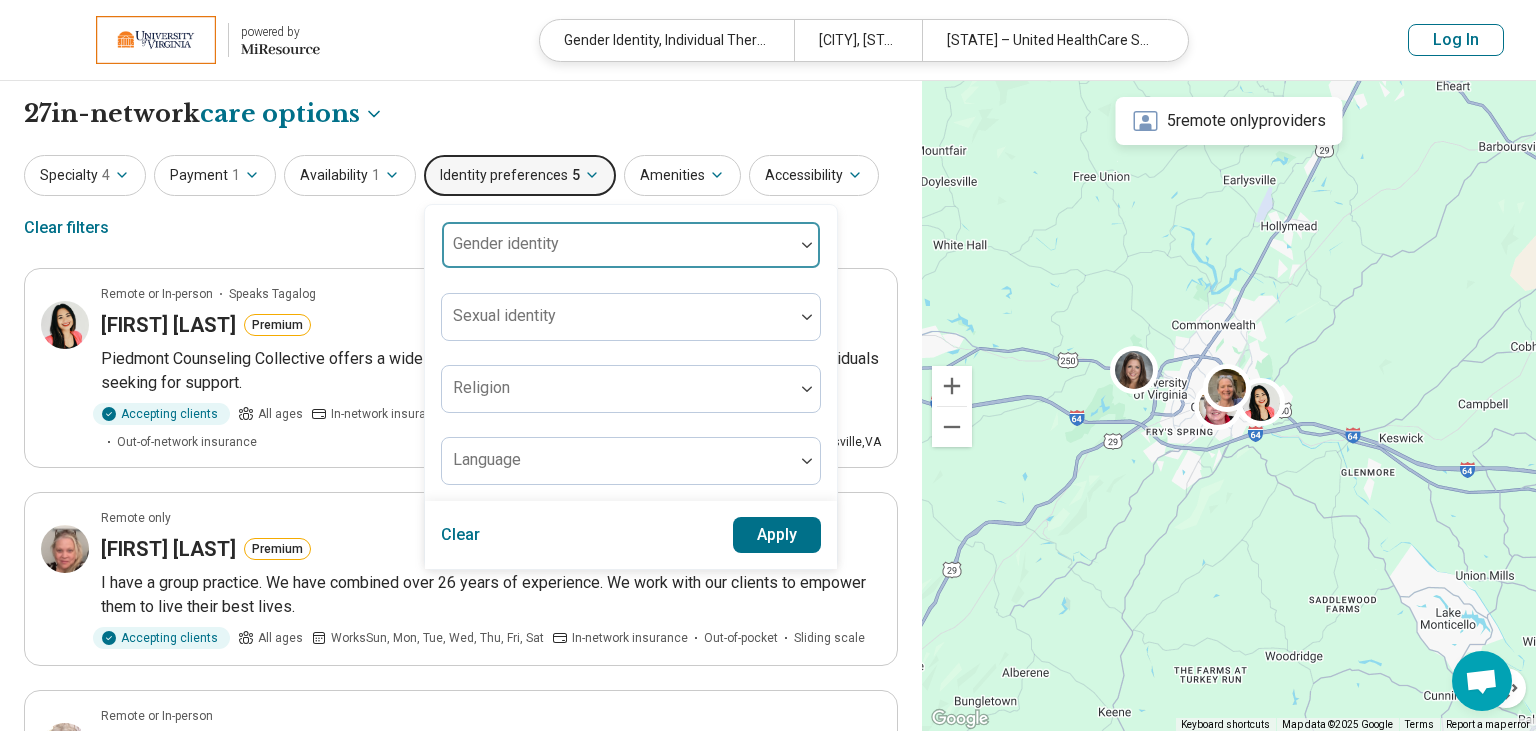 click on "Apply" at bounding box center (777, 535) 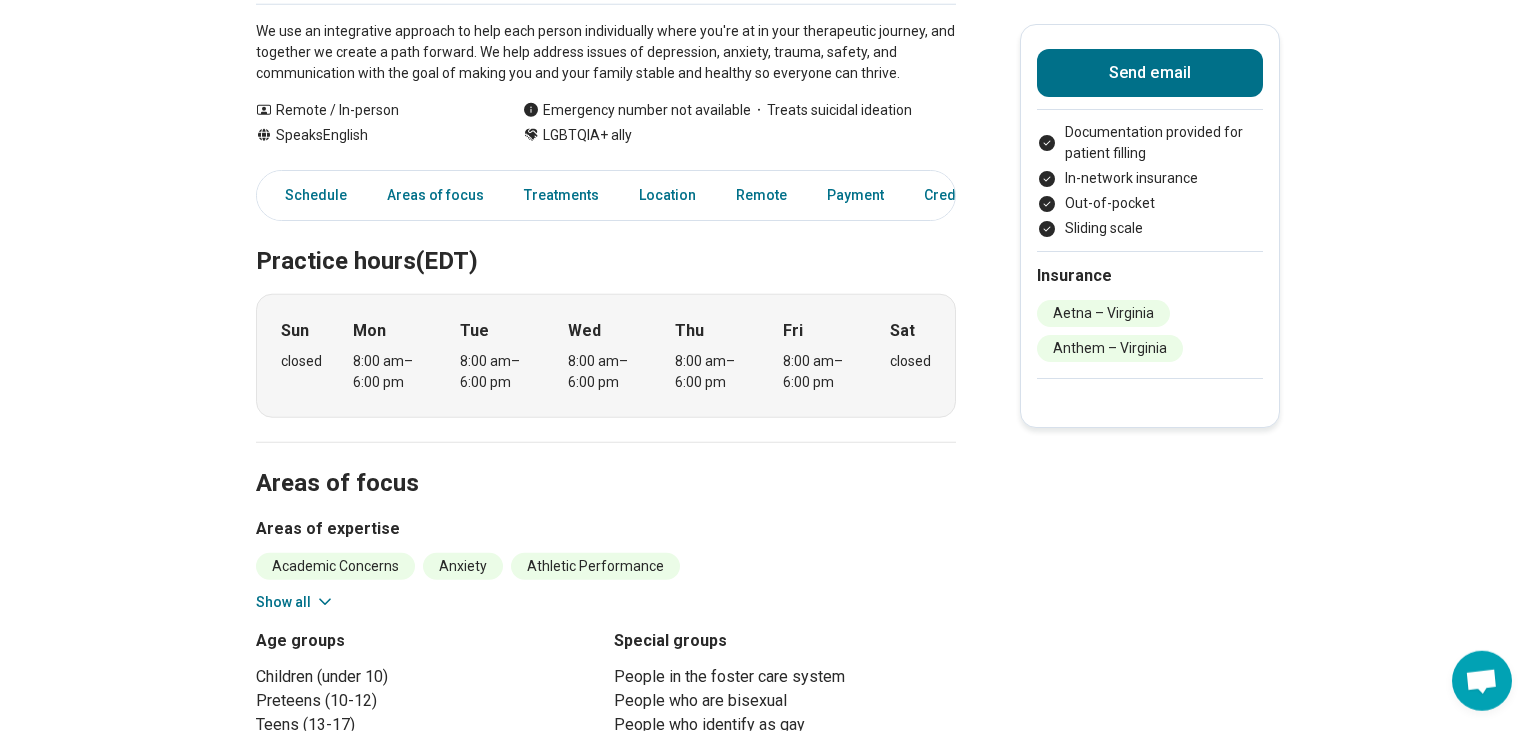 scroll, scrollTop: 496, scrollLeft: 0, axis: vertical 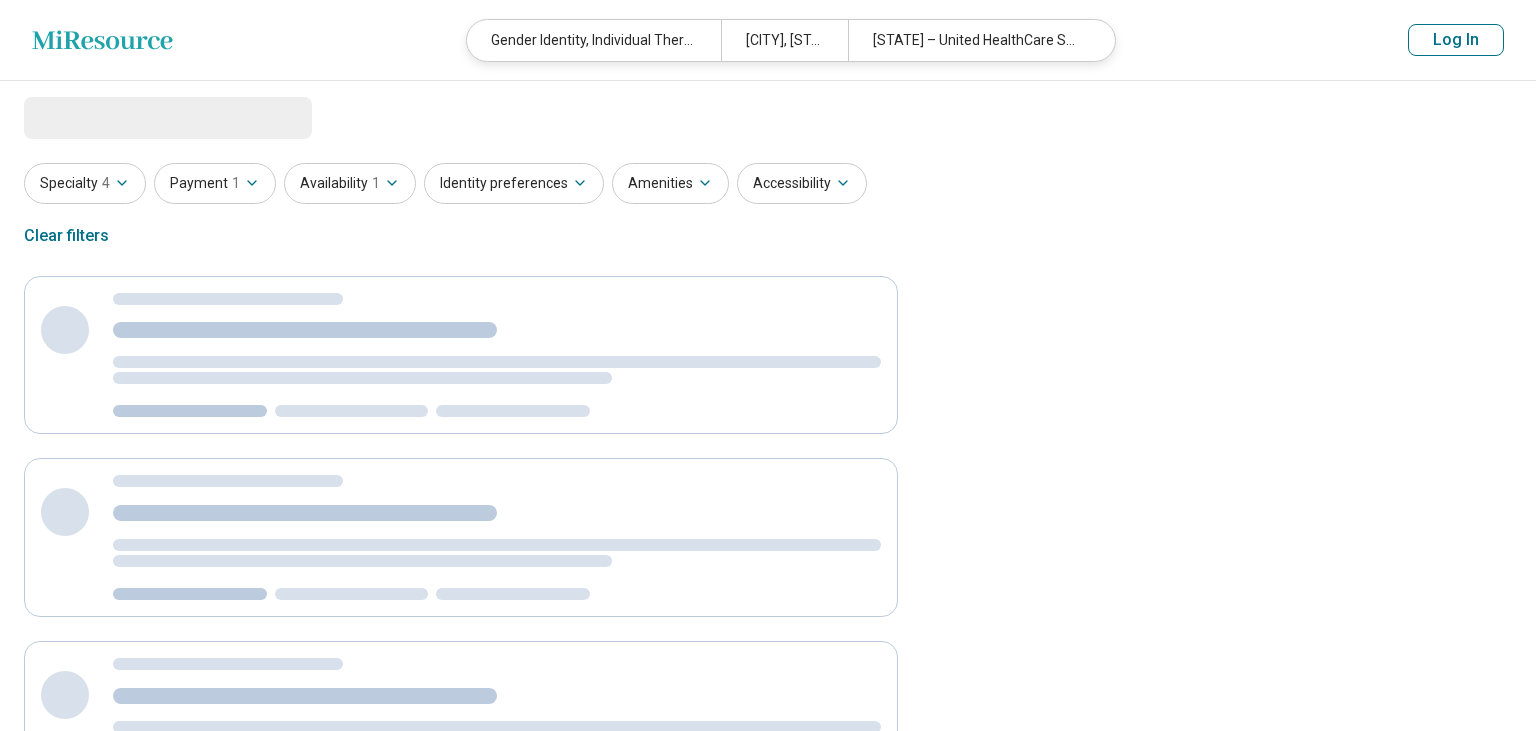 select on "***" 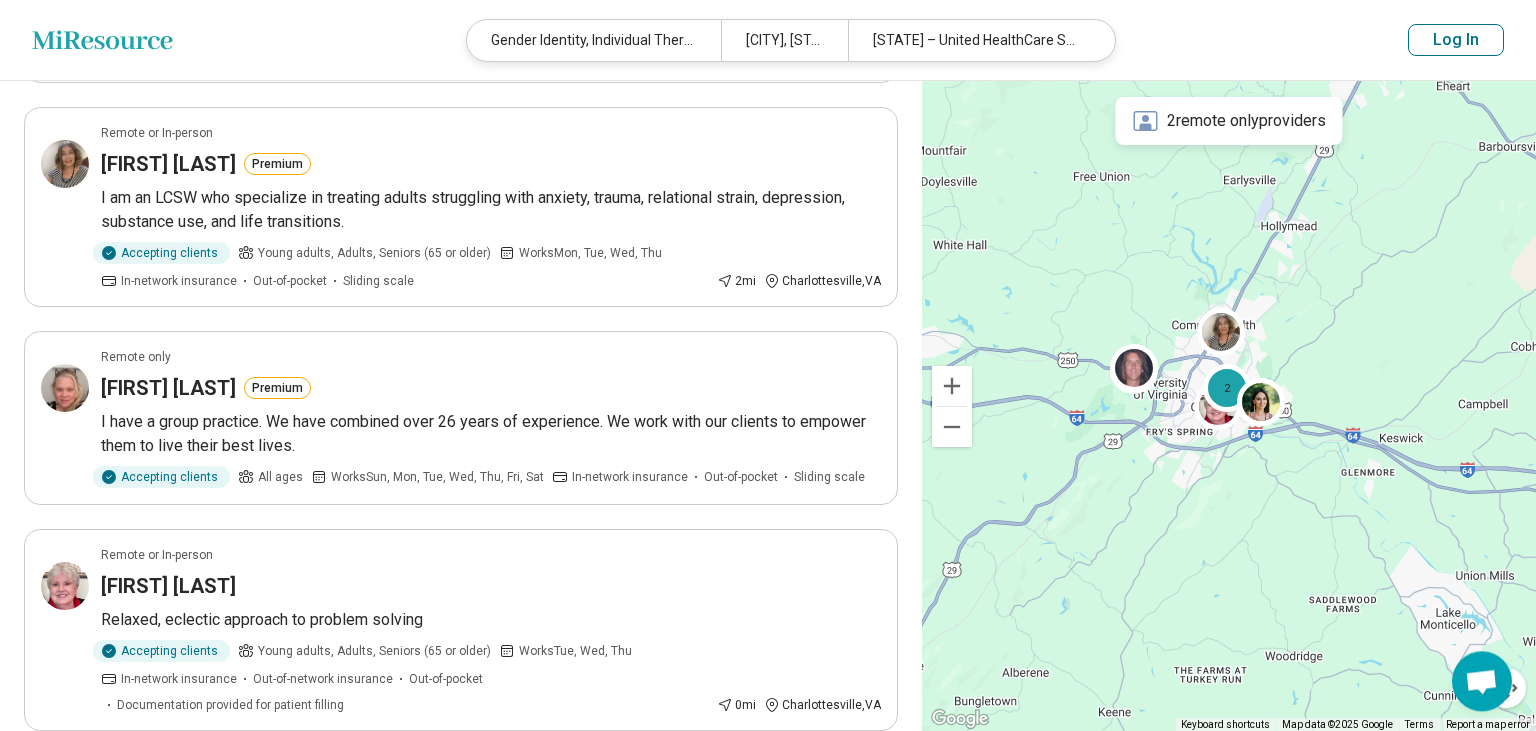 scroll, scrollTop: 0, scrollLeft: 0, axis: both 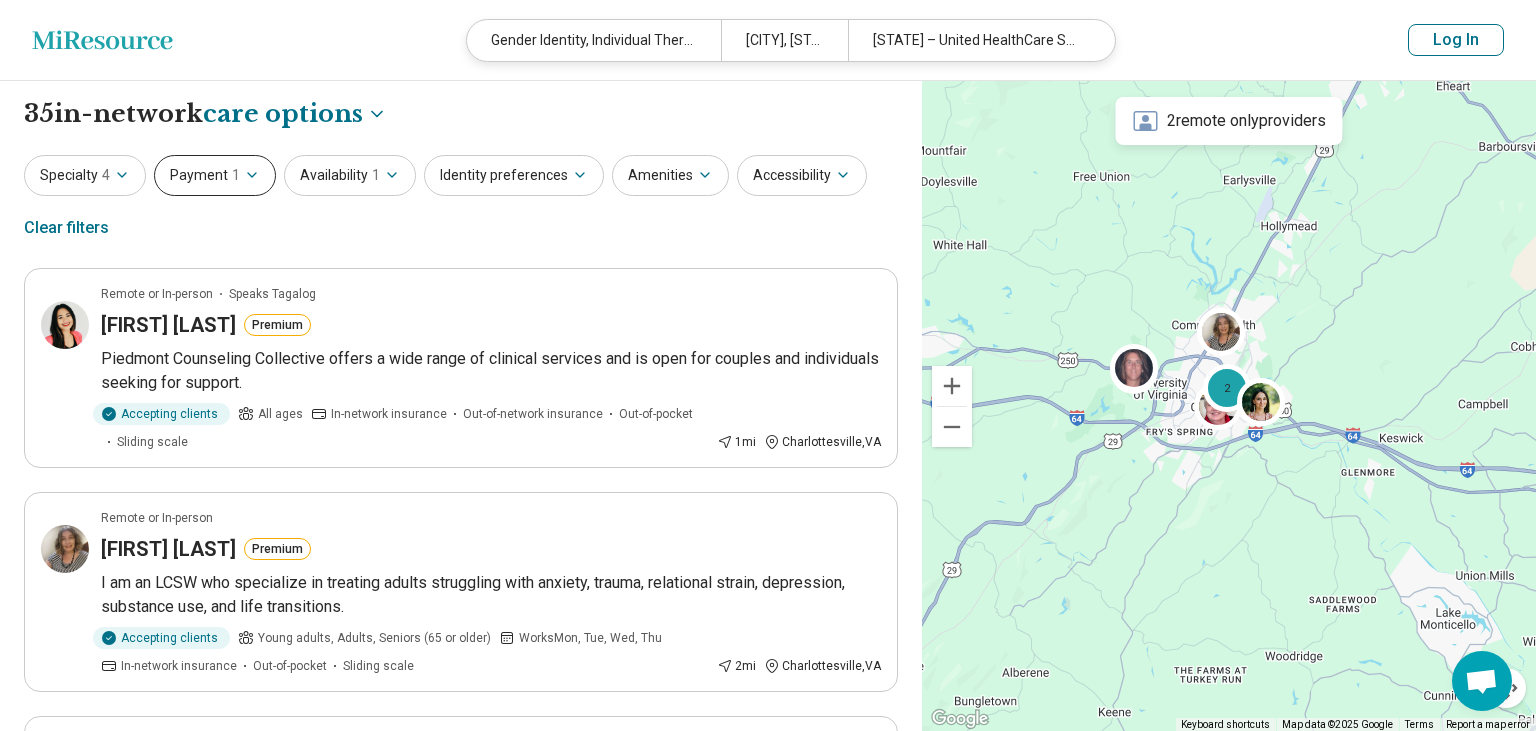 click on "Payment 1" at bounding box center (215, 175) 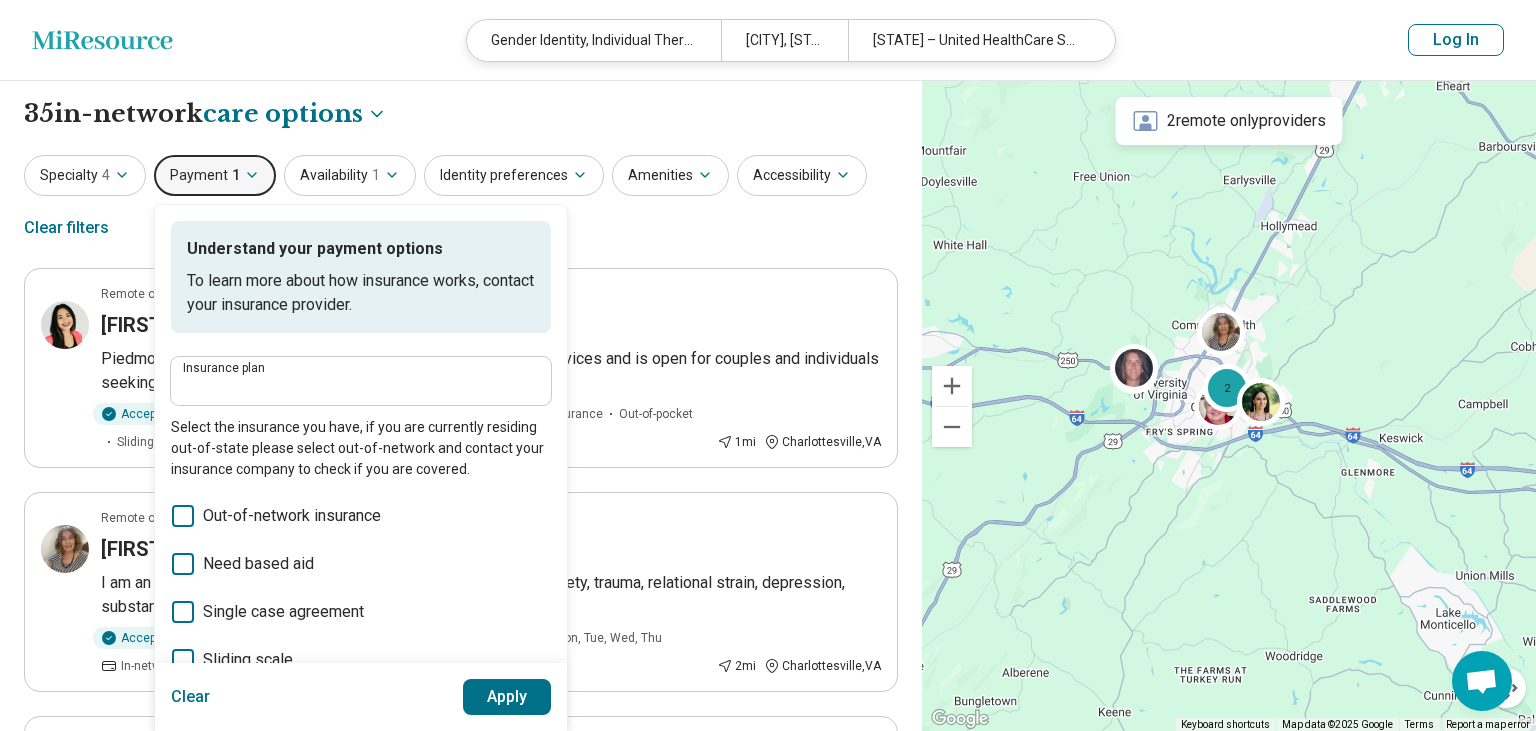 type on "**********" 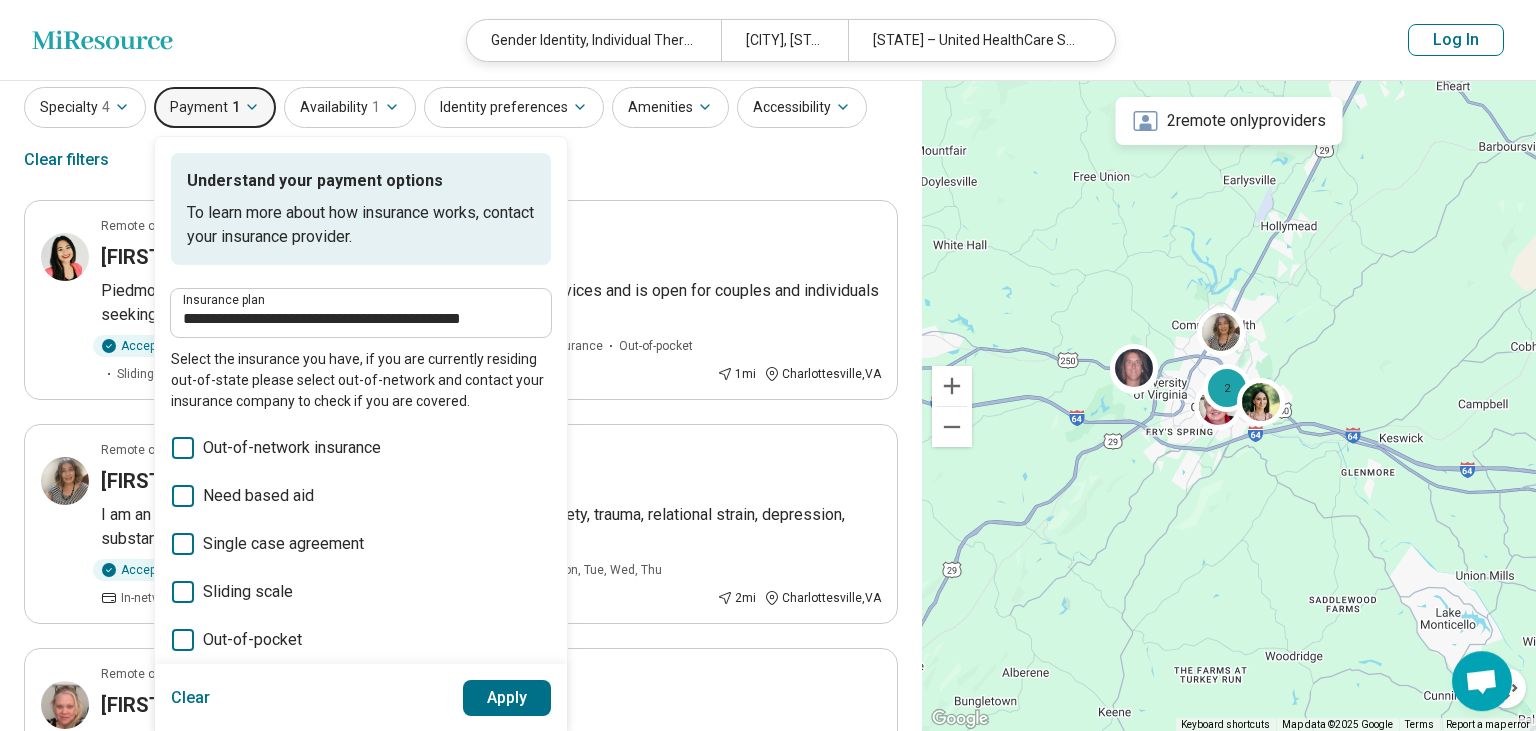 scroll, scrollTop: 0, scrollLeft: 0, axis: both 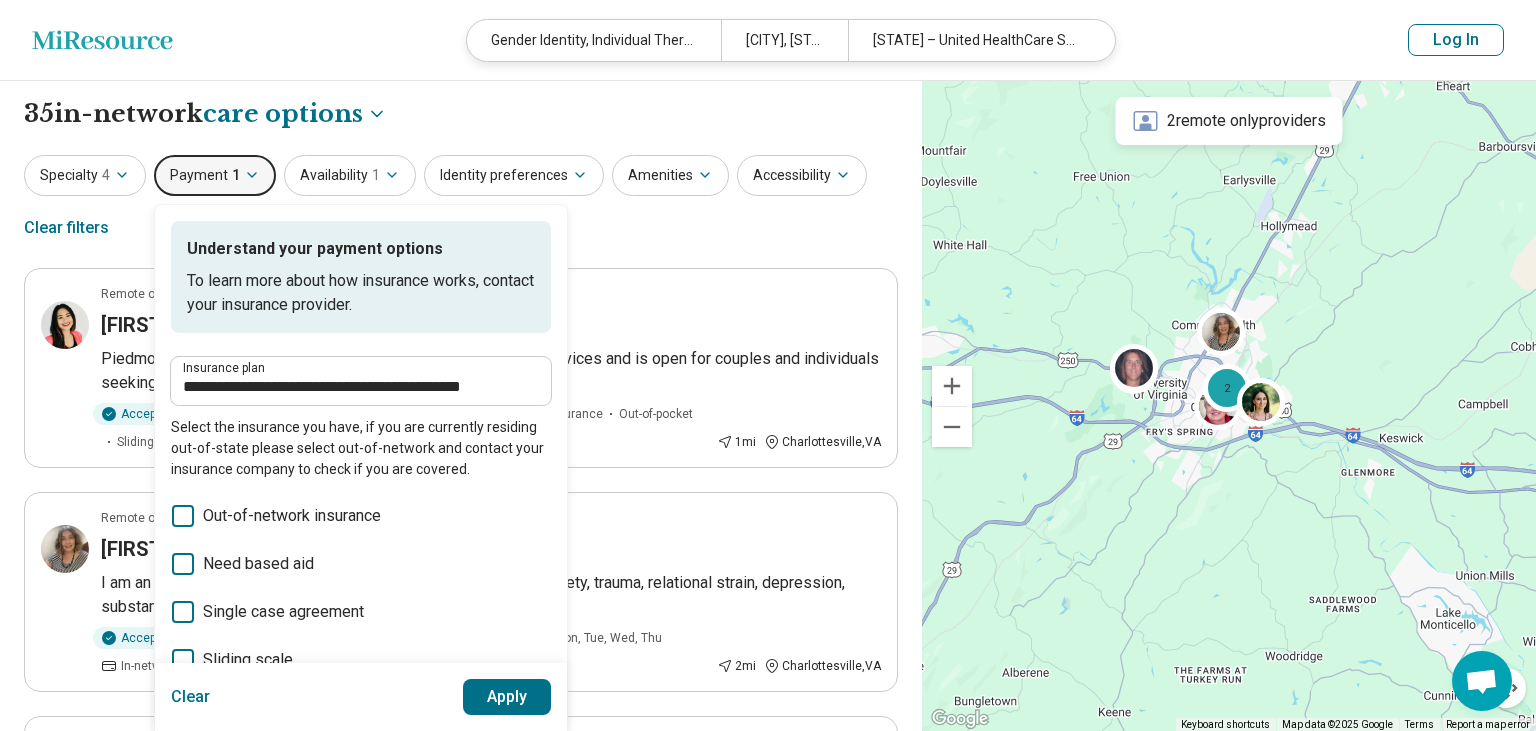 click on "**********" at bounding box center [461, 203] 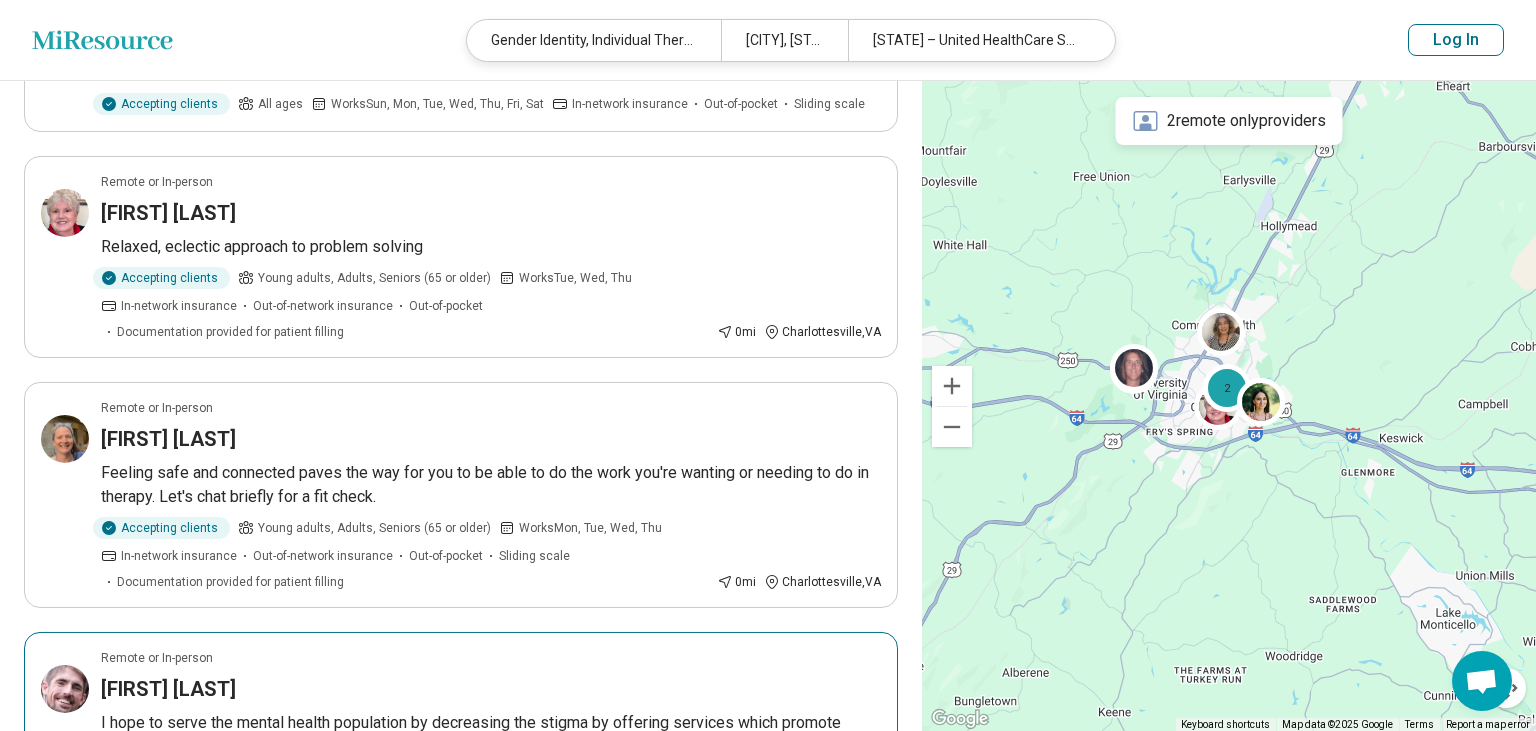 scroll, scrollTop: 762, scrollLeft: 0, axis: vertical 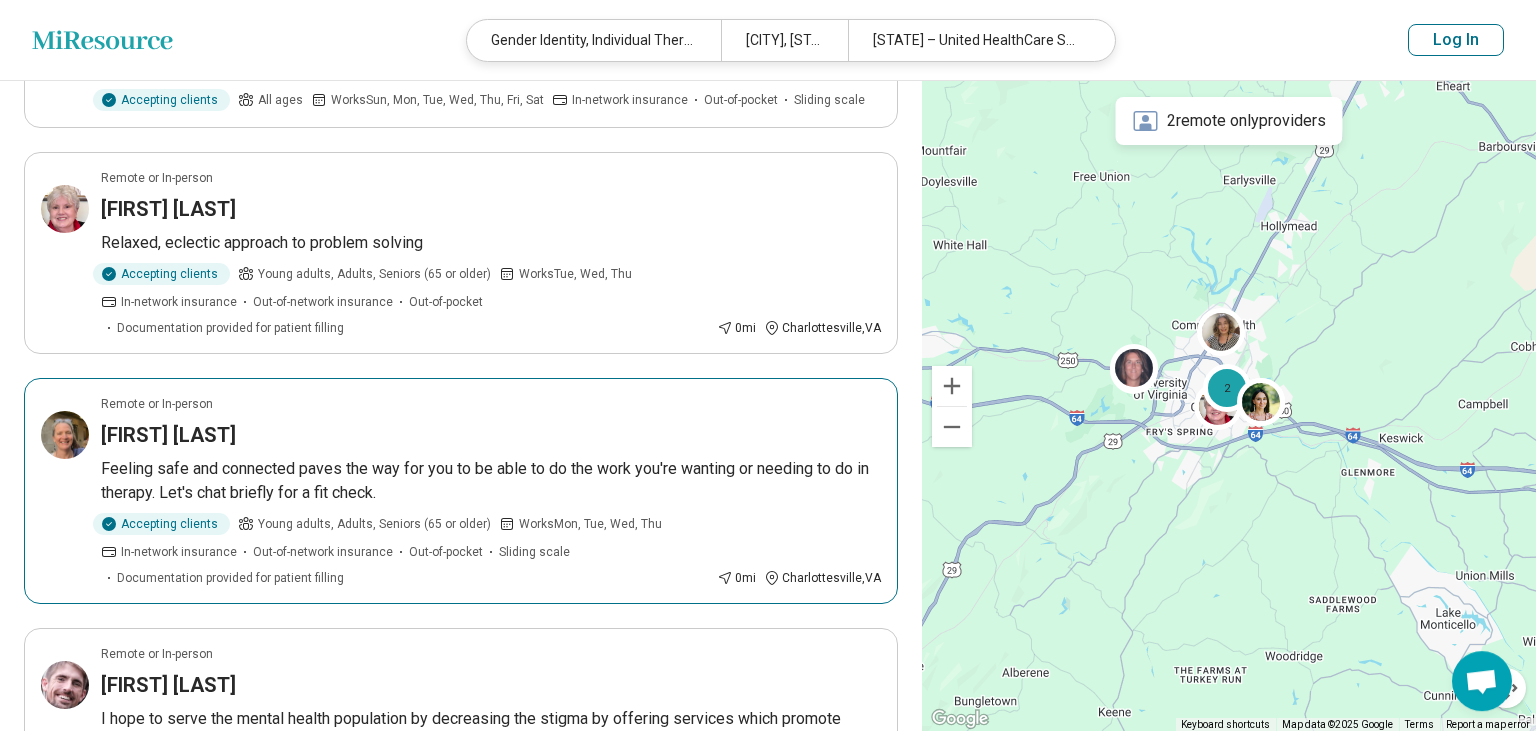 click on "Feeling safe and connected paves the way for you to be able to do the work you're wanting or needing to do in therapy. Let's chat briefly for a fit check." at bounding box center (491, 481) 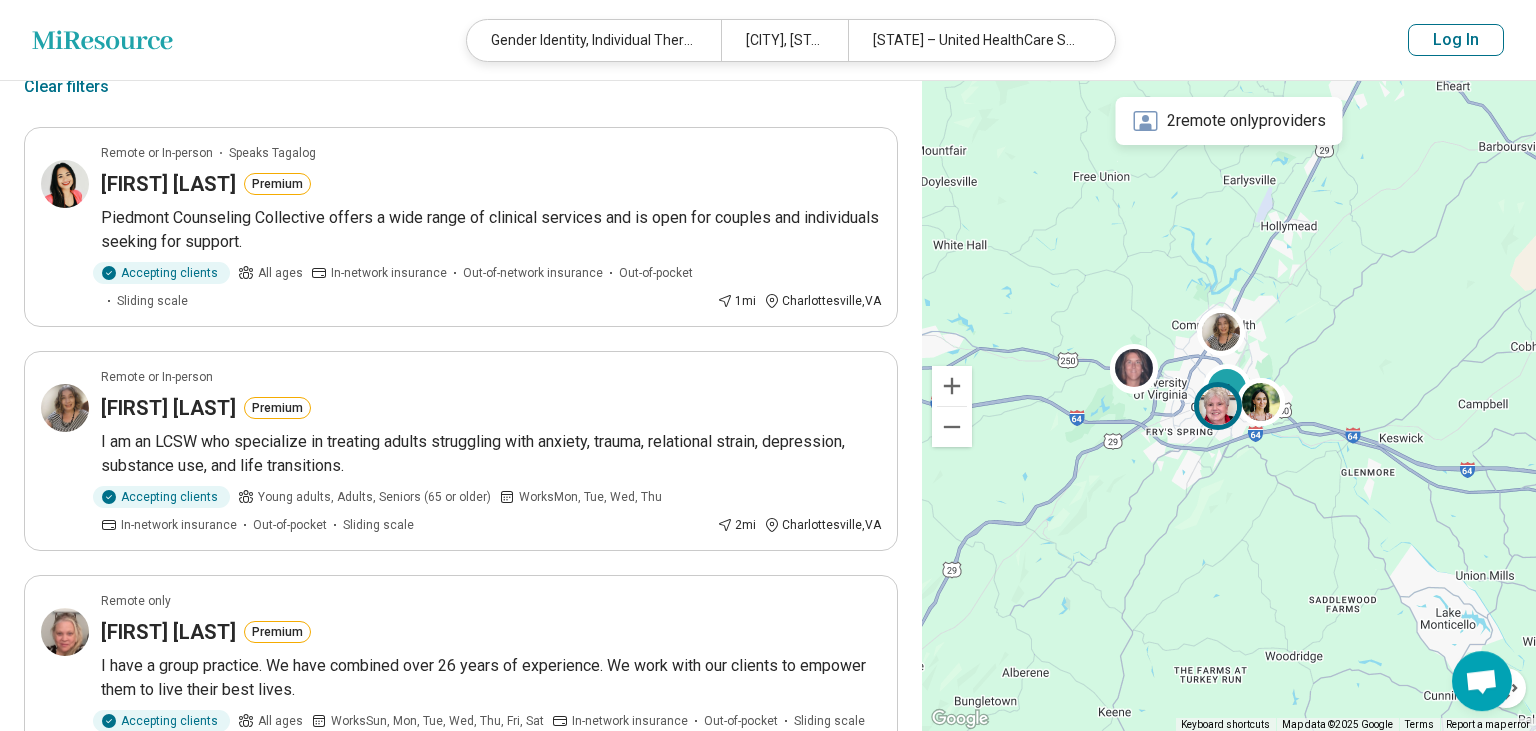 scroll, scrollTop: 0, scrollLeft: 0, axis: both 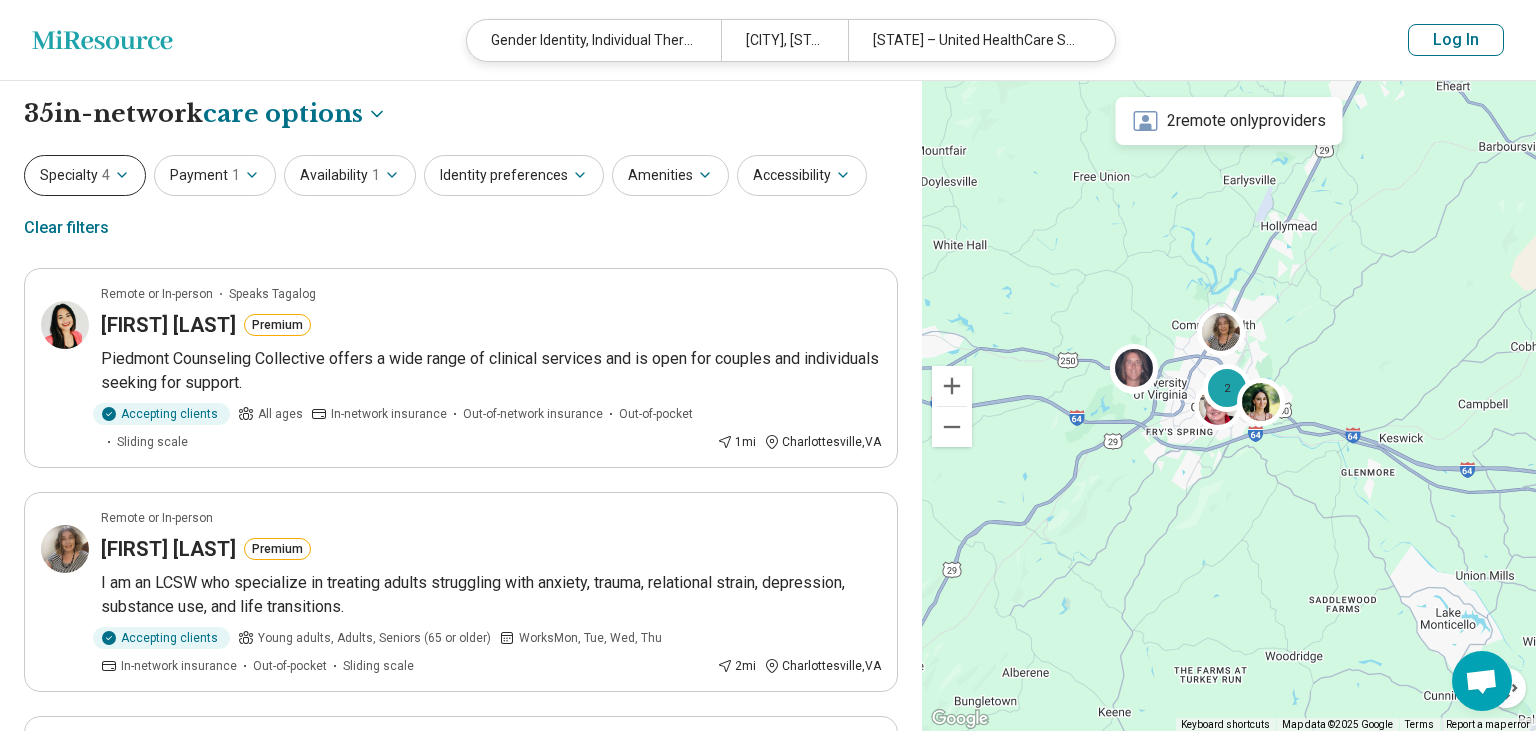 click on "Specialty 4" at bounding box center (85, 175) 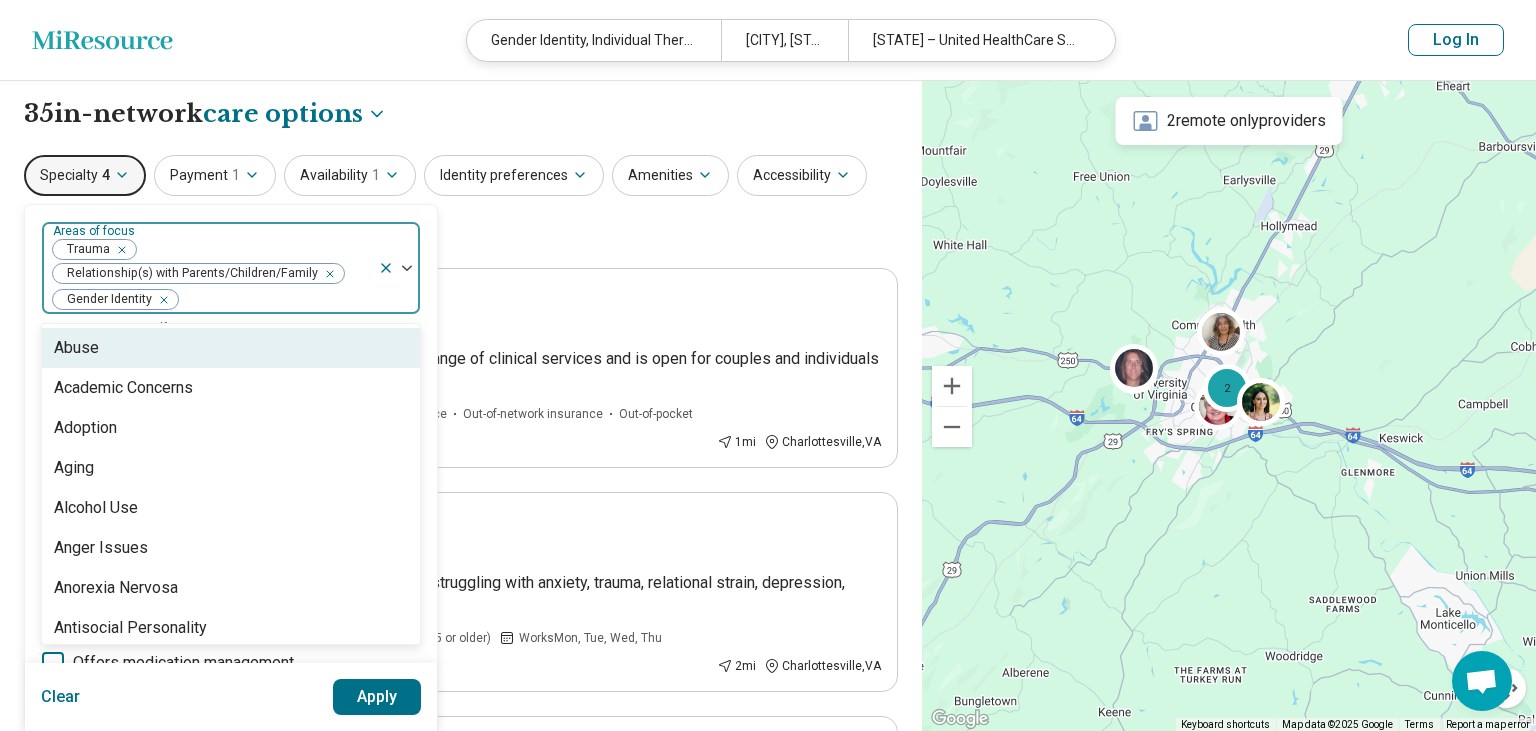 click at bounding box center (275, 300) 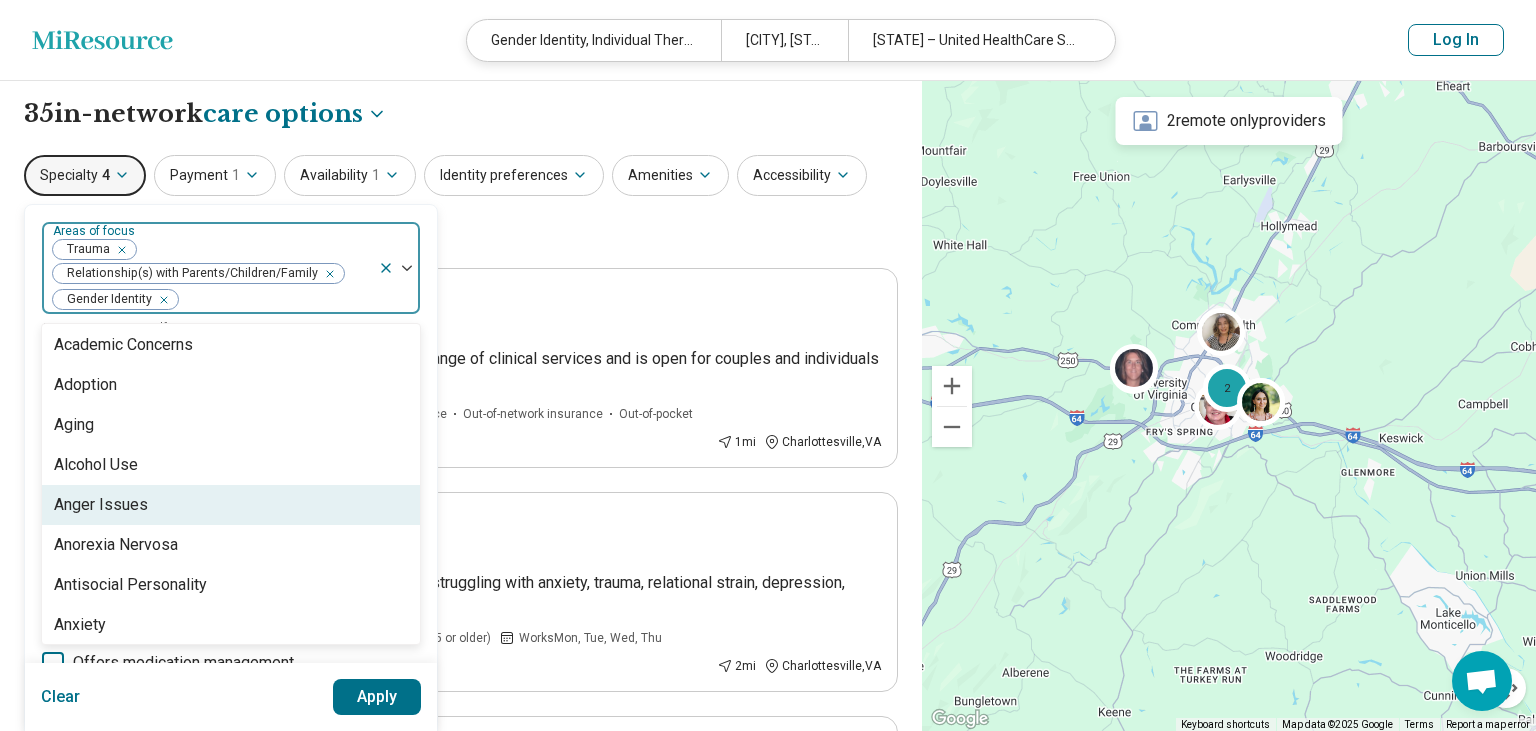 scroll, scrollTop: 87, scrollLeft: 0, axis: vertical 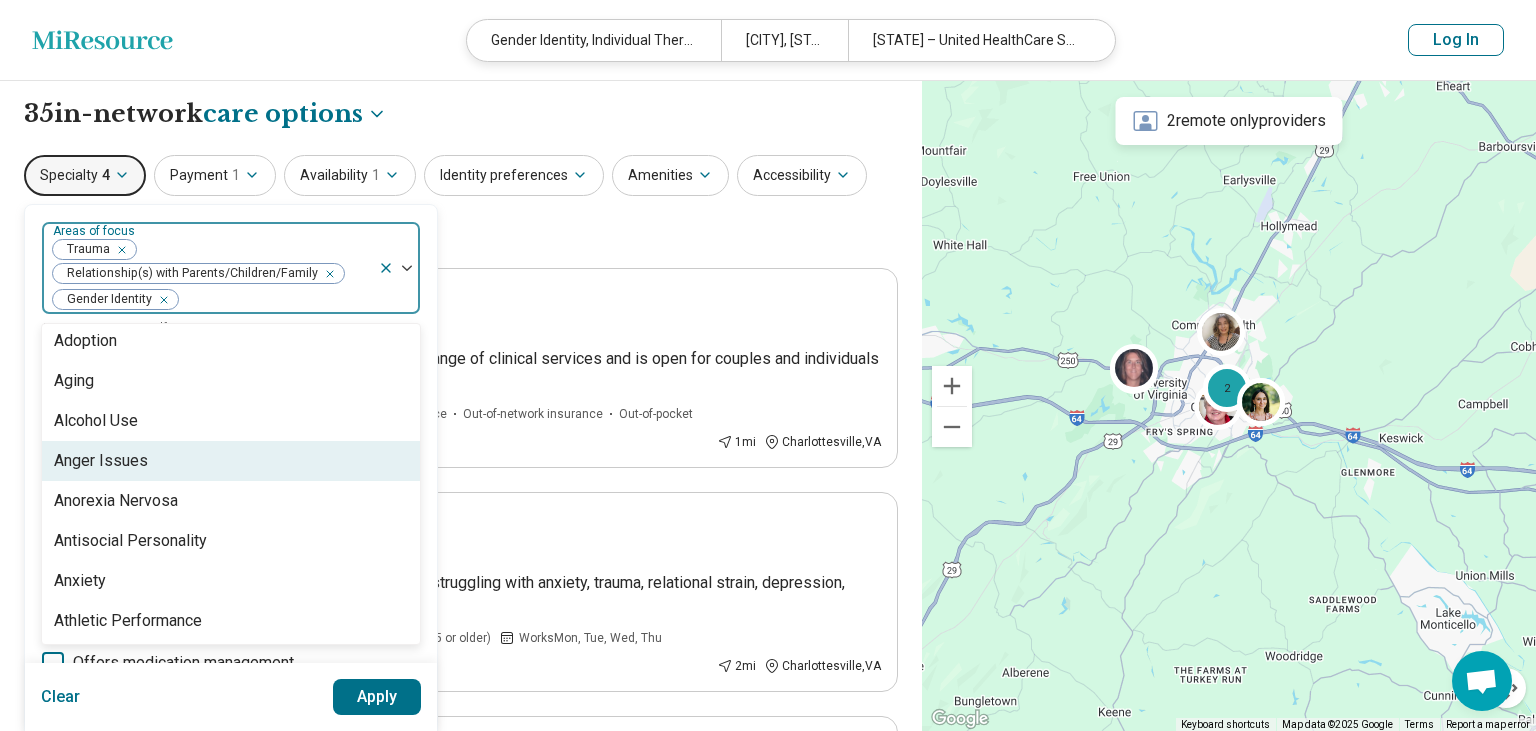click on "Anger Issues" at bounding box center [231, 461] 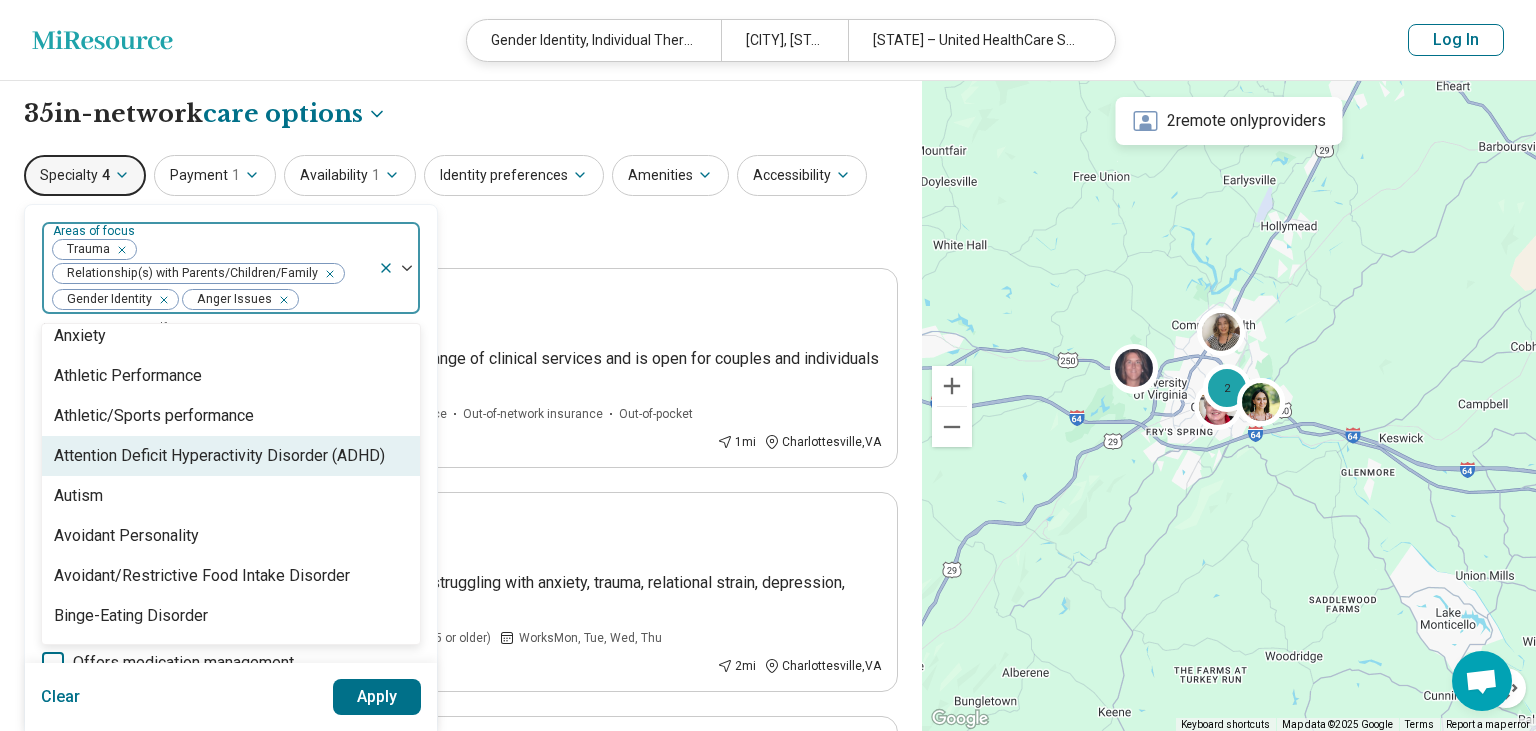 scroll, scrollTop: 293, scrollLeft: 0, axis: vertical 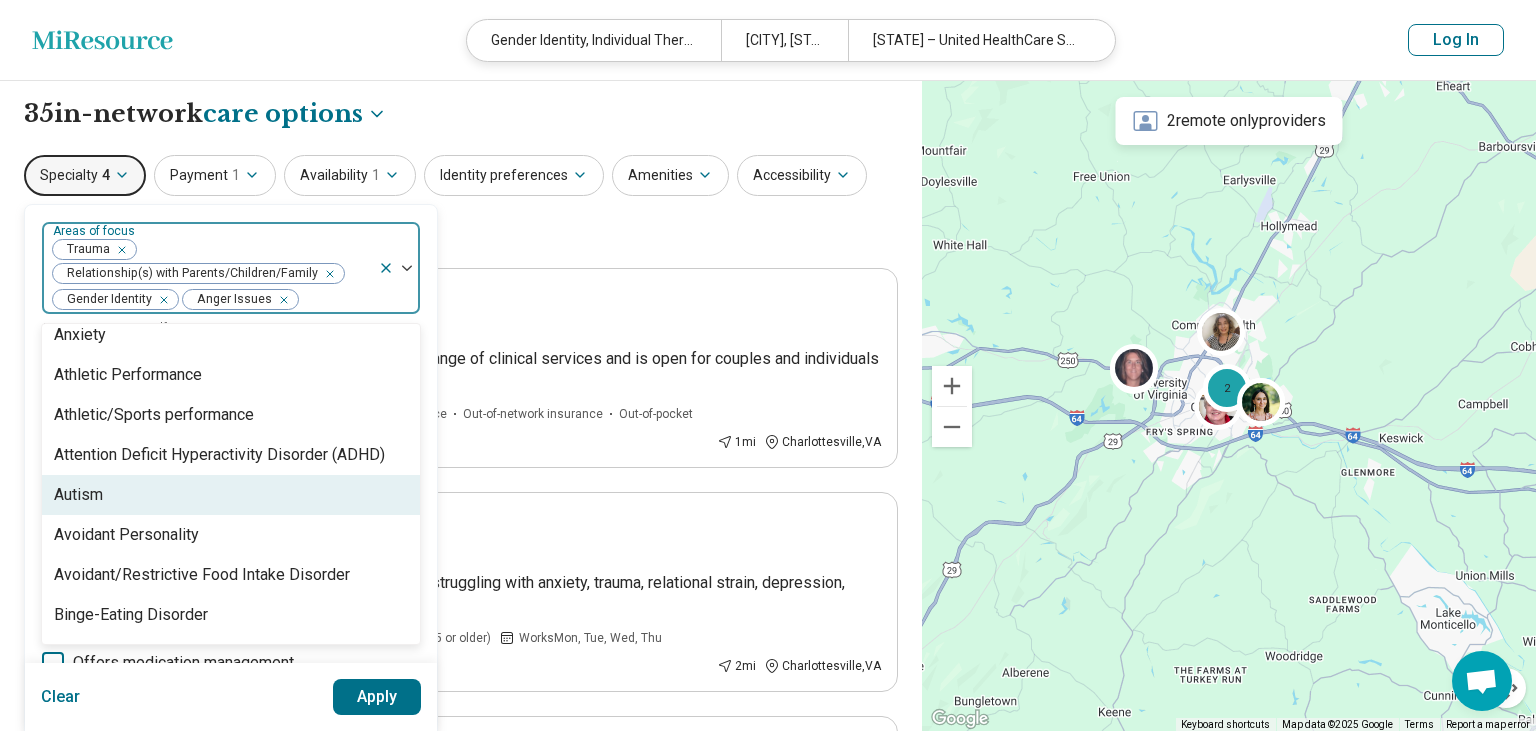 click on "Autism" at bounding box center (231, 495) 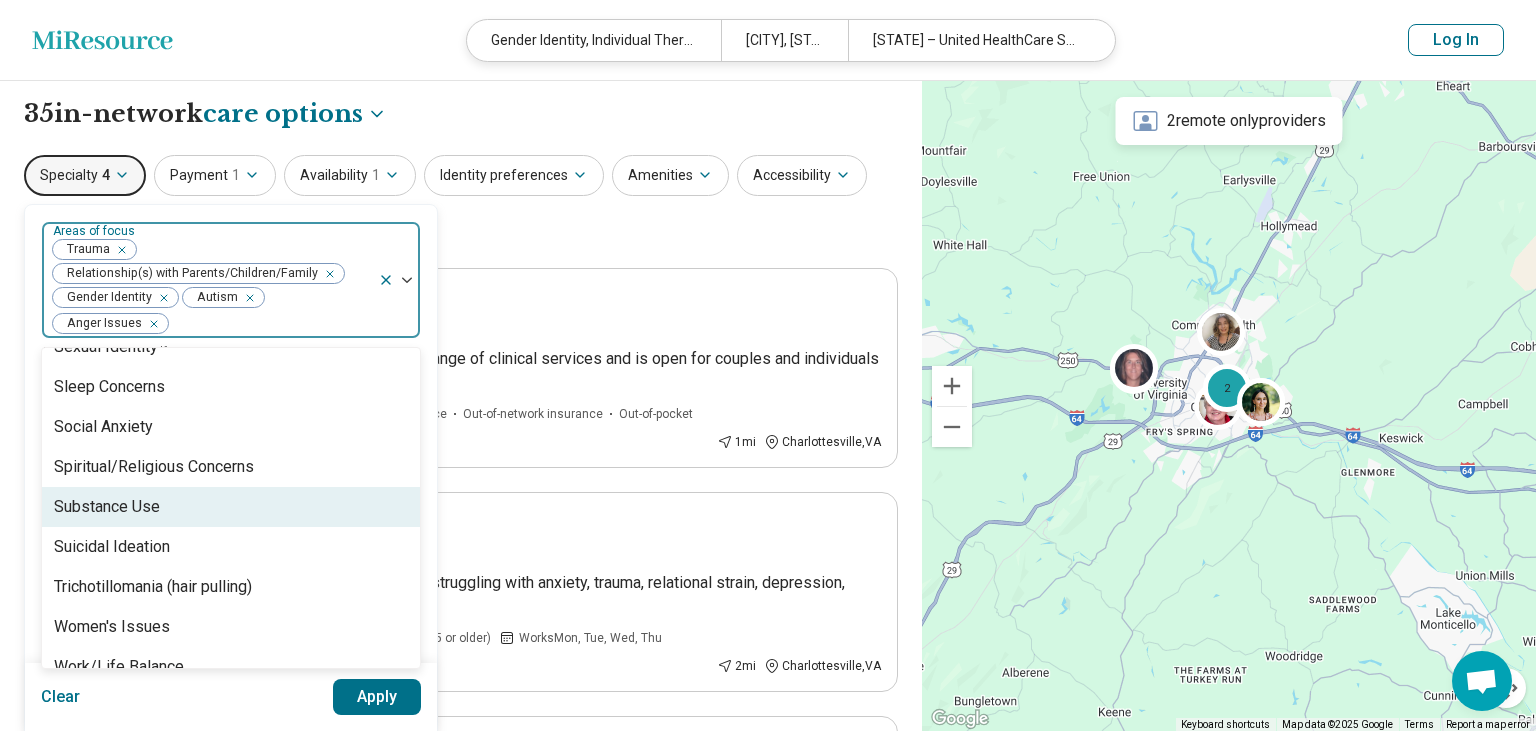 scroll, scrollTop: 3536, scrollLeft: 0, axis: vertical 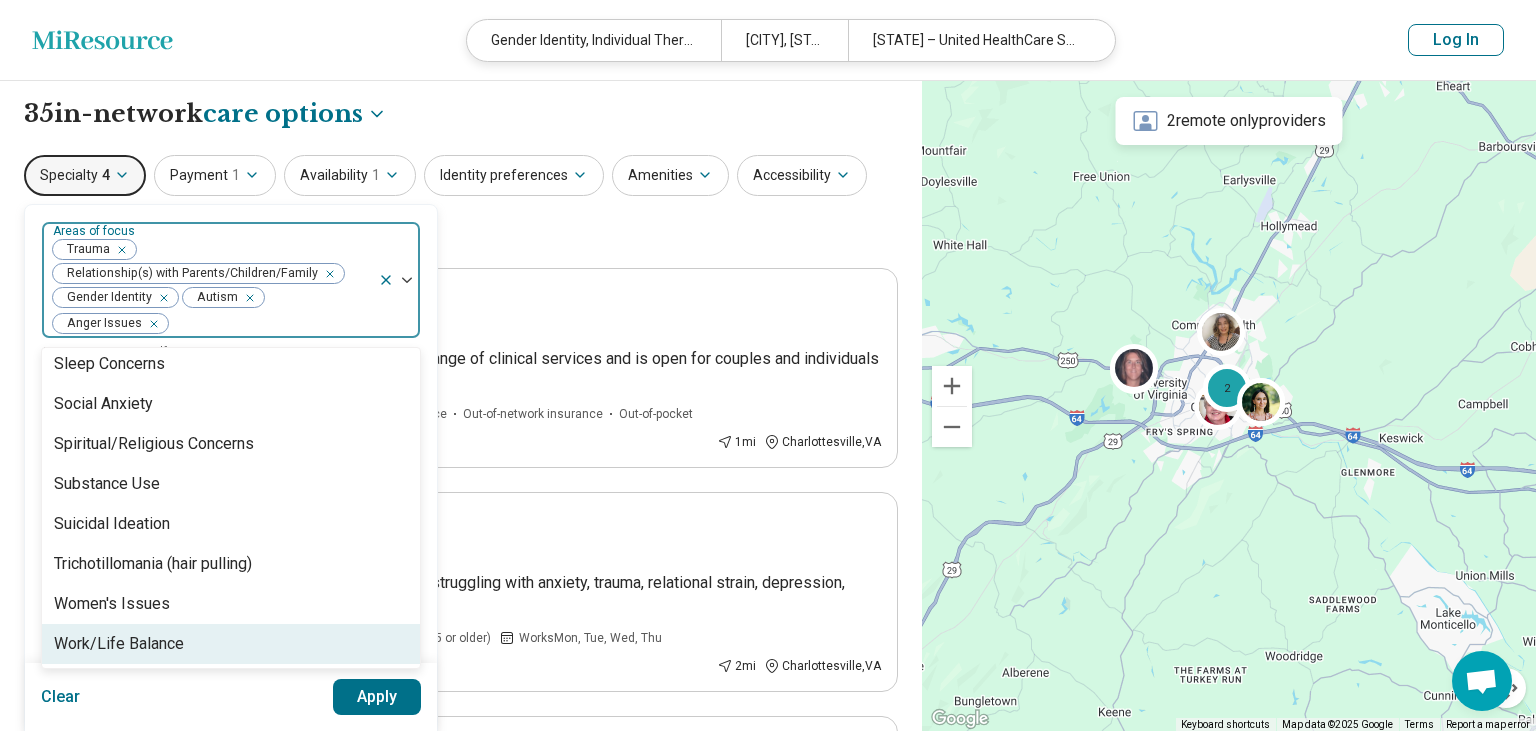 click on "Apply" at bounding box center (377, 697) 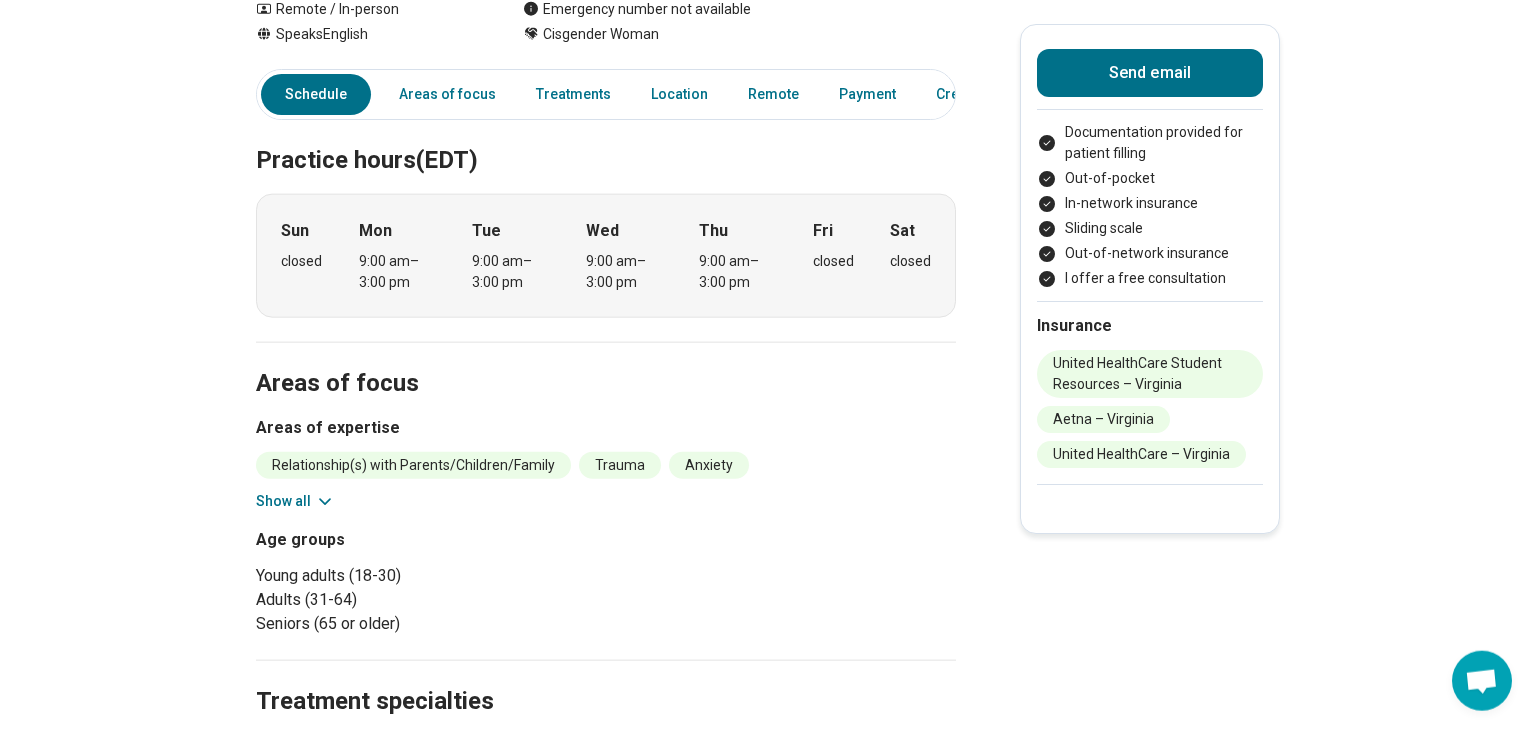 scroll, scrollTop: 0, scrollLeft: 0, axis: both 